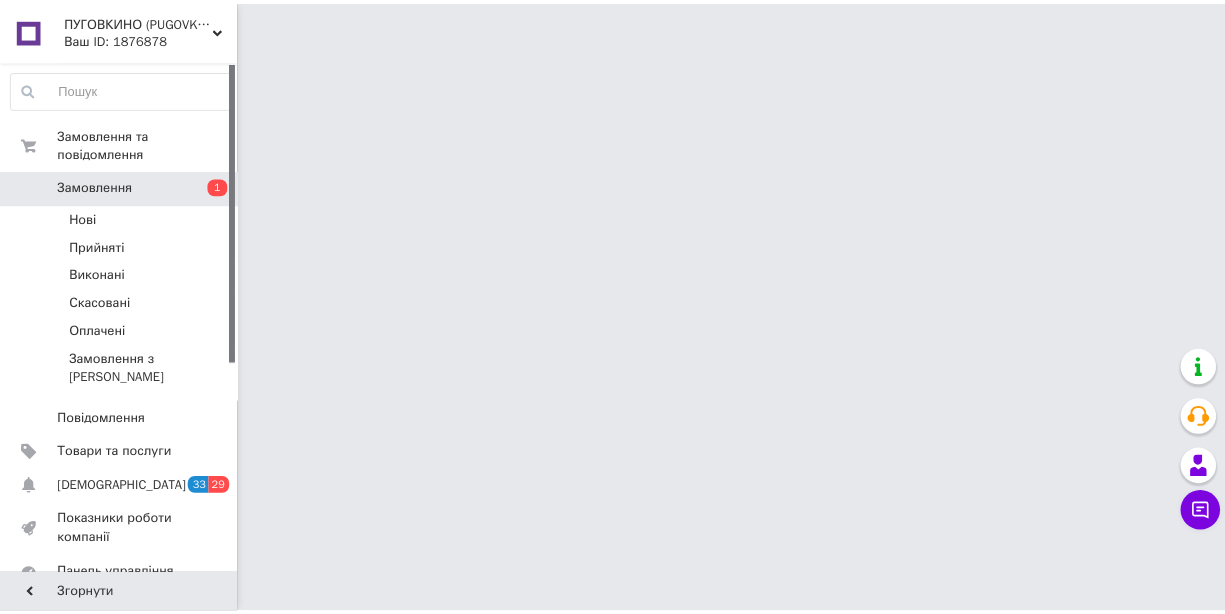scroll, scrollTop: 0, scrollLeft: 0, axis: both 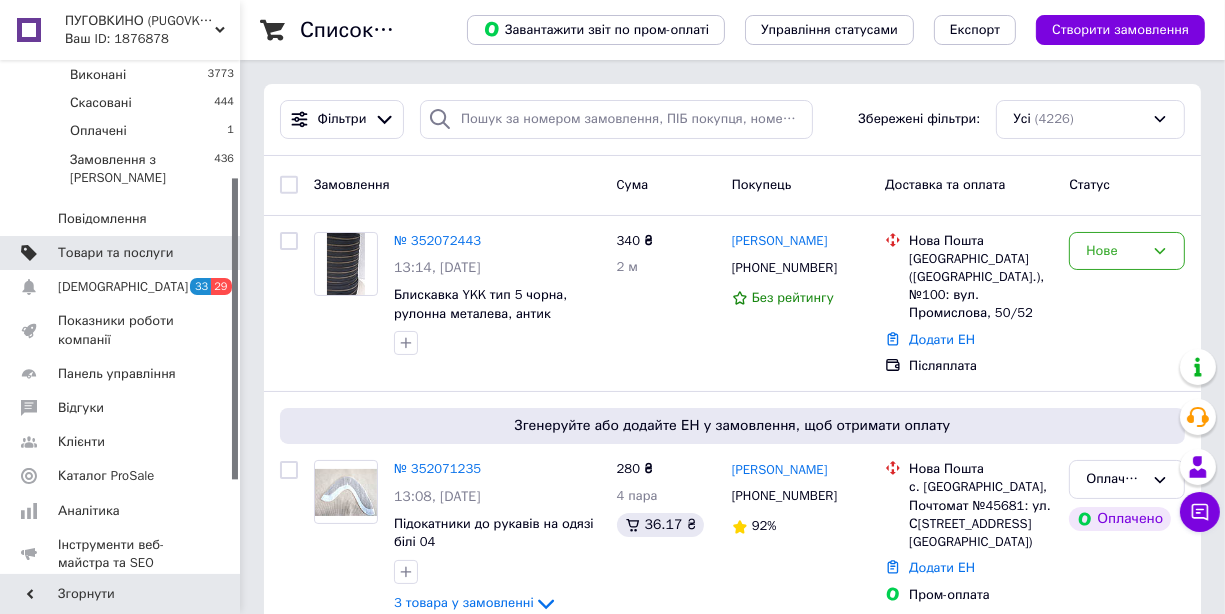 click on "Товари та послуги" at bounding box center (123, 253) 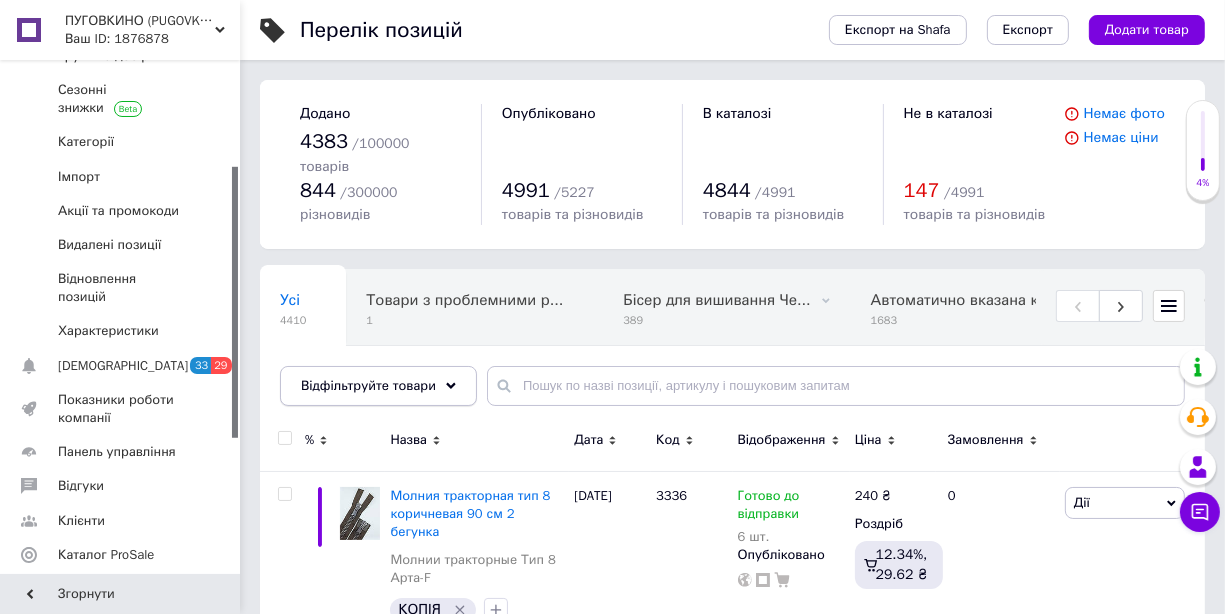 click on "Відфільтруйте товари" at bounding box center [368, 385] 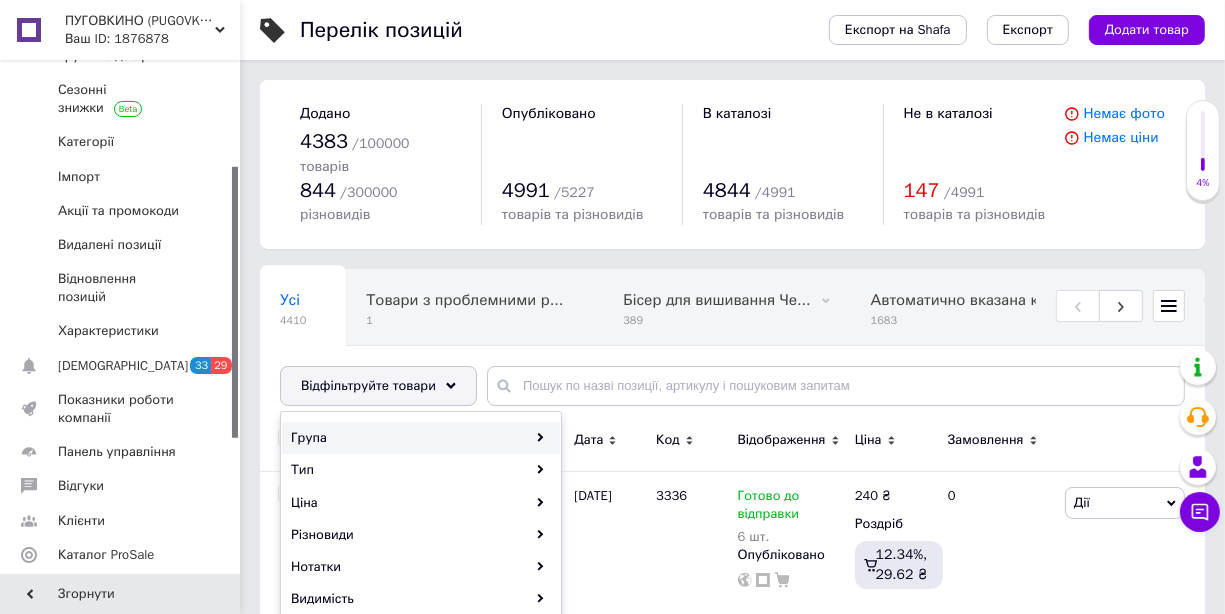 click on "Група" at bounding box center (421, 438) 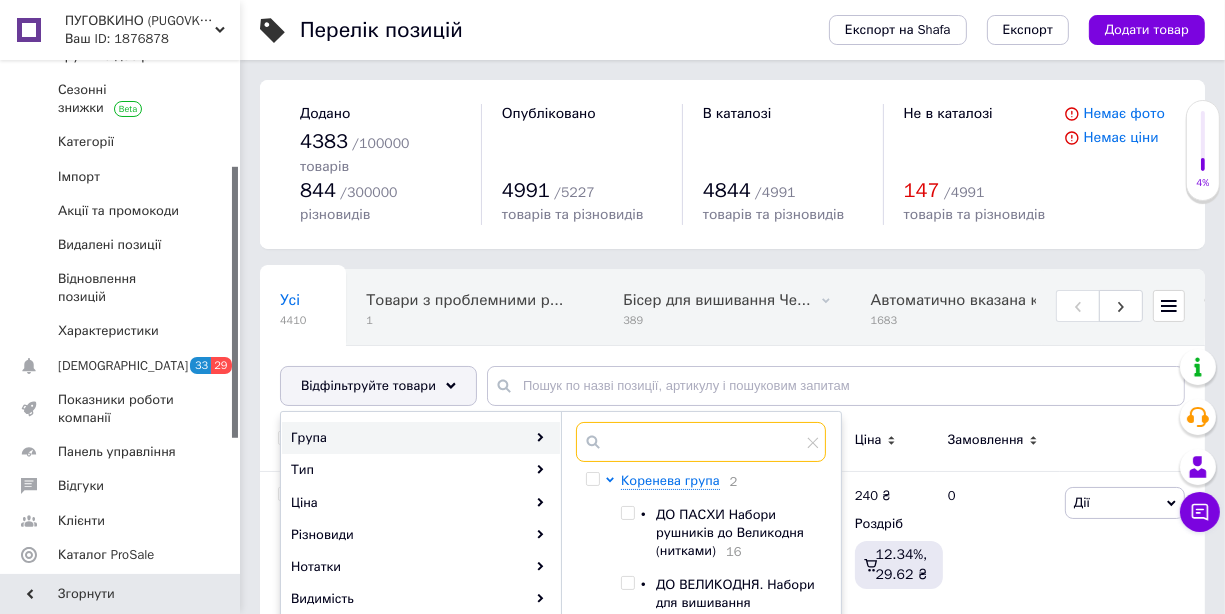 click at bounding box center (701, 442) 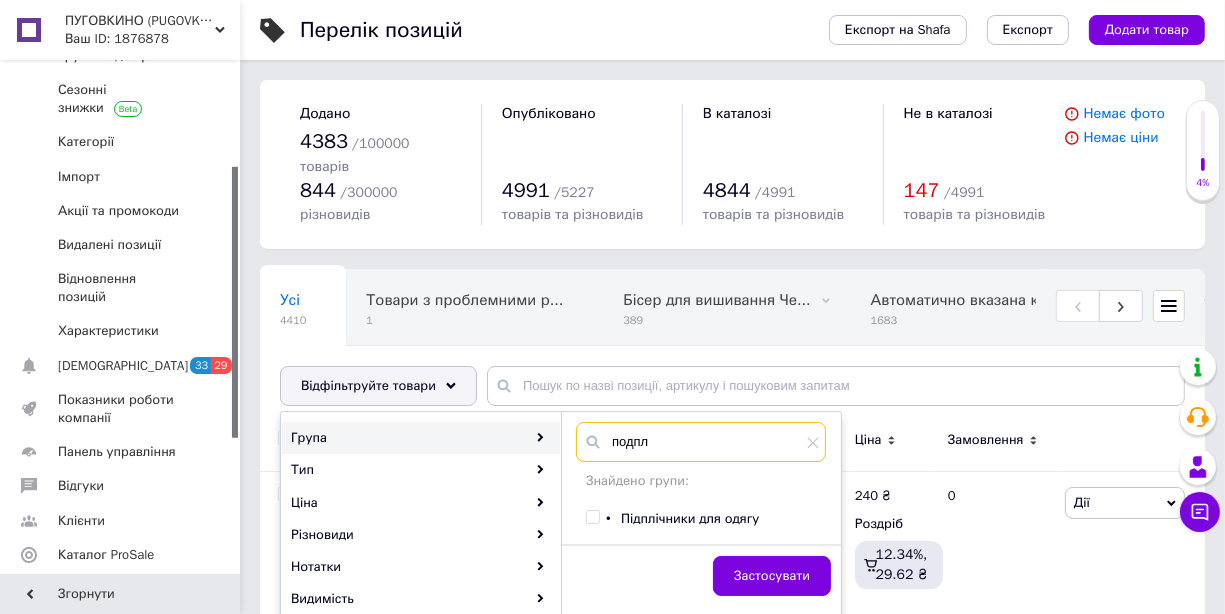 type on "подпл" 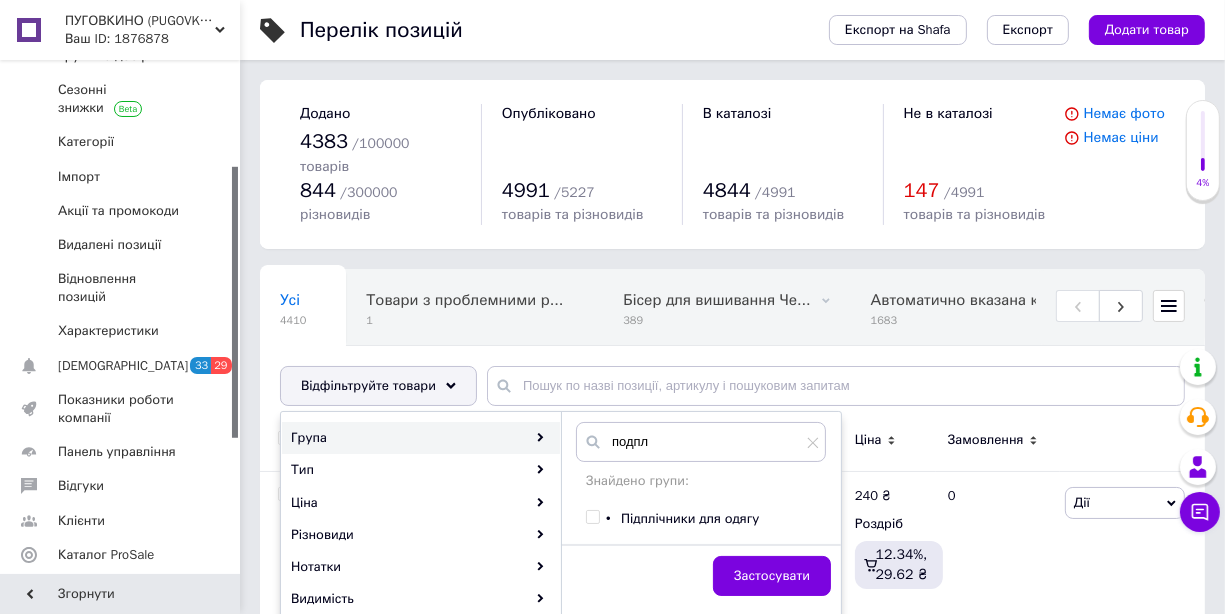 click at bounding box center [592, 517] 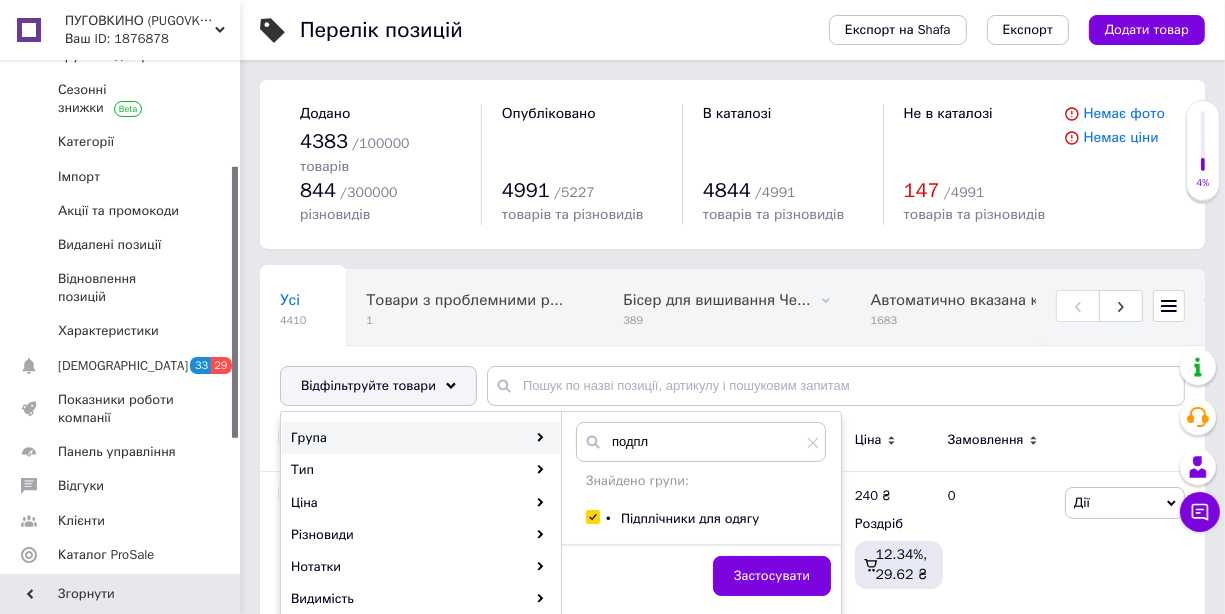 checkbox on "true" 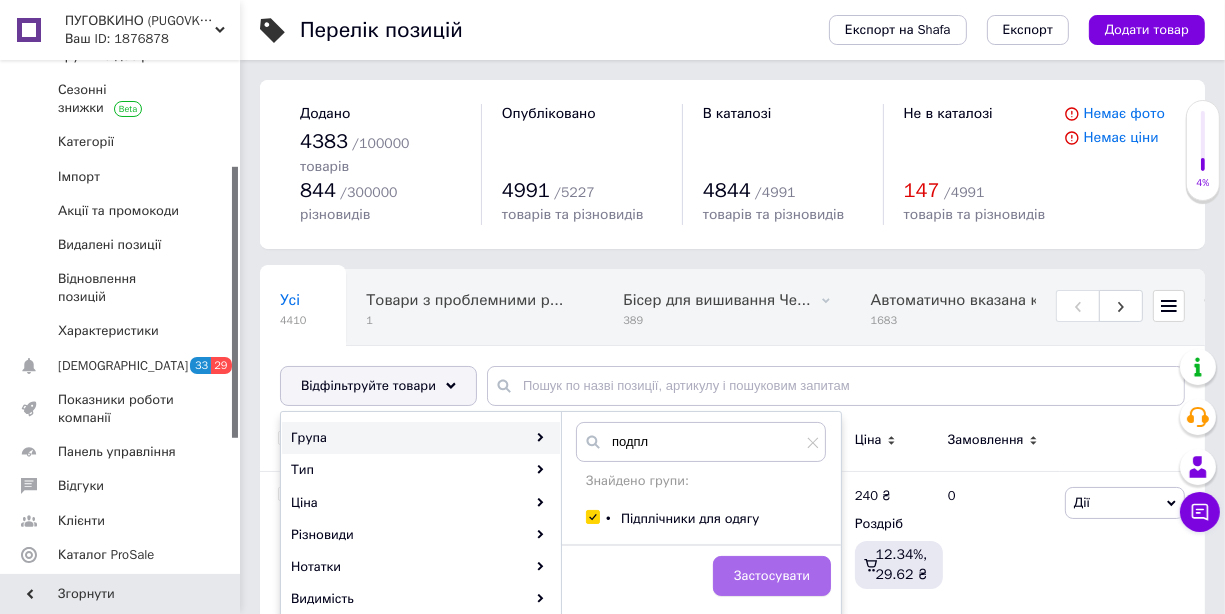 click on "Застосувати" at bounding box center [772, 576] 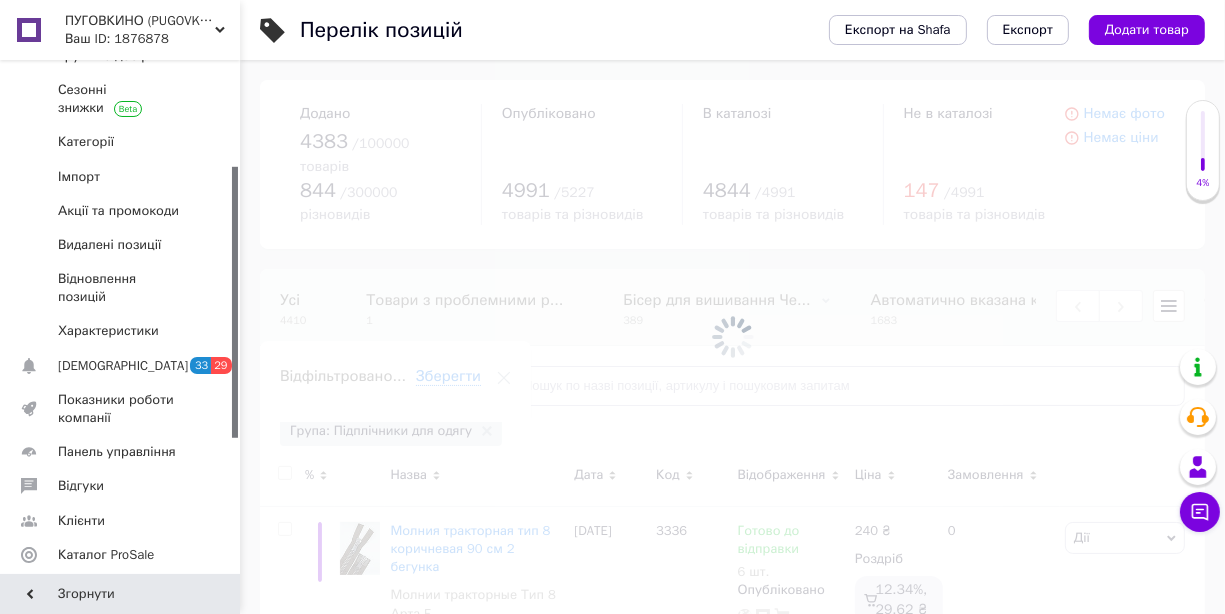 scroll, scrollTop: 0, scrollLeft: 5611, axis: horizontal 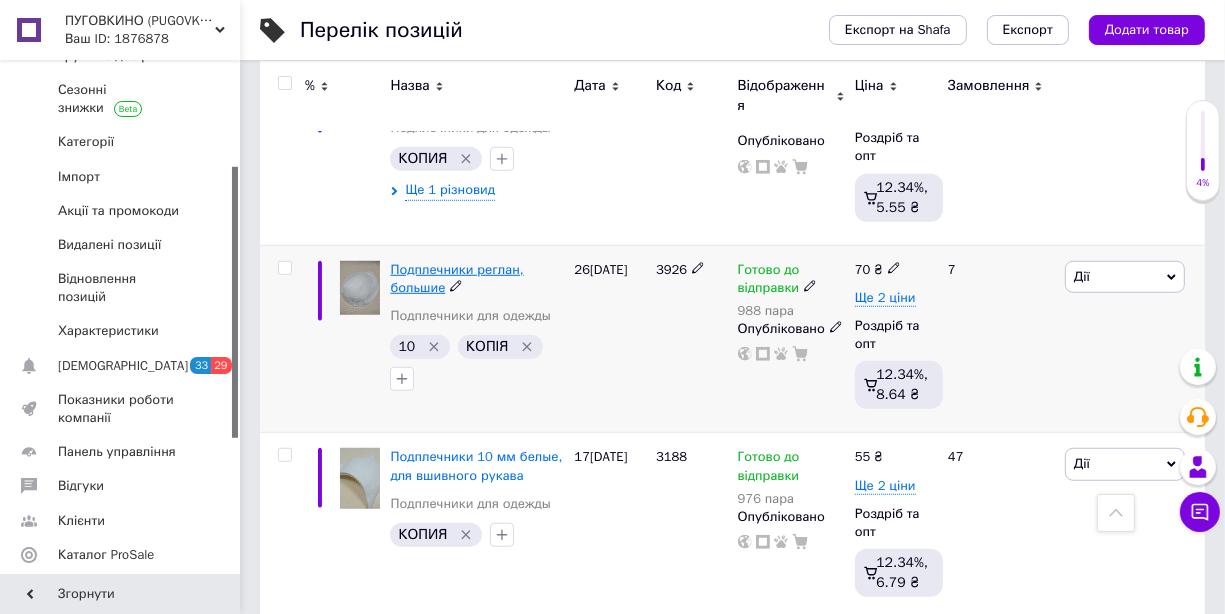 click on "Подплечники  реглан, большие" at bounding box center [456, 278] 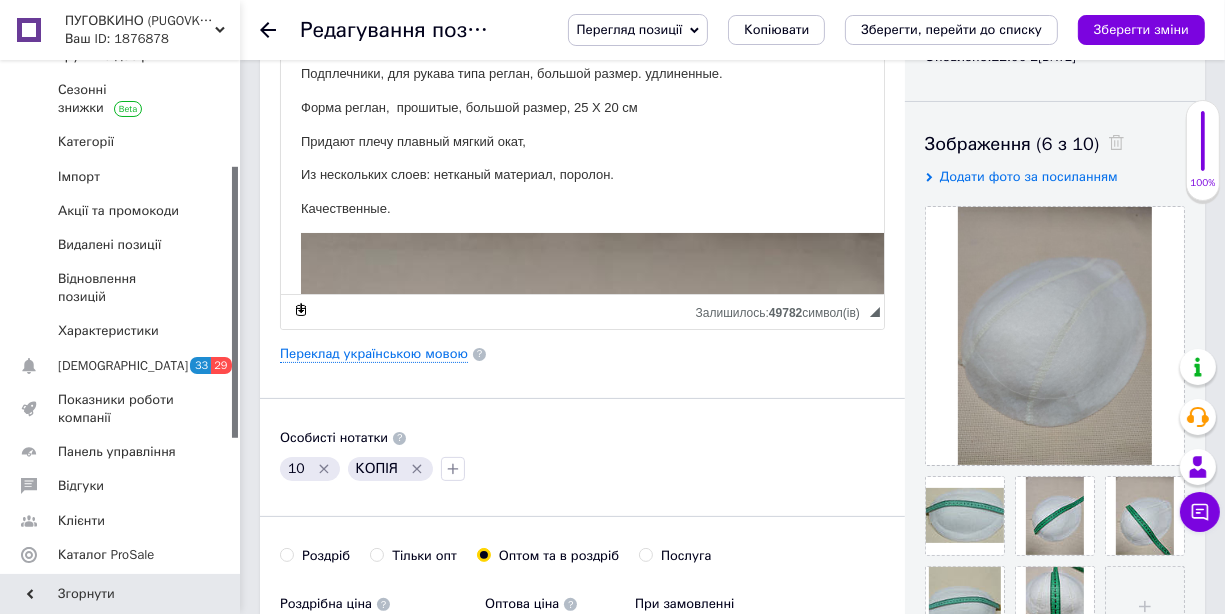 scroll, scrollTop: 299, scrollLeft: 0, axis: vertical 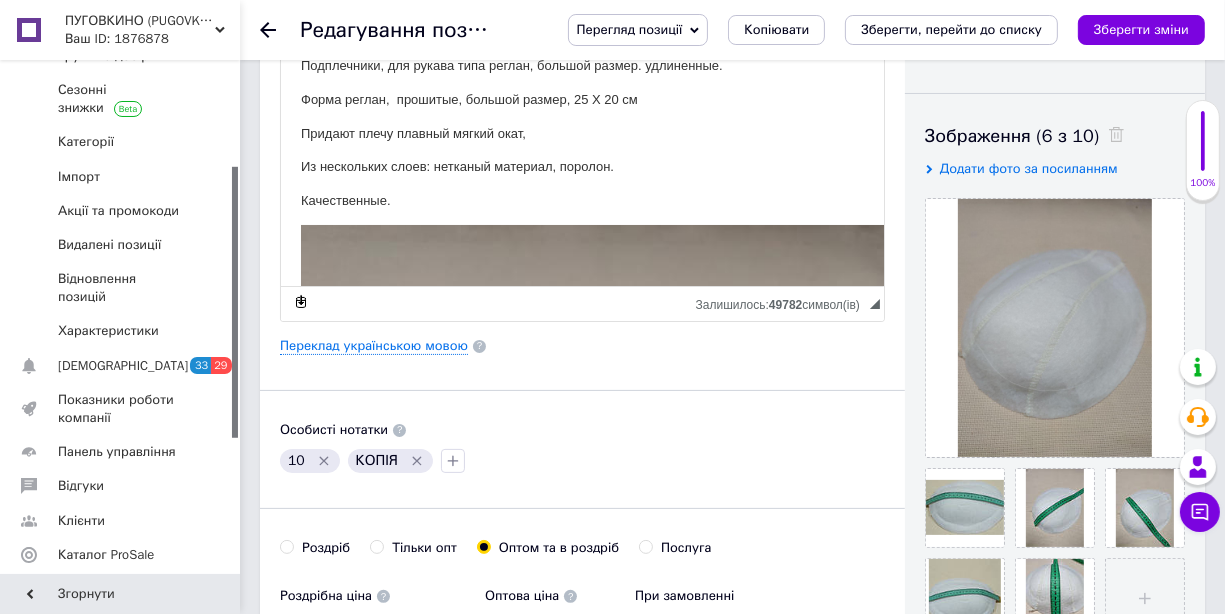 click 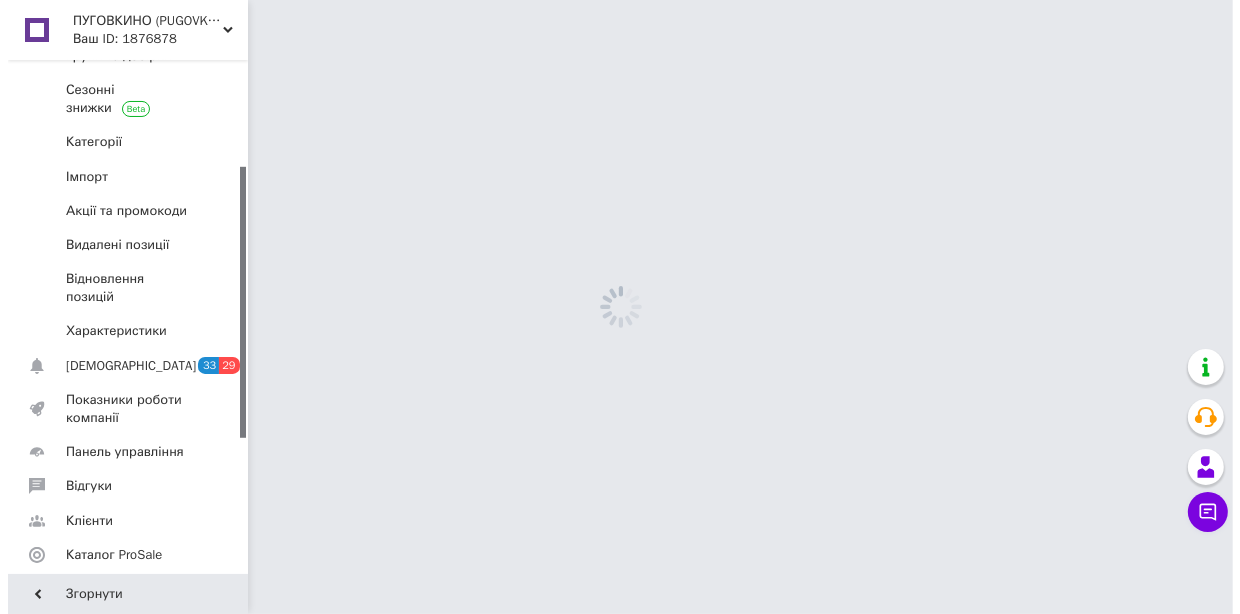 scroll, scrollTop: 0, scrollLeft: 0, axis: both 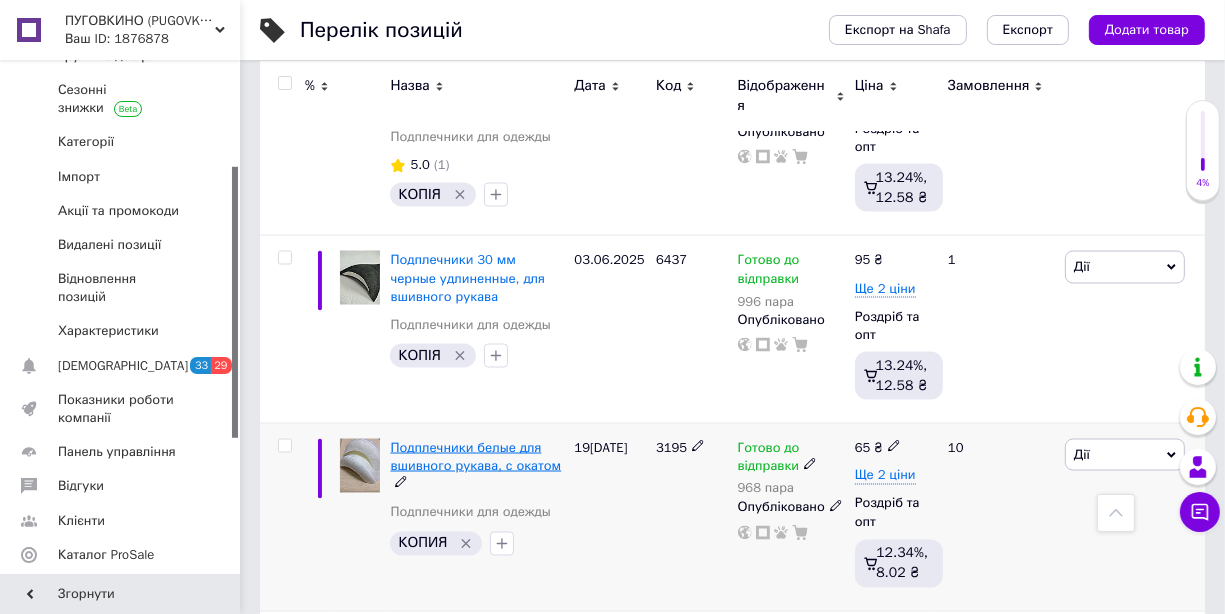 click on "Подплечники белые для вшивного рукава, с окатом" at bounding box center (475, 456) 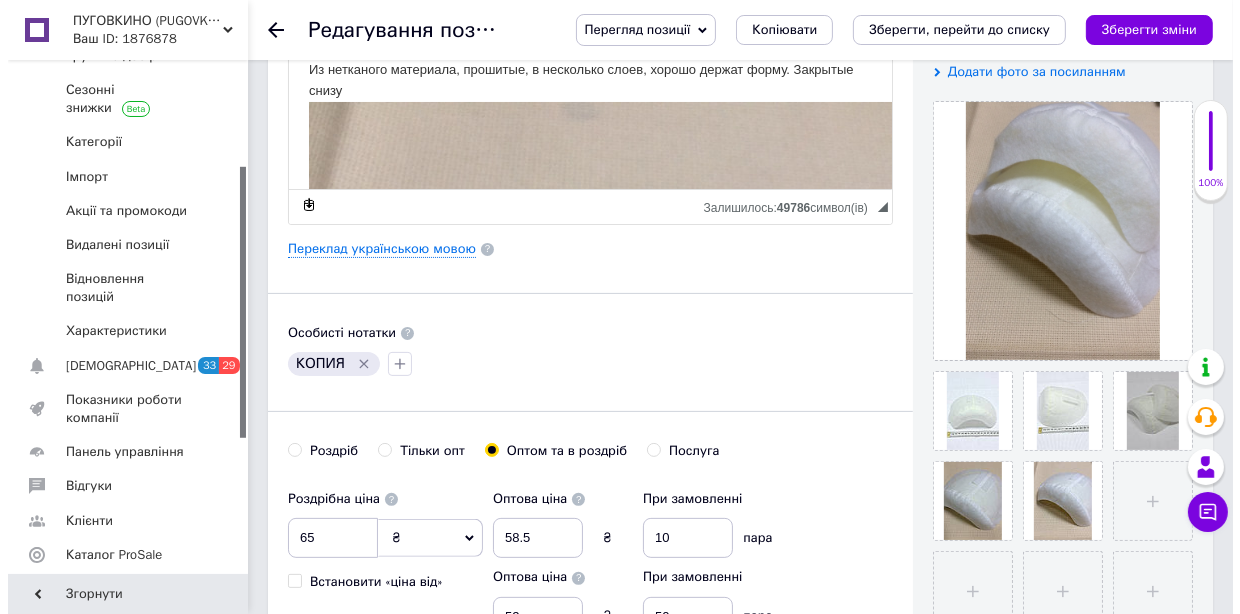 scroll, scrollTop: 400, scrollLeft: 0, axis: vertical 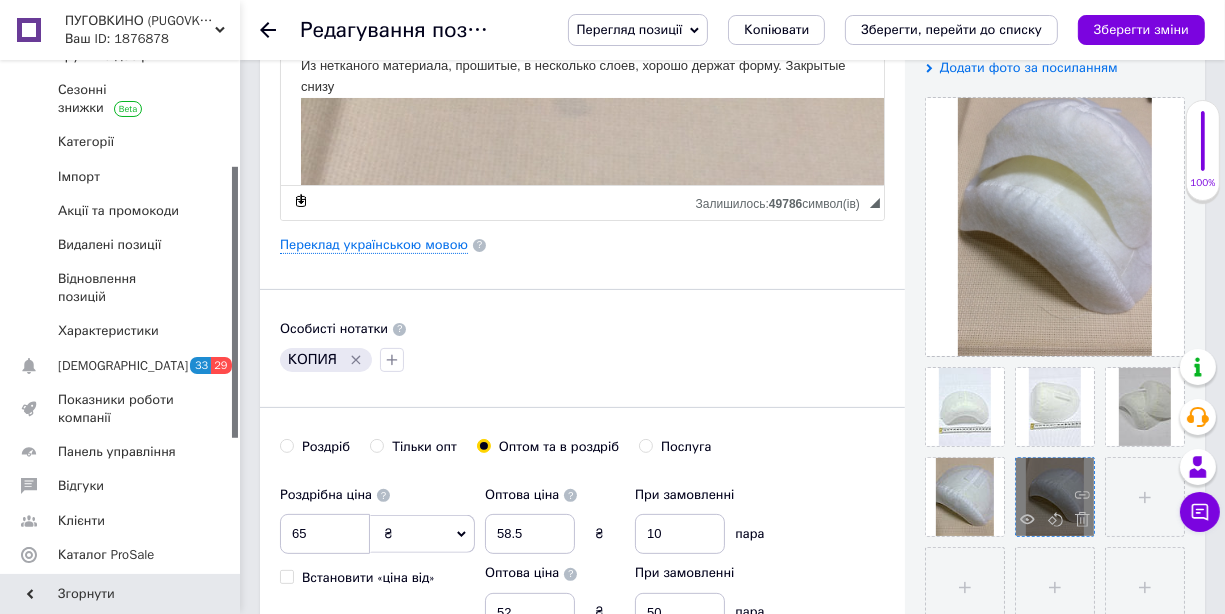 click at bounding box center (1055, 497) 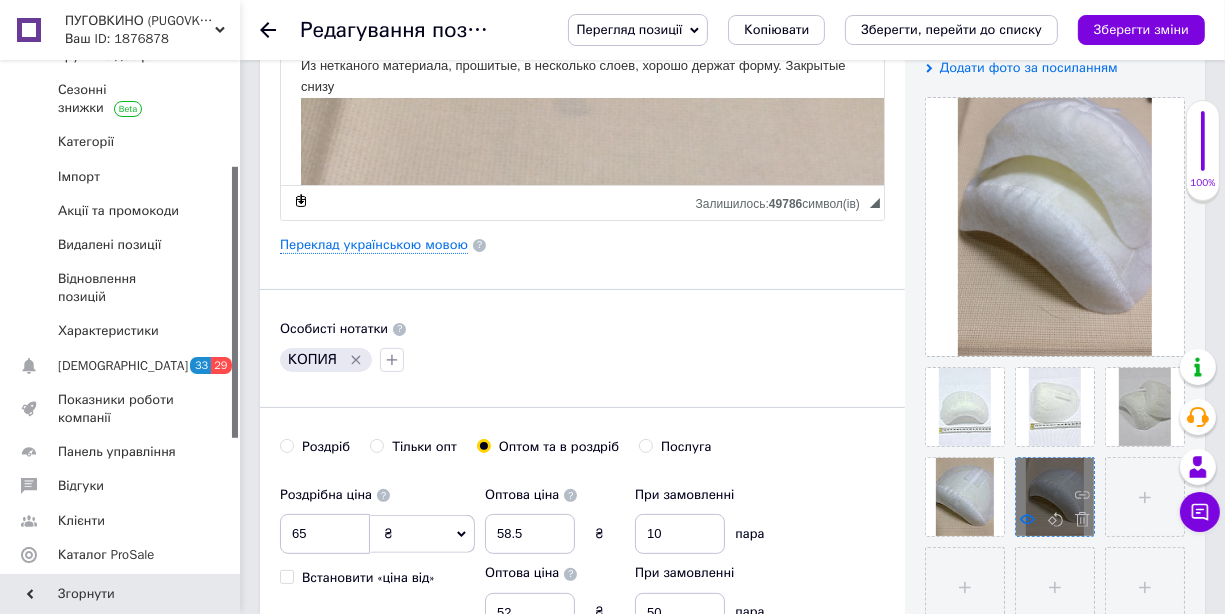 click 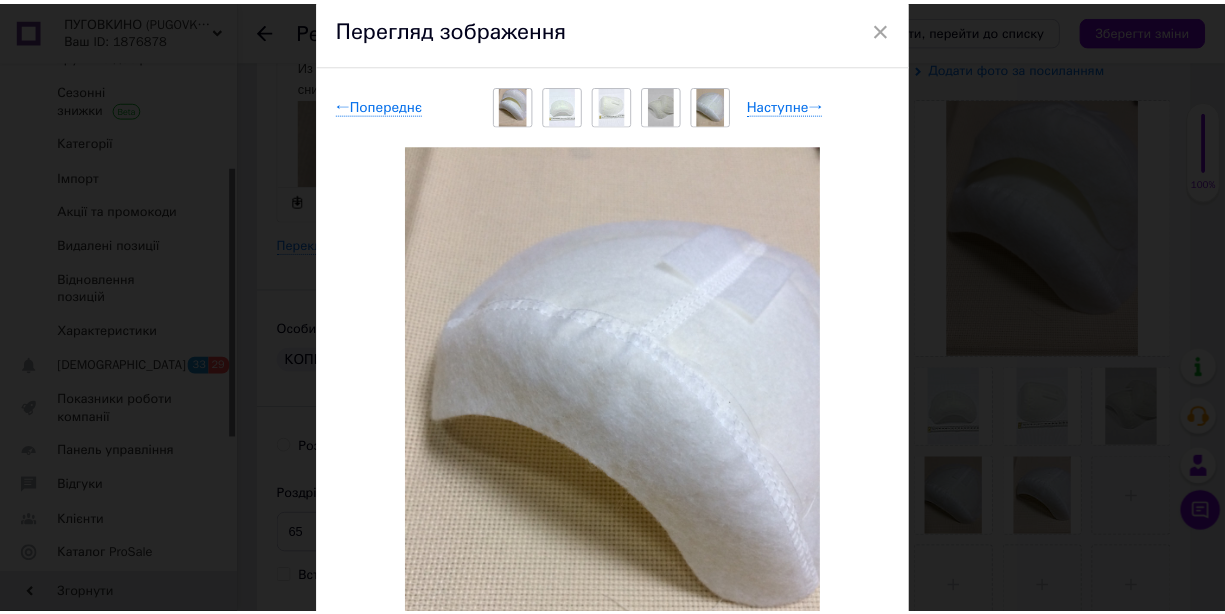 scroll, scrollTop: 200, scrollLeft: 0, axis: vertical 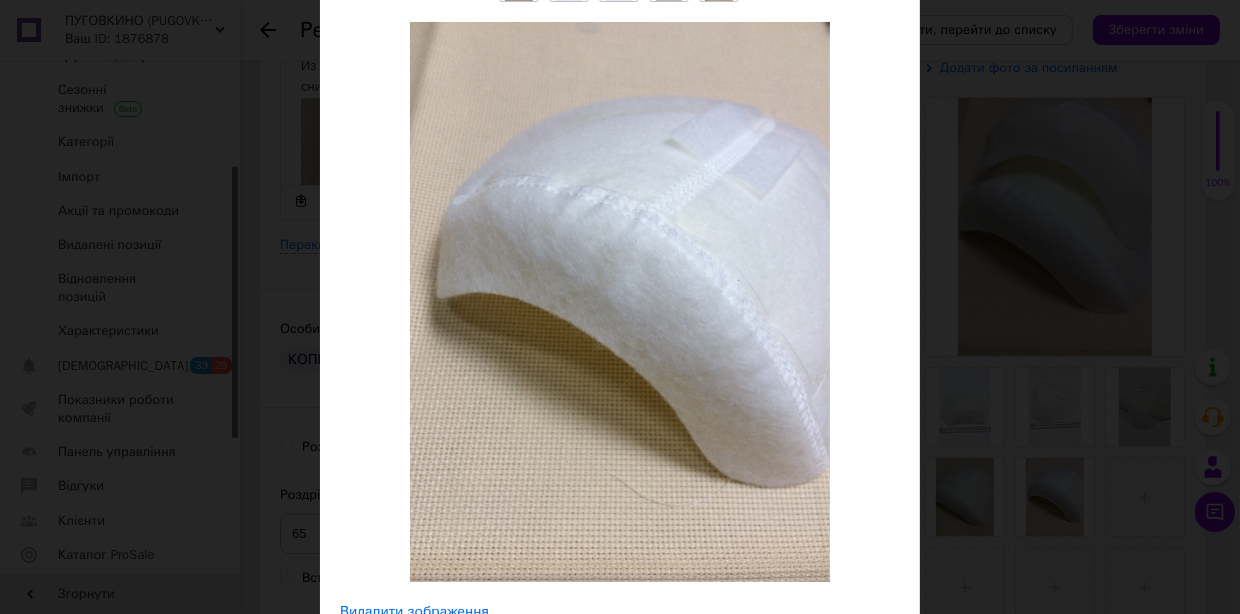 click on "× Перегляд зображення ← Попереднє Наступне → Видалити зображення Видалити всі зображення" at bounding box center [620, 307] 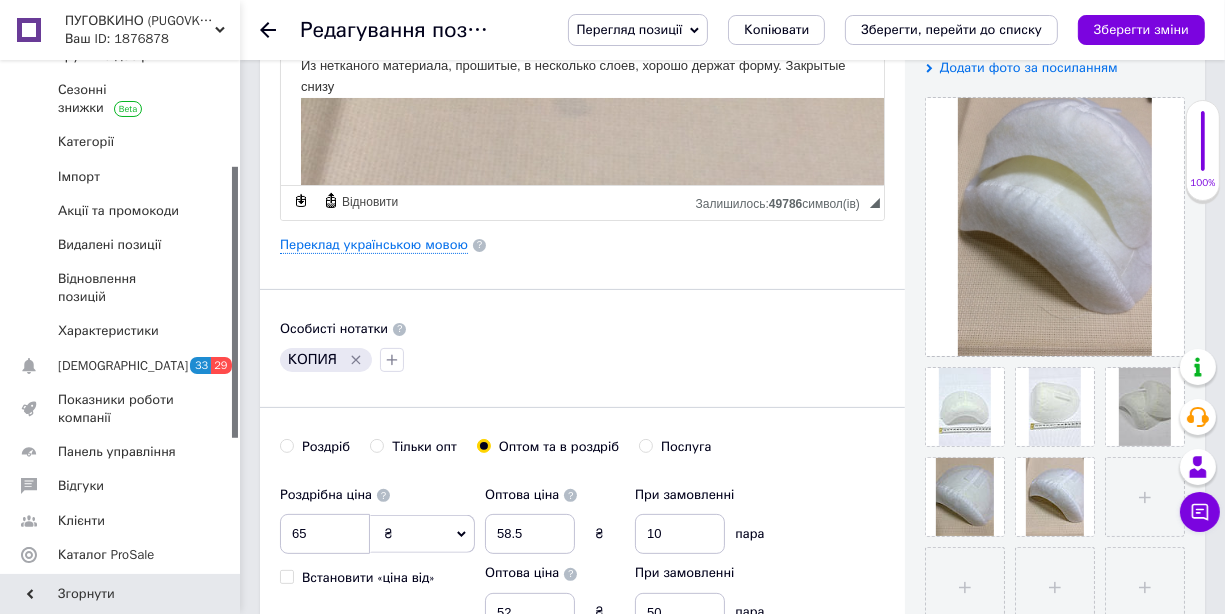 click 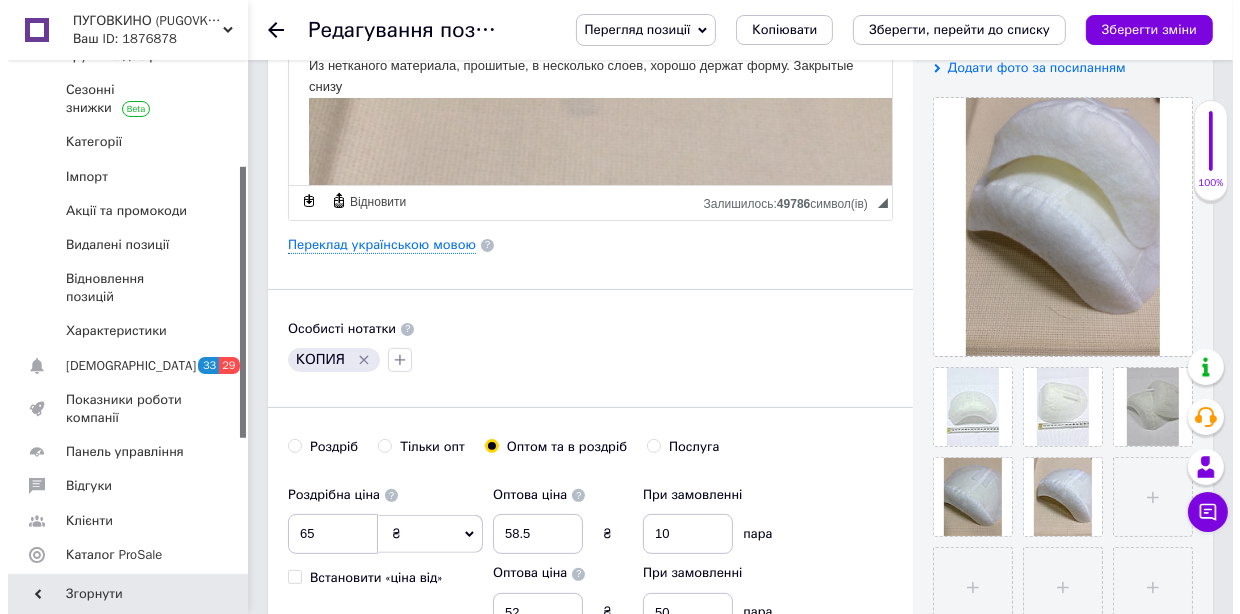 scroll, scrollTop: 0, scrollLeft: 0, axis: both 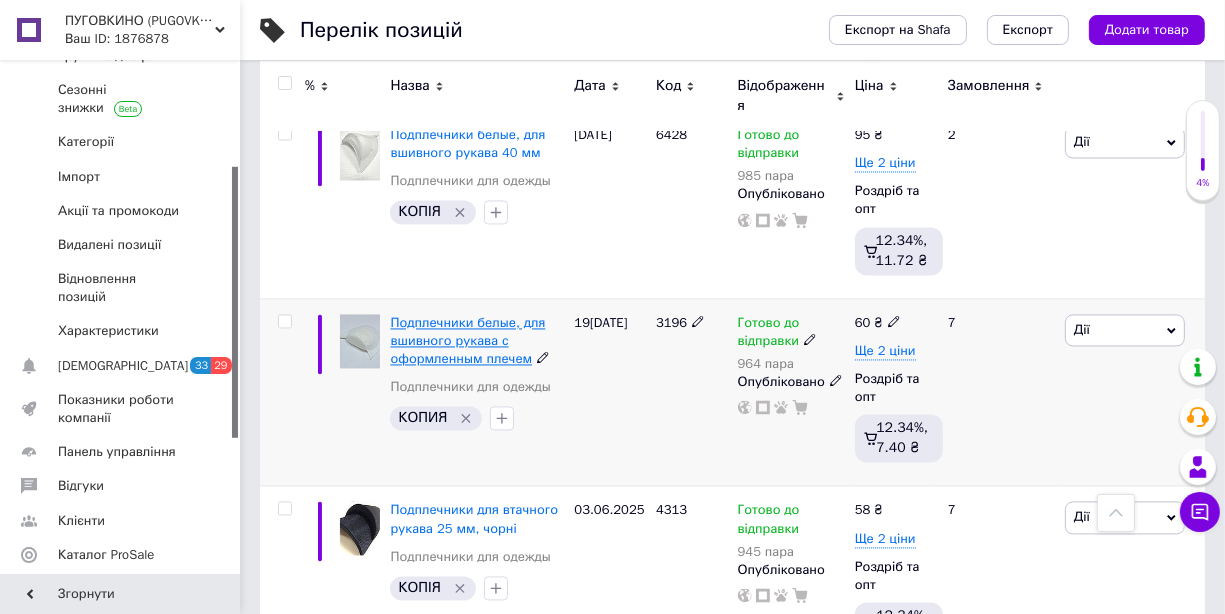 click on "Подплечники белые, для вшивного рукава с оформленным плечем" at bounding box center (467, 340) 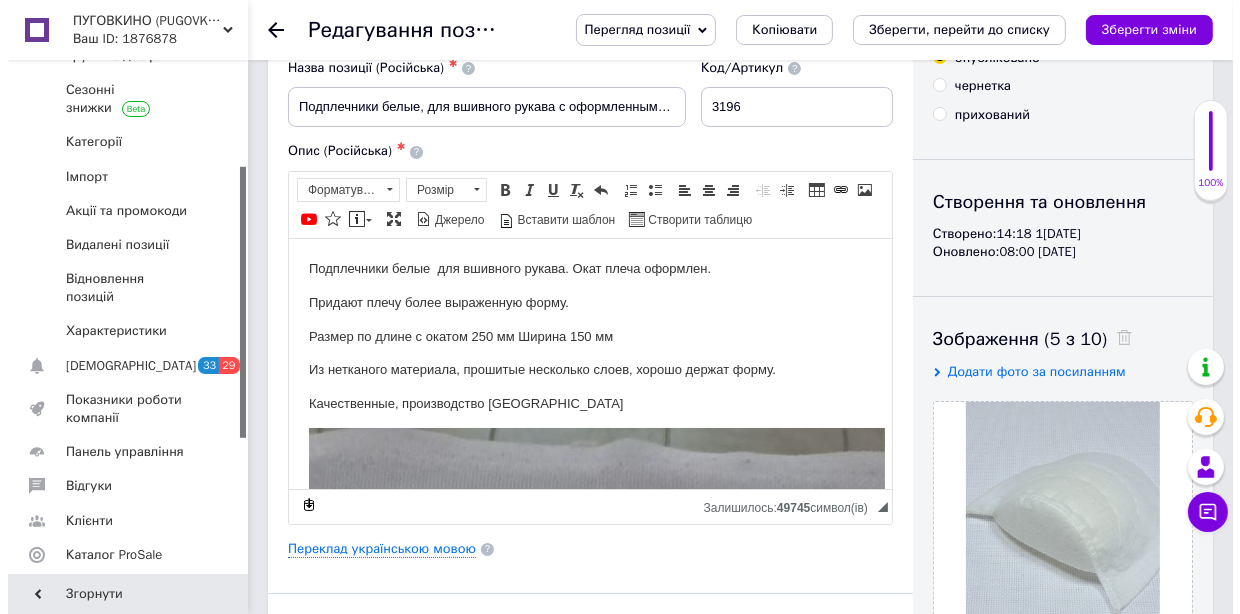 scroll, scrollTop: 200, scrollLeft: 0, axis: vertical 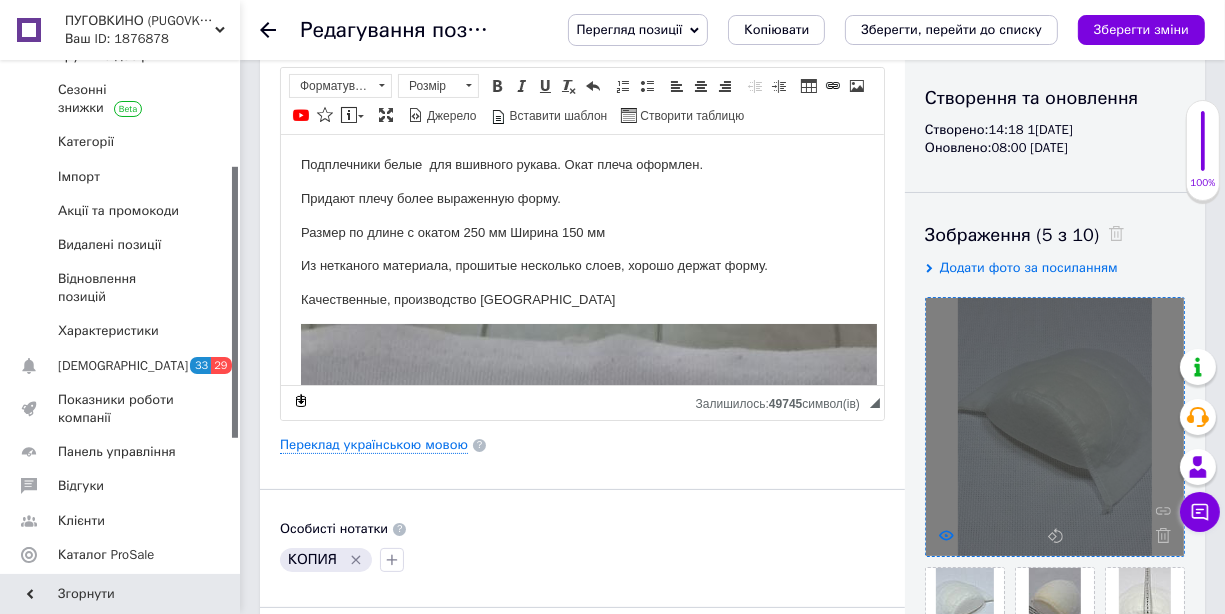 click 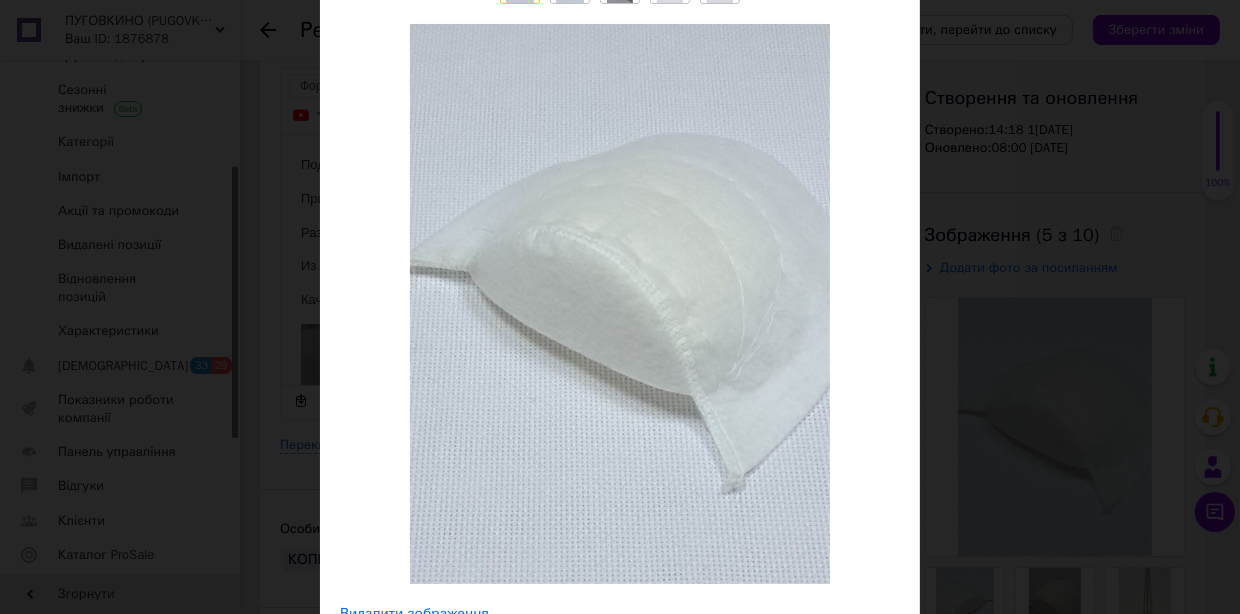 scroll, scrollTop: 200, scrollLeft: 0, axis: vertical 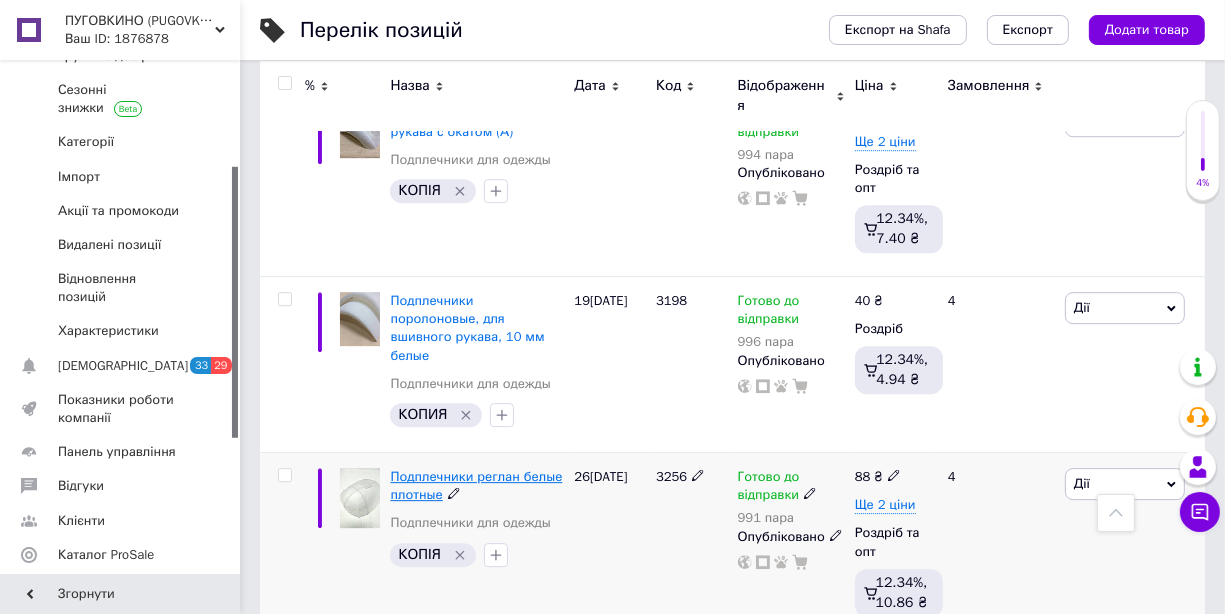 click on "Подплечники реглан белые плотные" at bounding box center [476, 485] 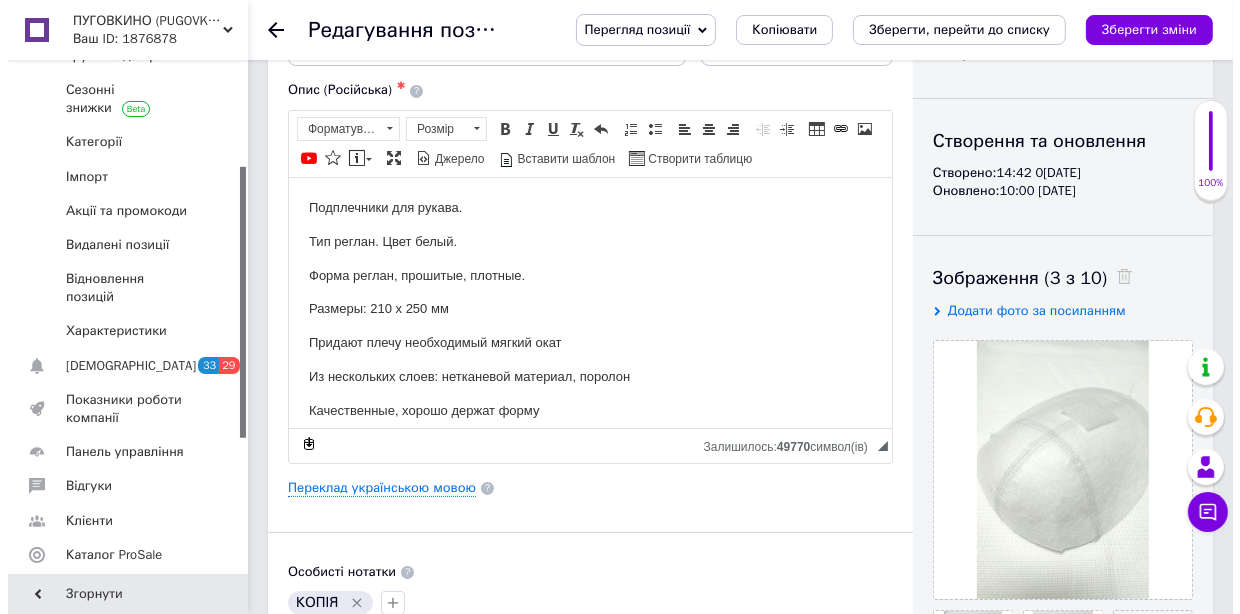 scroll, scrollTop: 400, scrollLeft: 0, axis: vertical 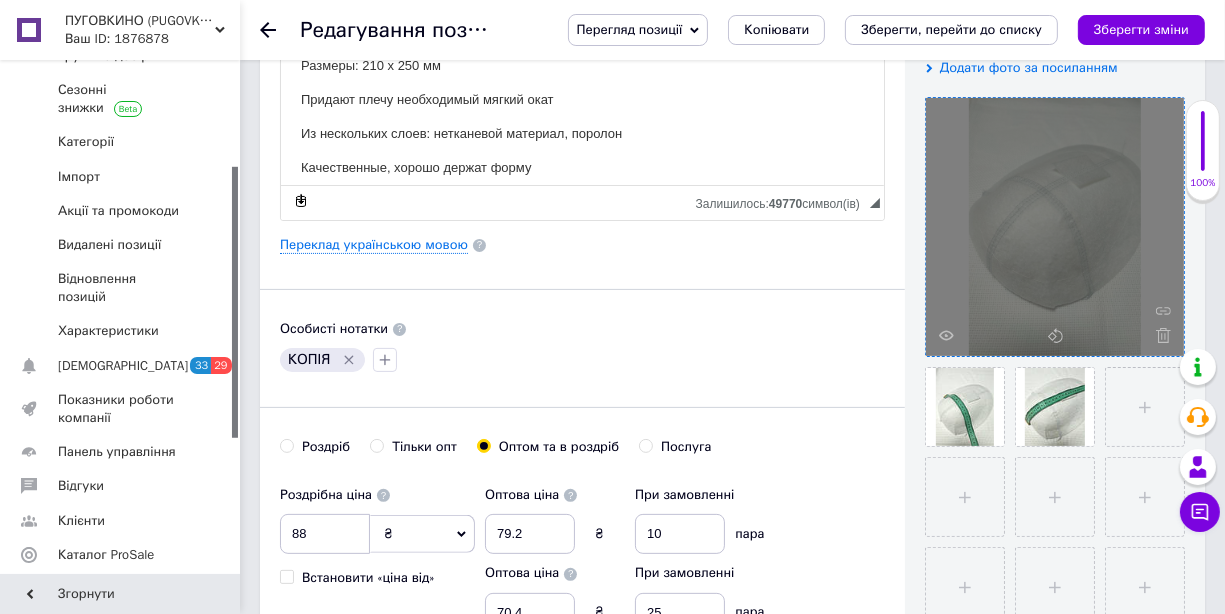click at bounding box center (1055, 227) 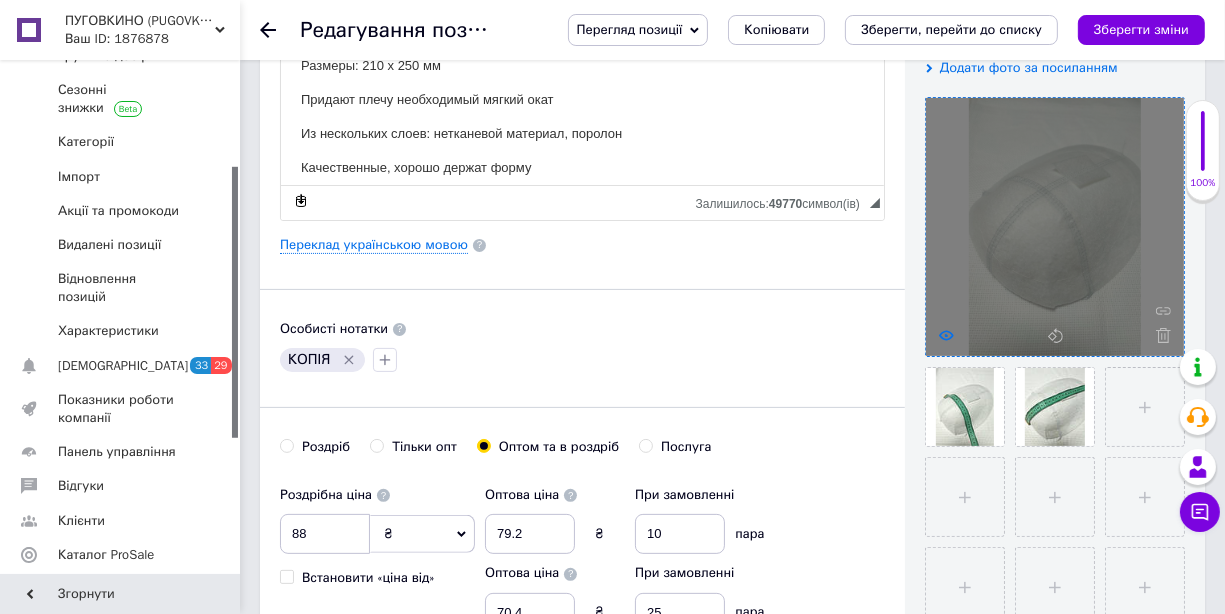 click 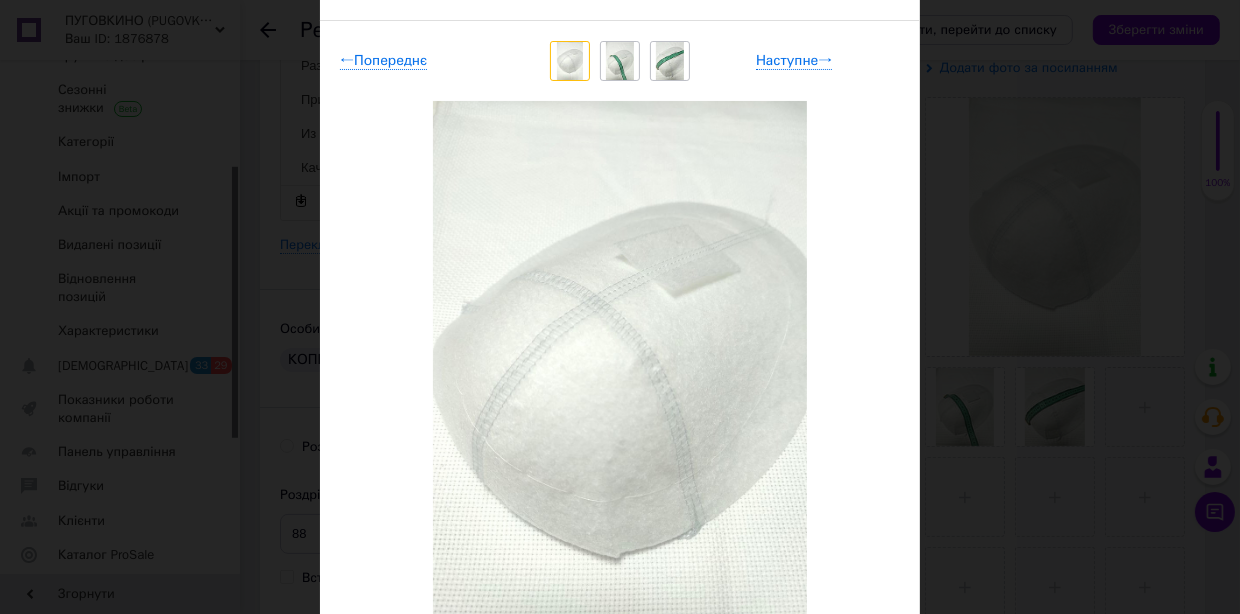 scroll, scrollTop: 200, scrollLeft: 0, axis: vertical 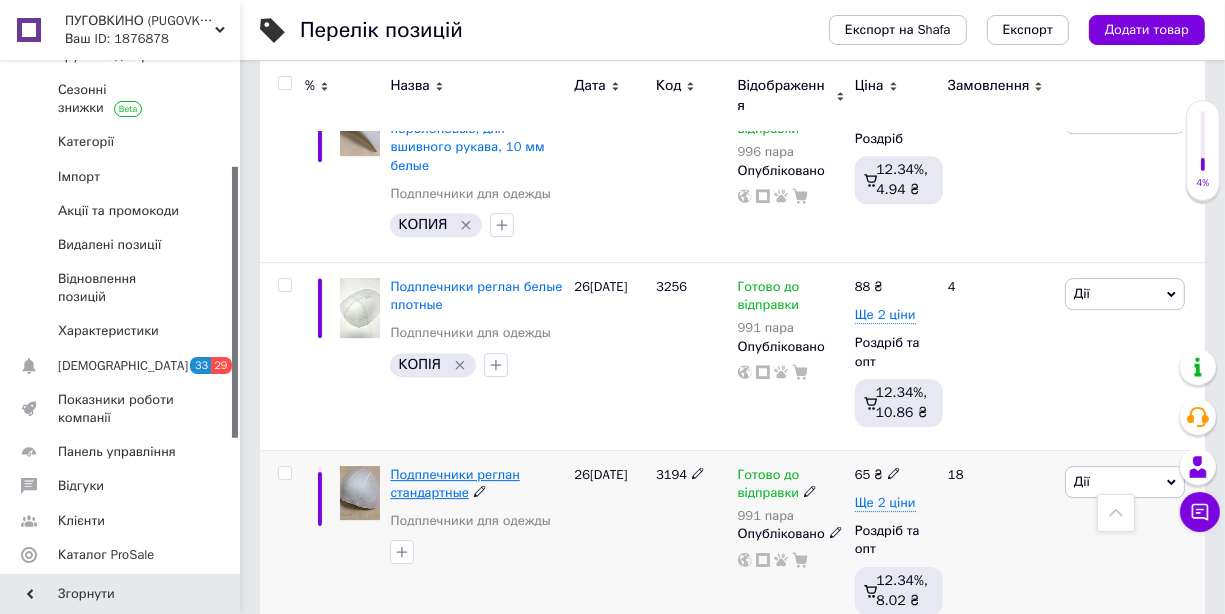 click on "Подплечники реглан стандартные" at bounding box center (454, 483) 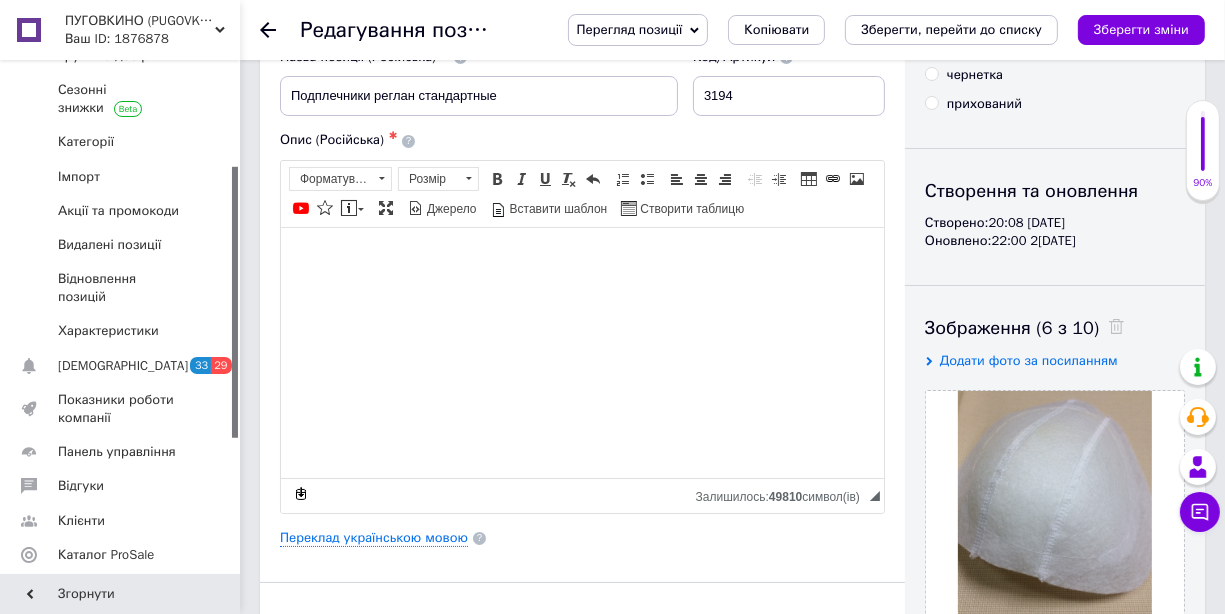 scroll, scrollTop: 99, scrollLeft: 0, axis: vertical 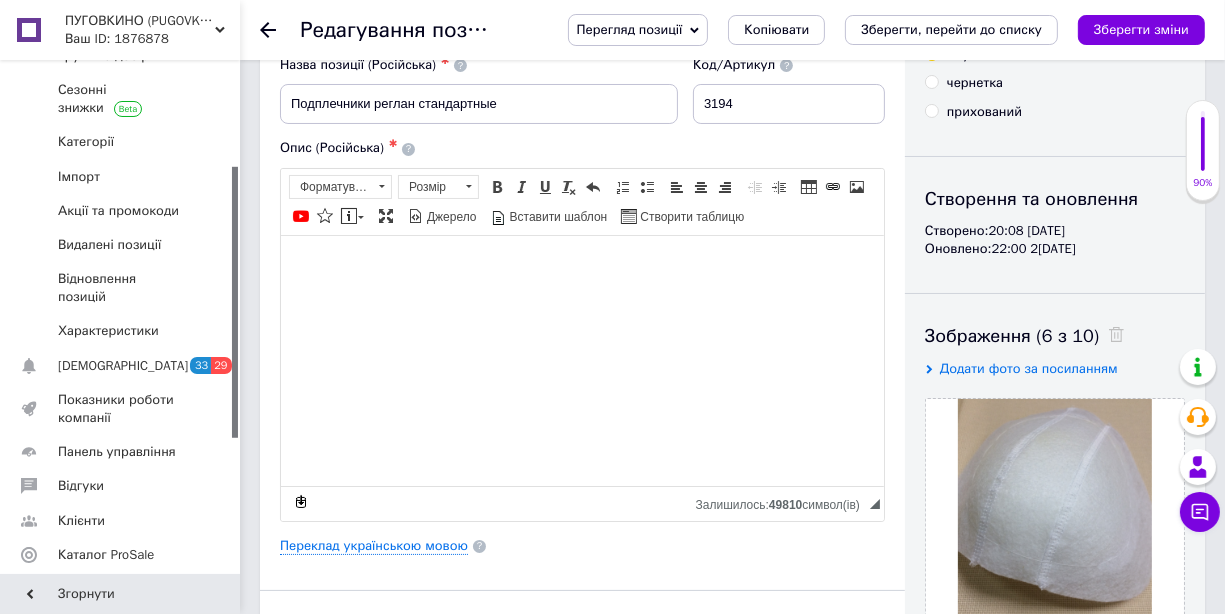 click 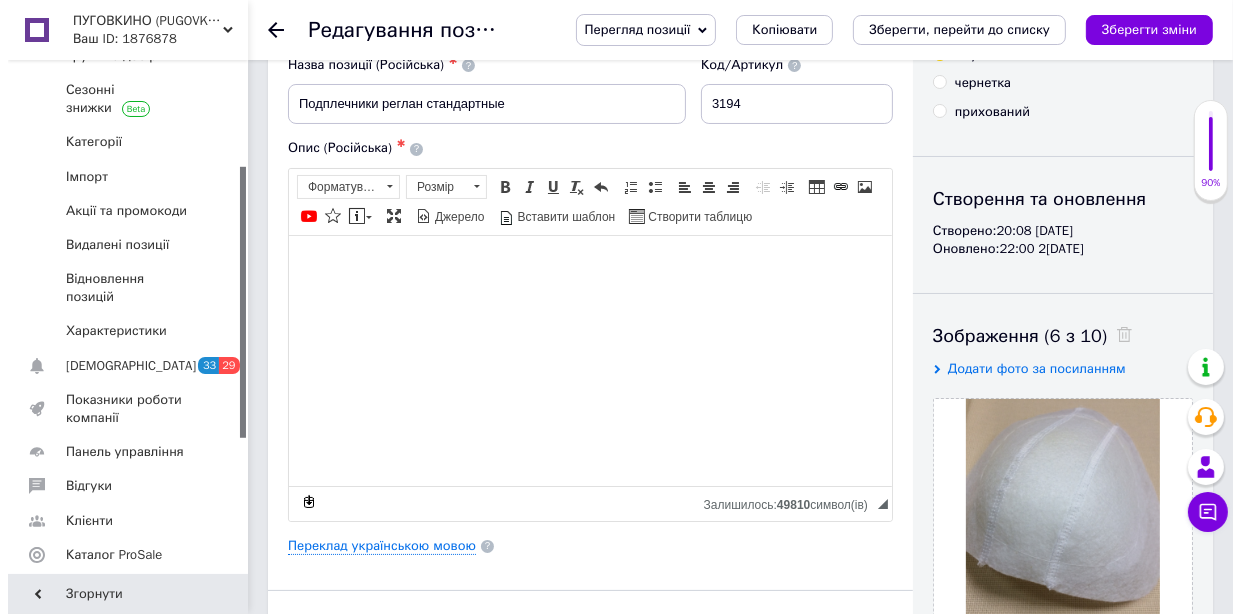 scroll, scrollTop: 0, scrollLeft: 0, axis: both 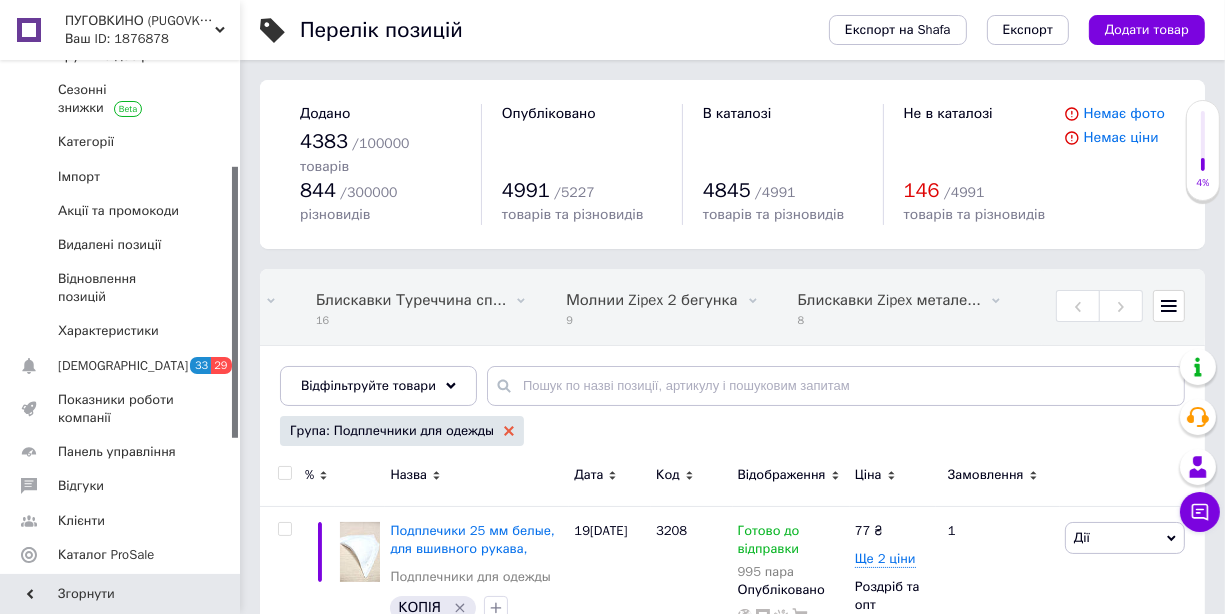 click 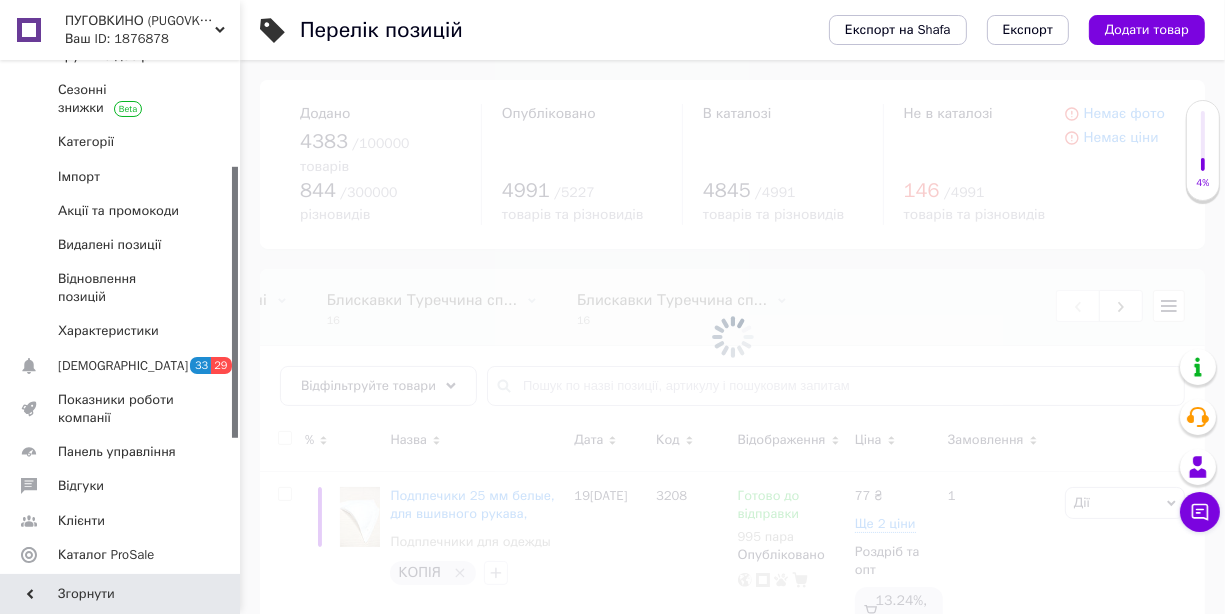 scroll, scrollTop: 0, scrollLeft: 0, axis: both 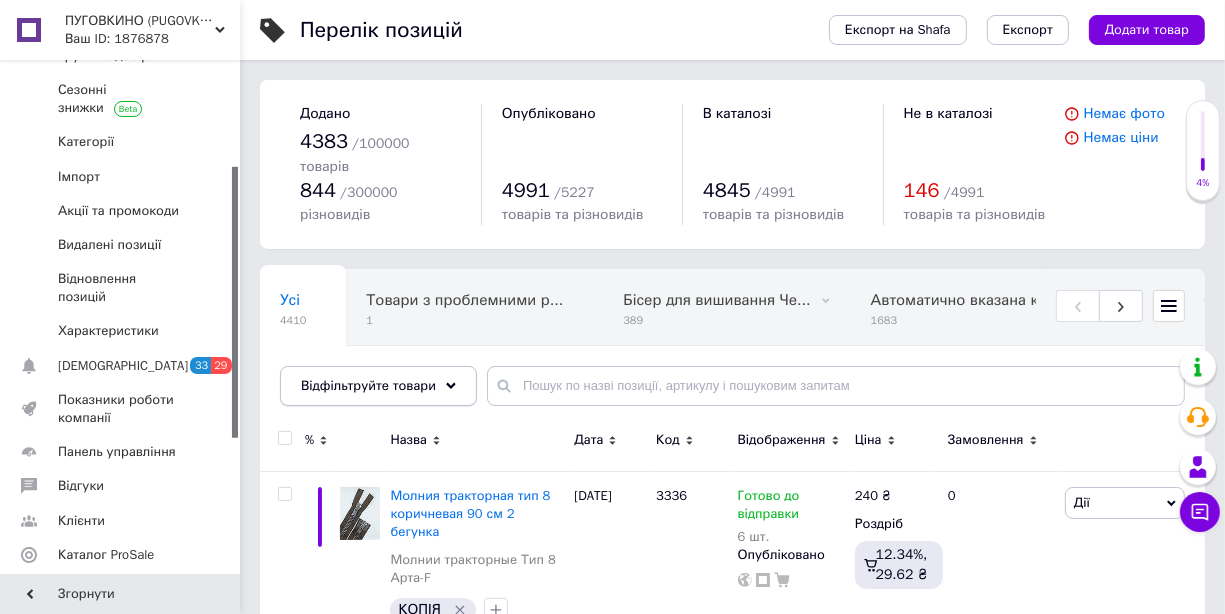 click on "Відфільтруйте товари" at bounding box center (368, 385) 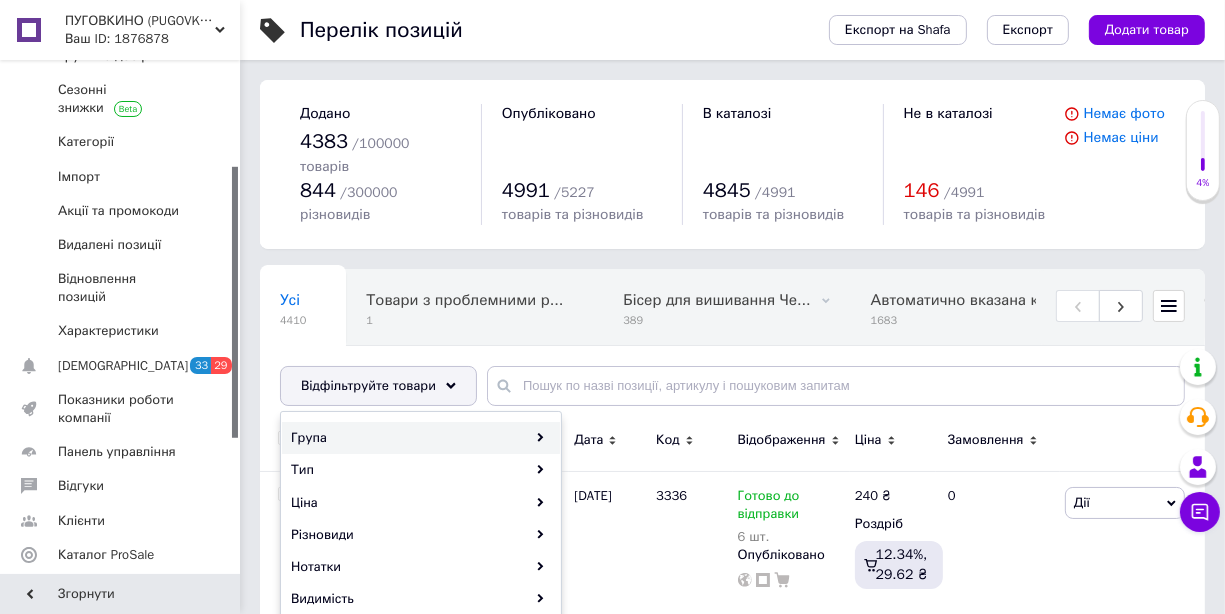 click on "Група" at bounding box center (421, 438) 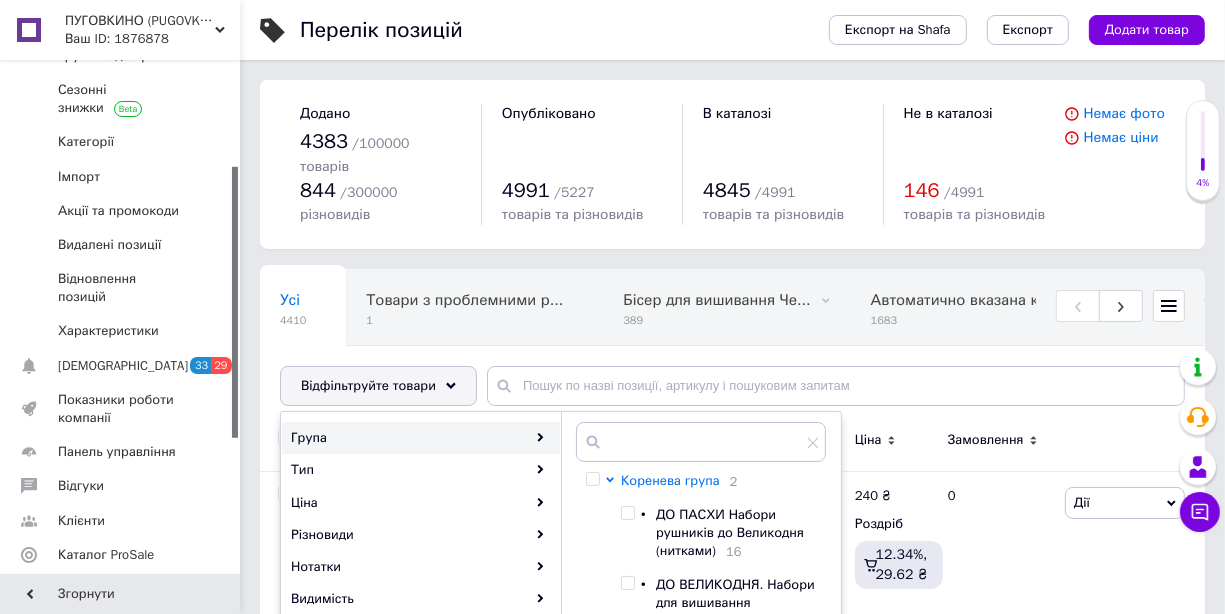 click on "Коренева група" at bounding box center (670, 480) 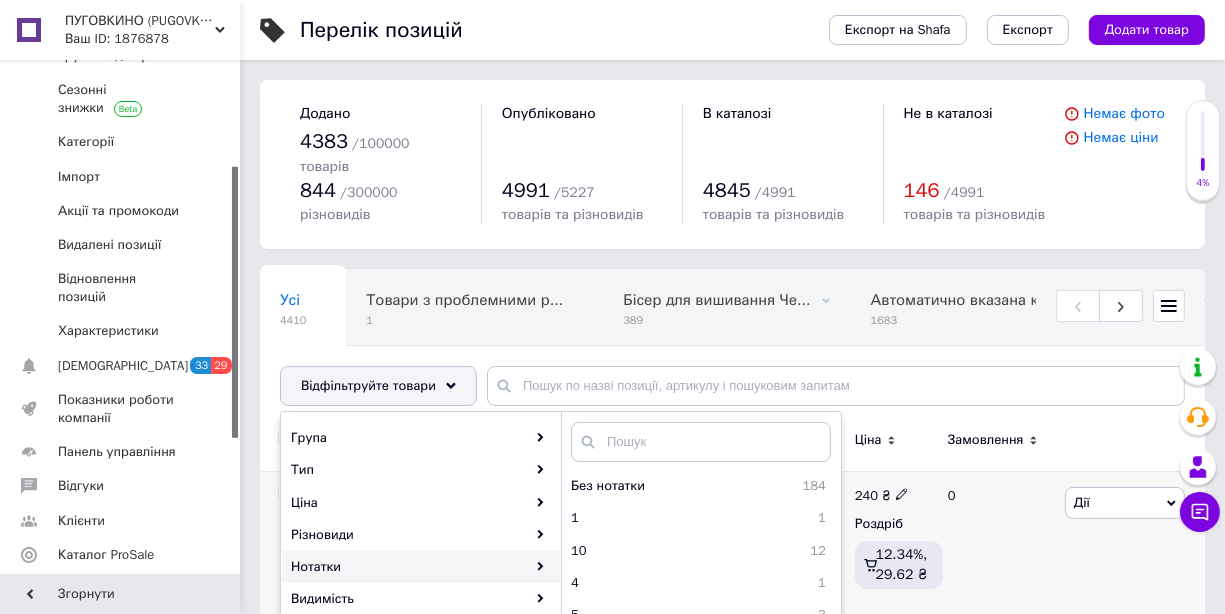 click on "0" at bounding box center (998, 559) 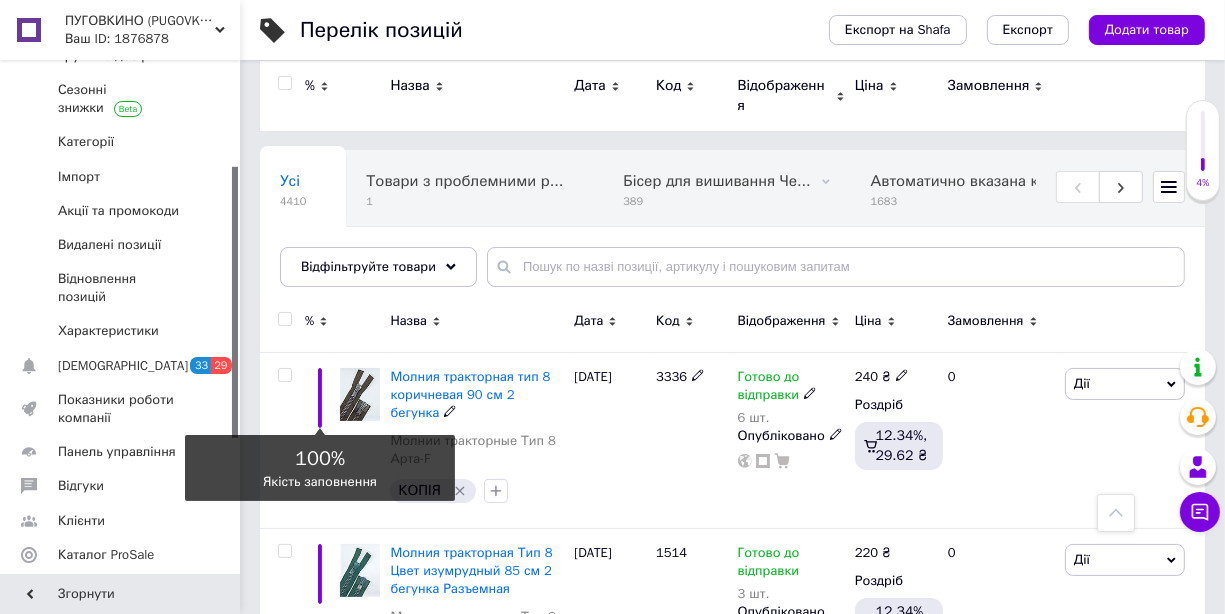 scroll, scrollTop: 99, scrollLeft: 0, axis: vertical 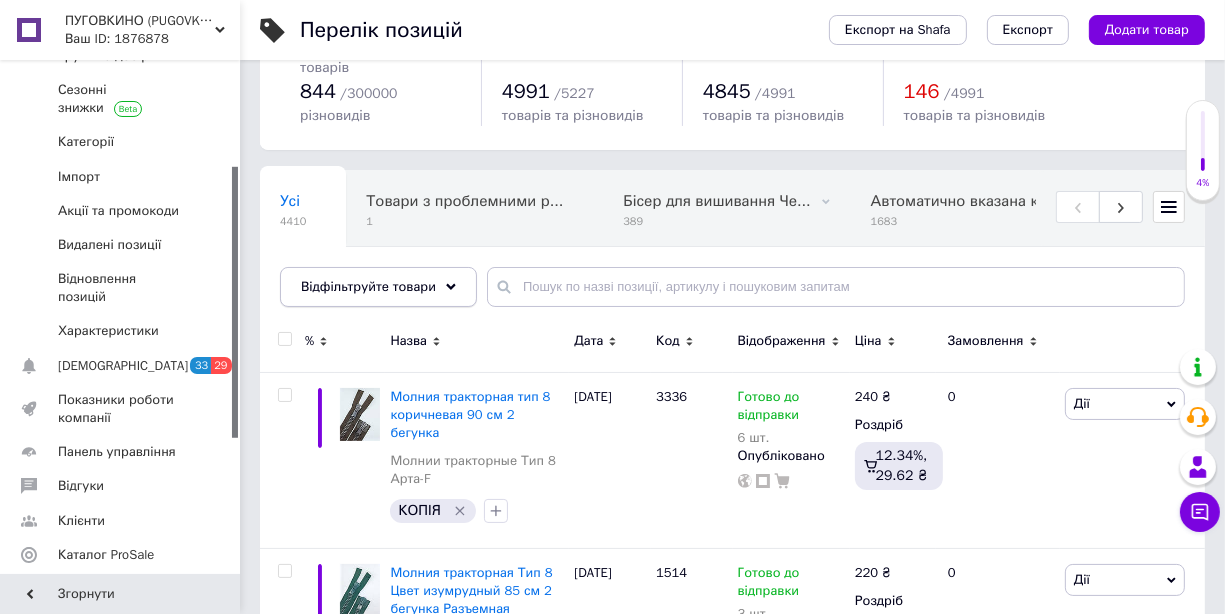 click on "Відфільтруйте товари" at bounding box center (368, 286) 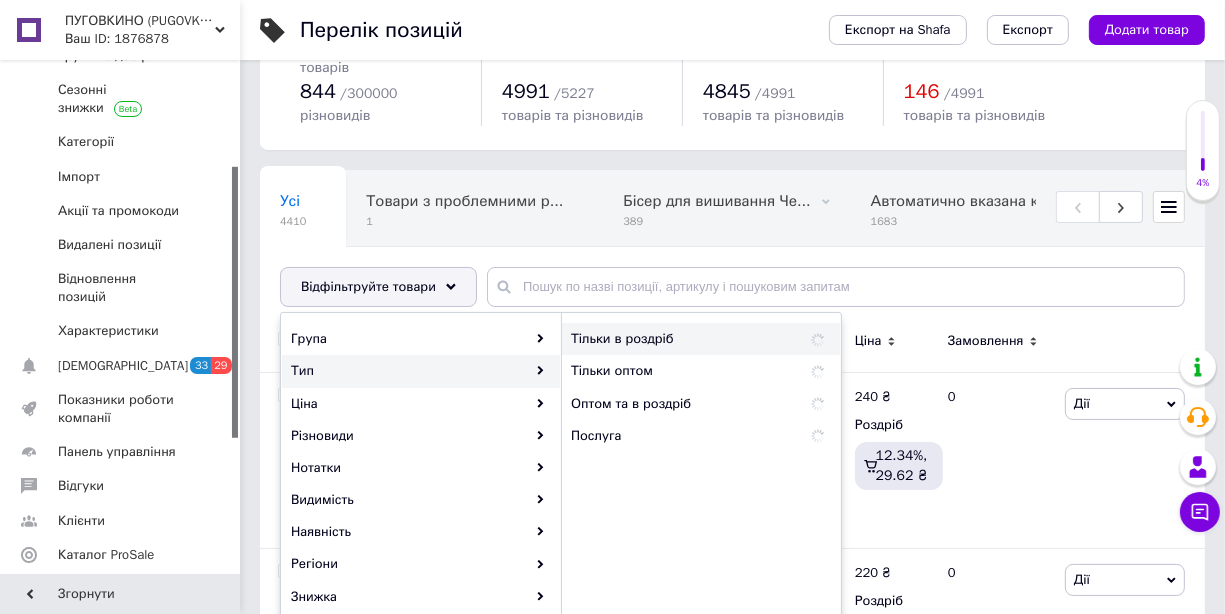 click on "Тільки в роздріб" at bounding box center (672, 339) 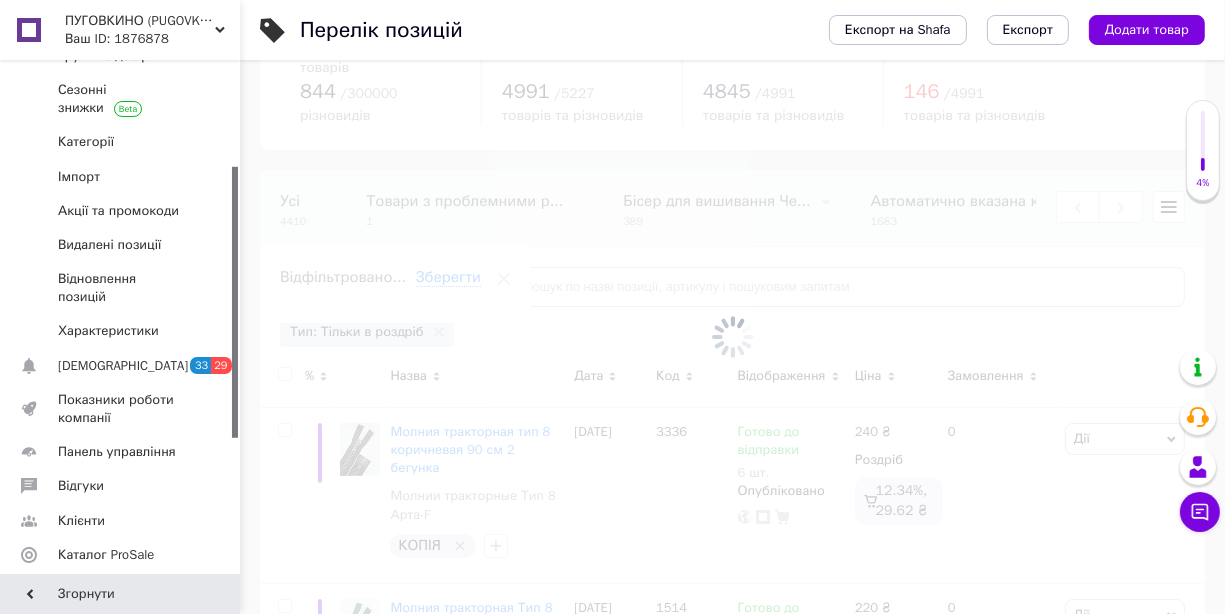 scroll, scrollTop: 0, scrollLeft: 5611, axis: horizontal 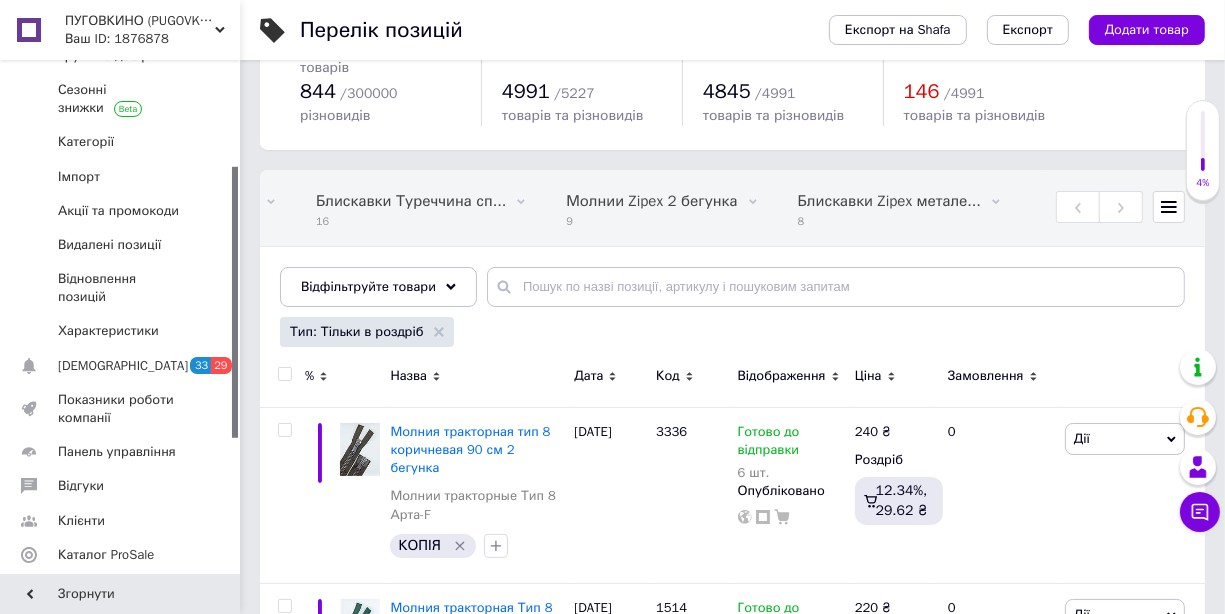click on "Відфільтруйте товари" at bounding box center (378, 287) 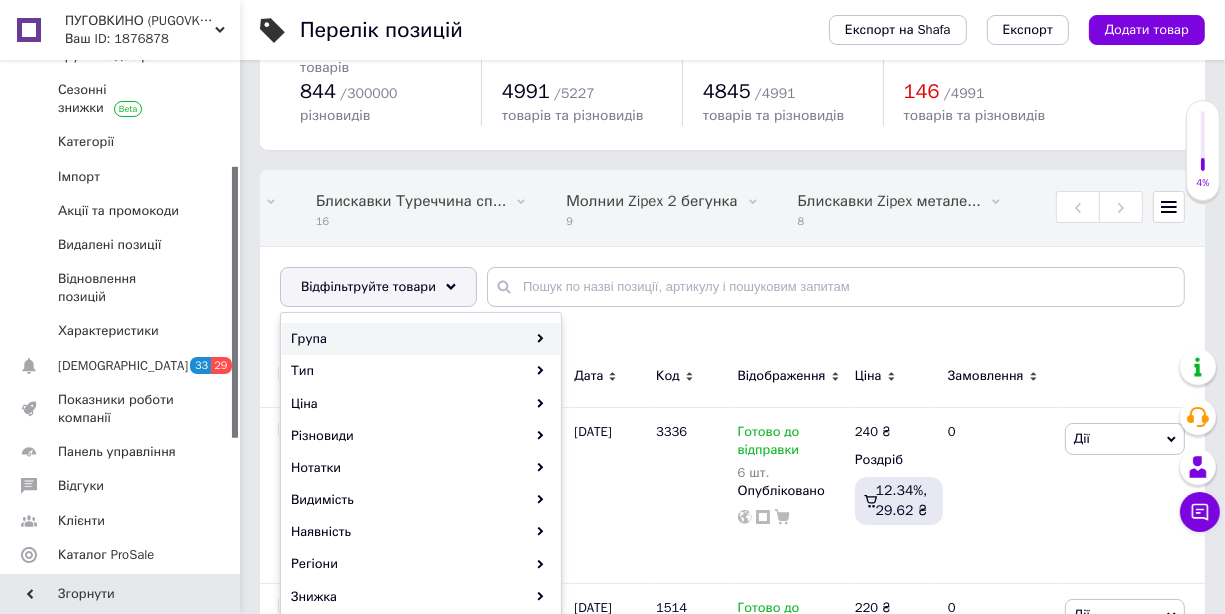 click on "Група" at bounding box center [421, 339] 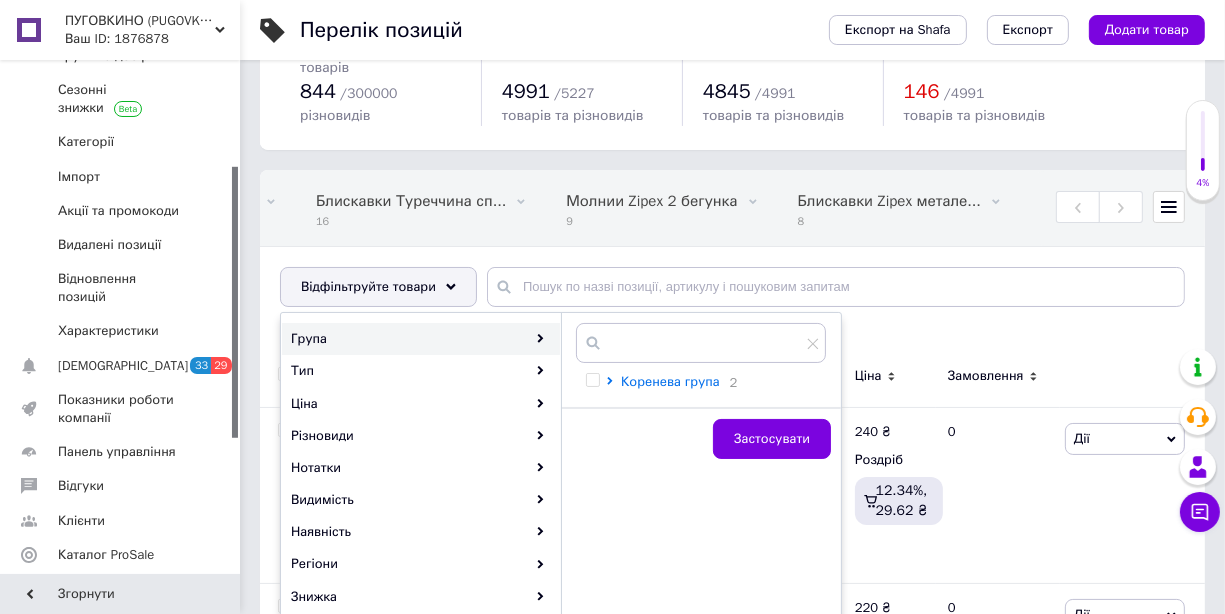 click on "Коренева група" at bounding box center (670, 381) 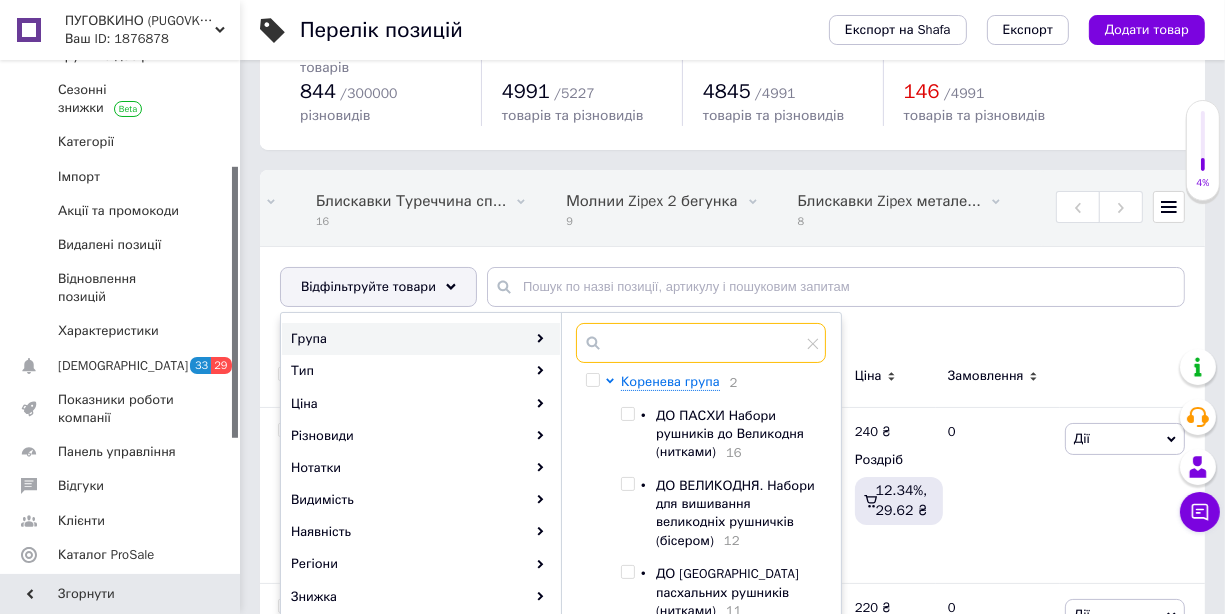 click at bounding box center [701, 343] 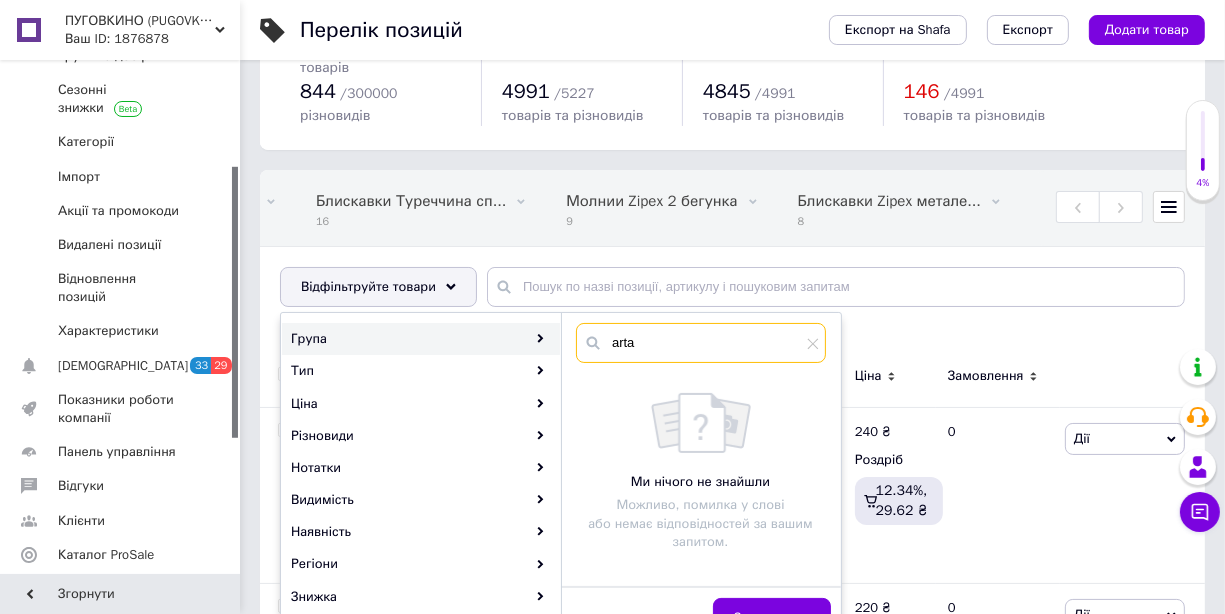 drag, startPoint x: 643, startPoint y: 297, endPoint x: 601, endPoint y: 297, distance: 42 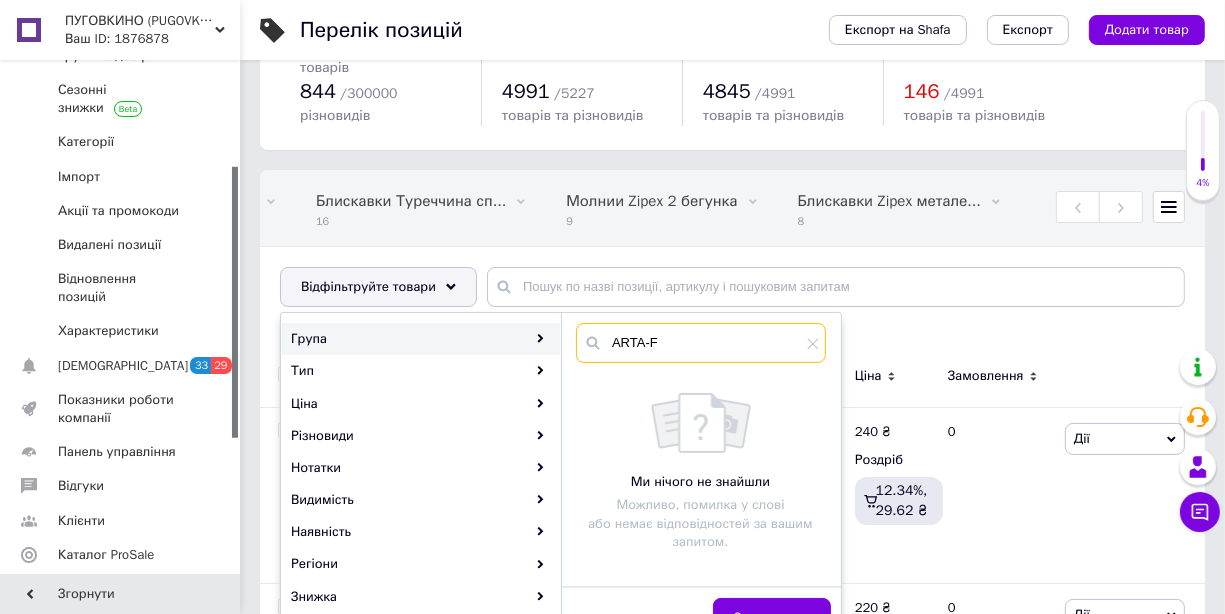 drag, startPoint x: 708, startPoint y: 294, endPoint x: 603, endPoint y: 292, distance: 105.01904 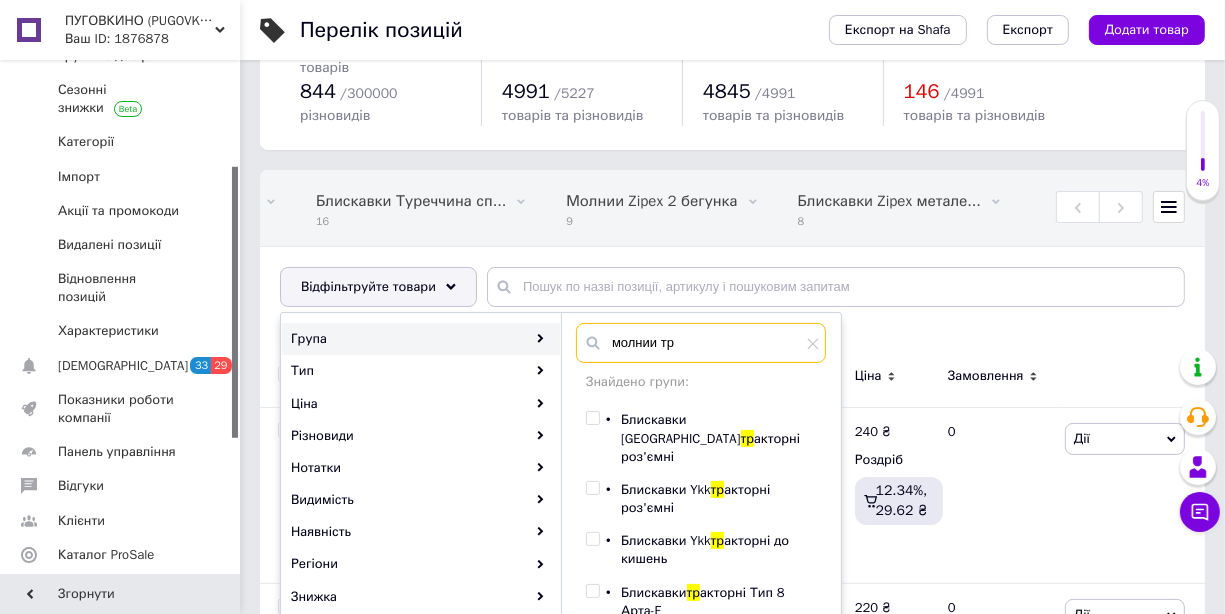 type on "молнии тр" 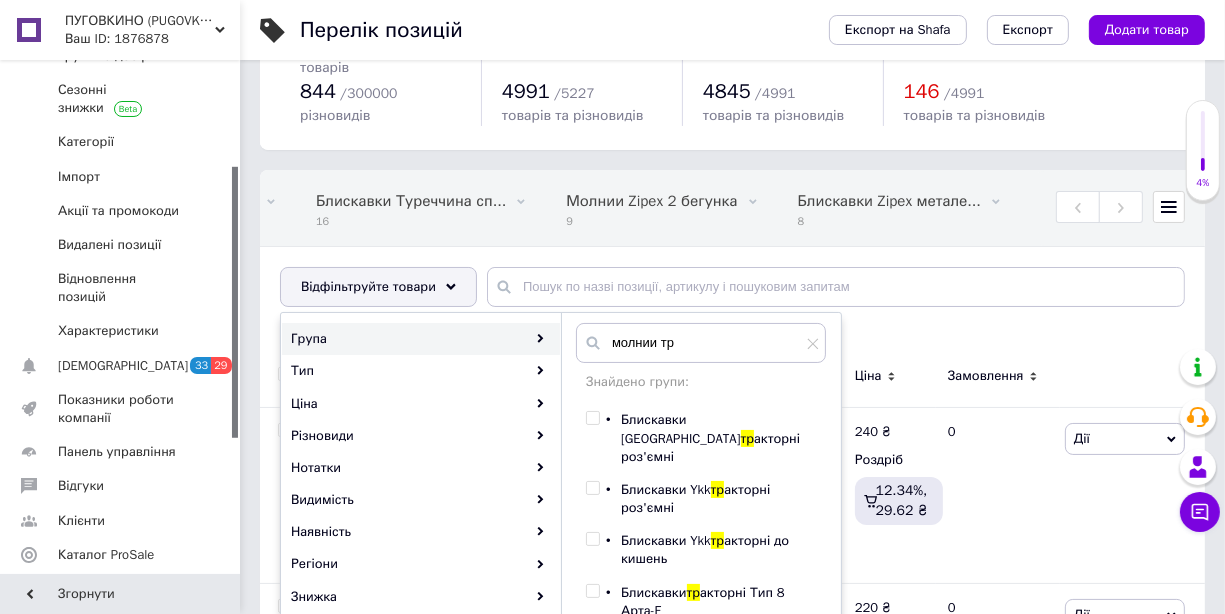 click at bounding box center (593, 591) 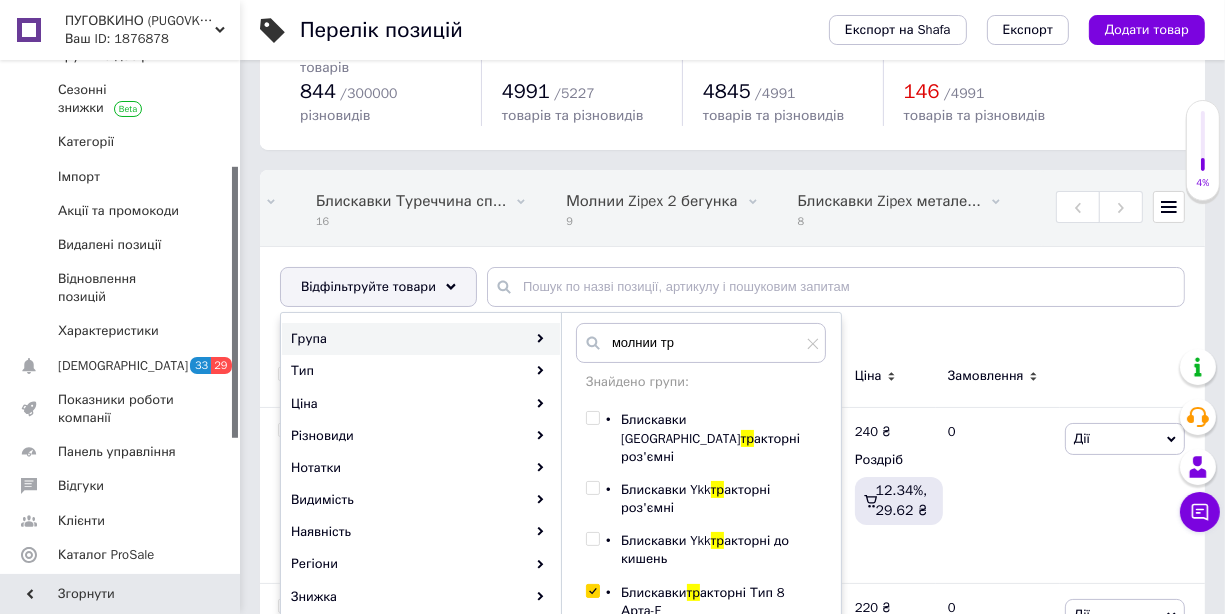 checkbox on "true" 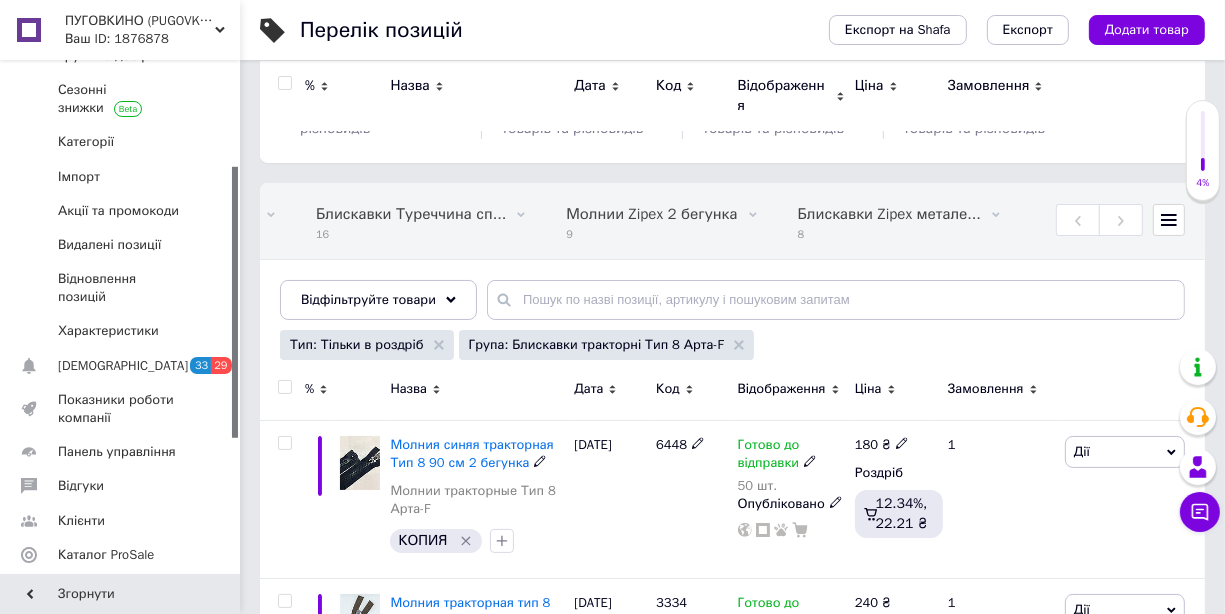 scroll, scrollTop: 0, scrollLeft: 0, axis: both 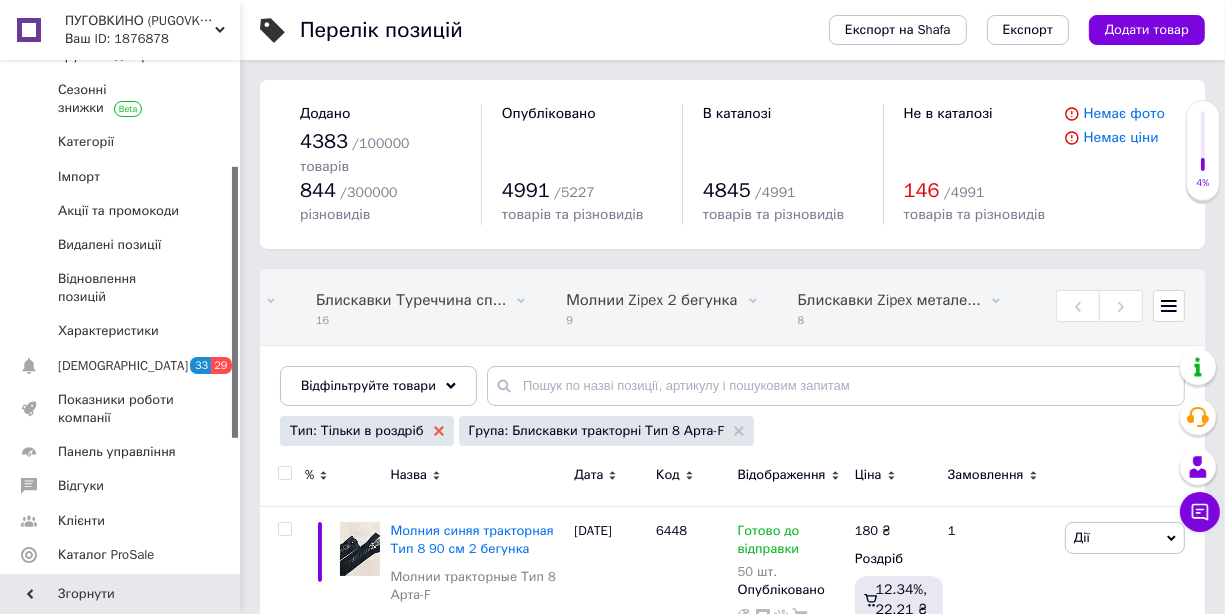 click 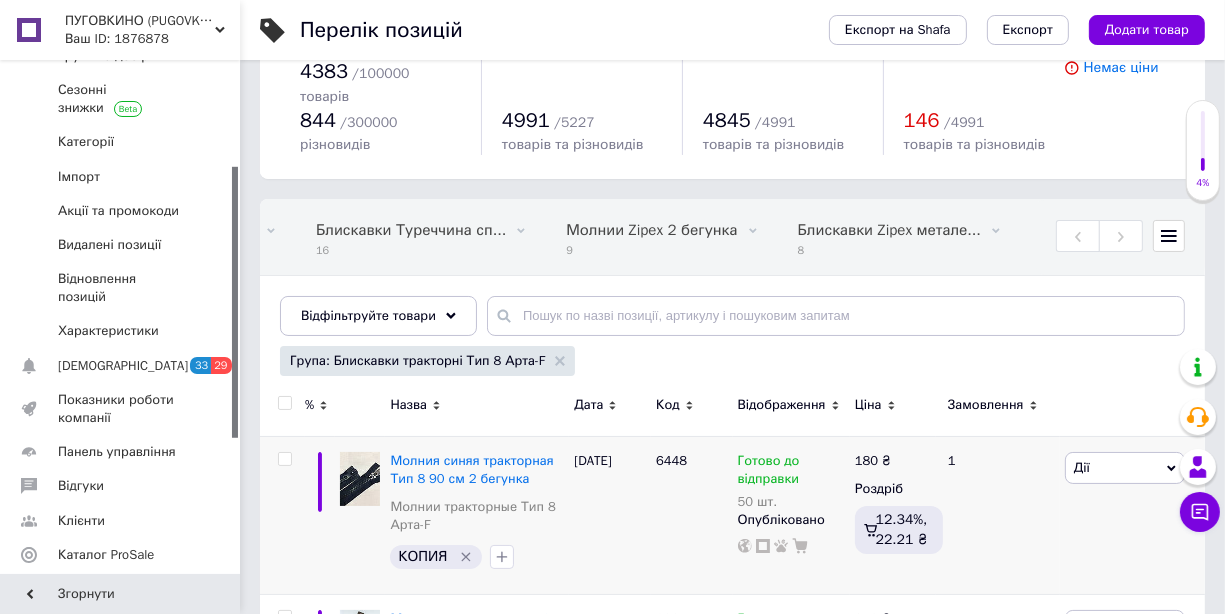 scroll, scrollTop: 200, scrollLeft: 0, axis: vertical 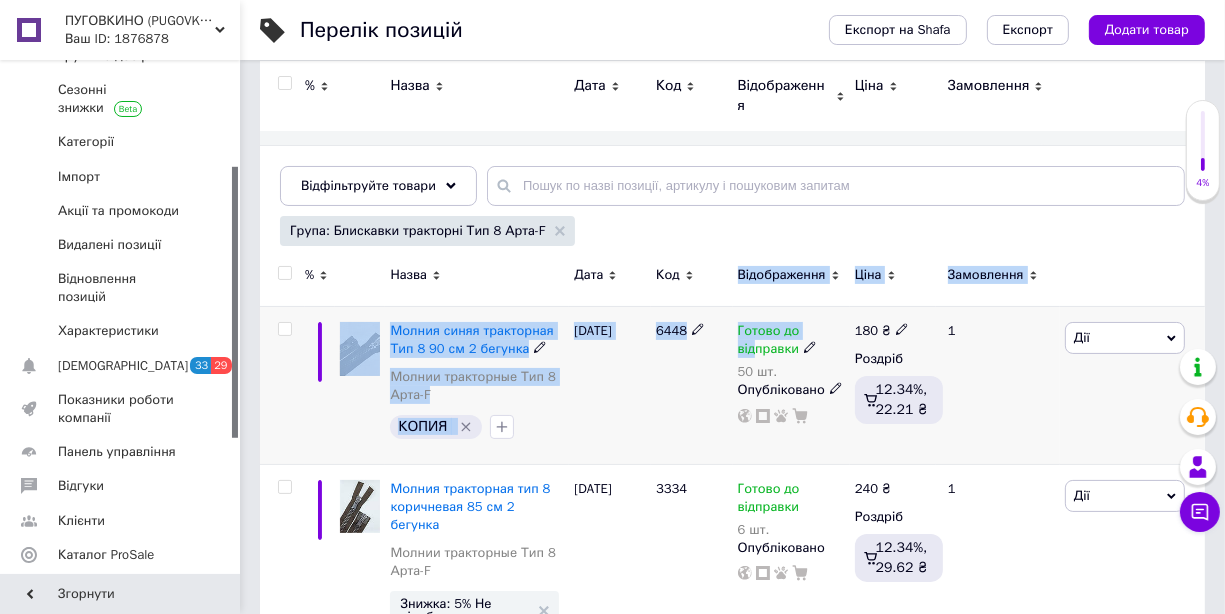 drag, startPoint x: 686, startPoint y: 222, endPoint x: 755, endPoint y: 308, distance: 110.25879 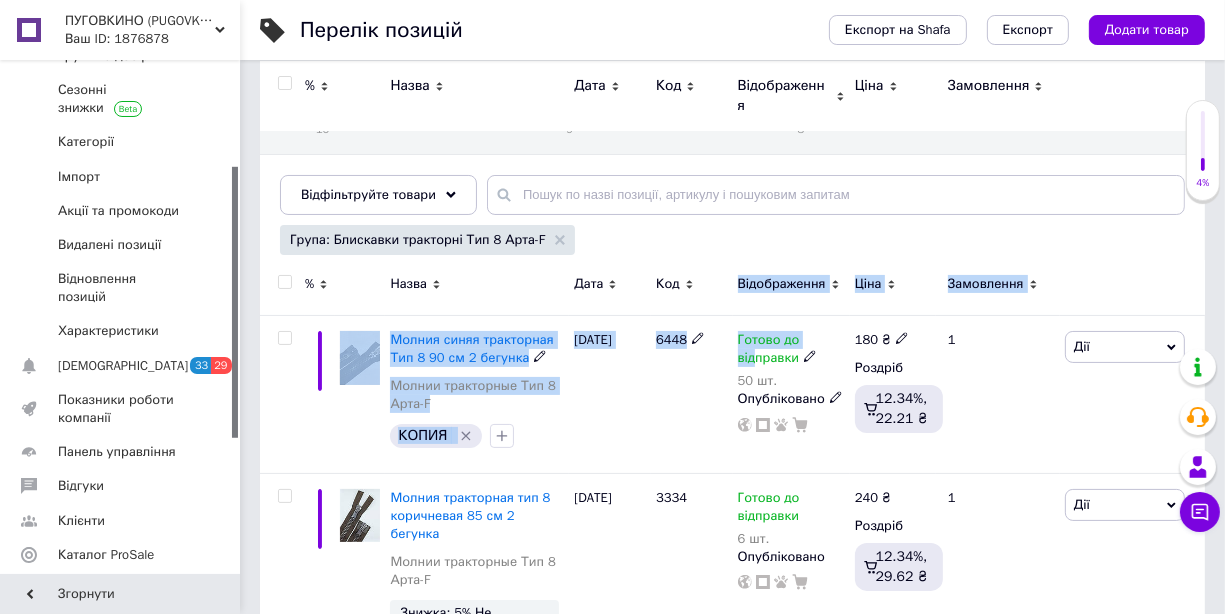 scroll, scrollTop: 0, scrollLeft: 0, axis: both 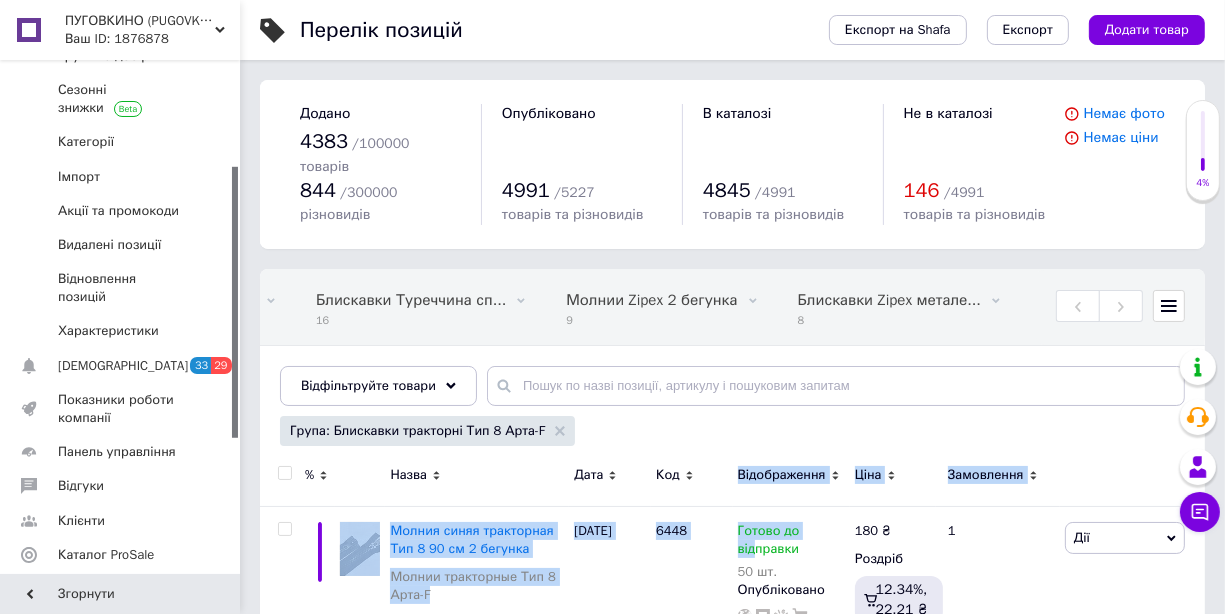 click on "Зберегти" at bounding box center [-5163, 376] 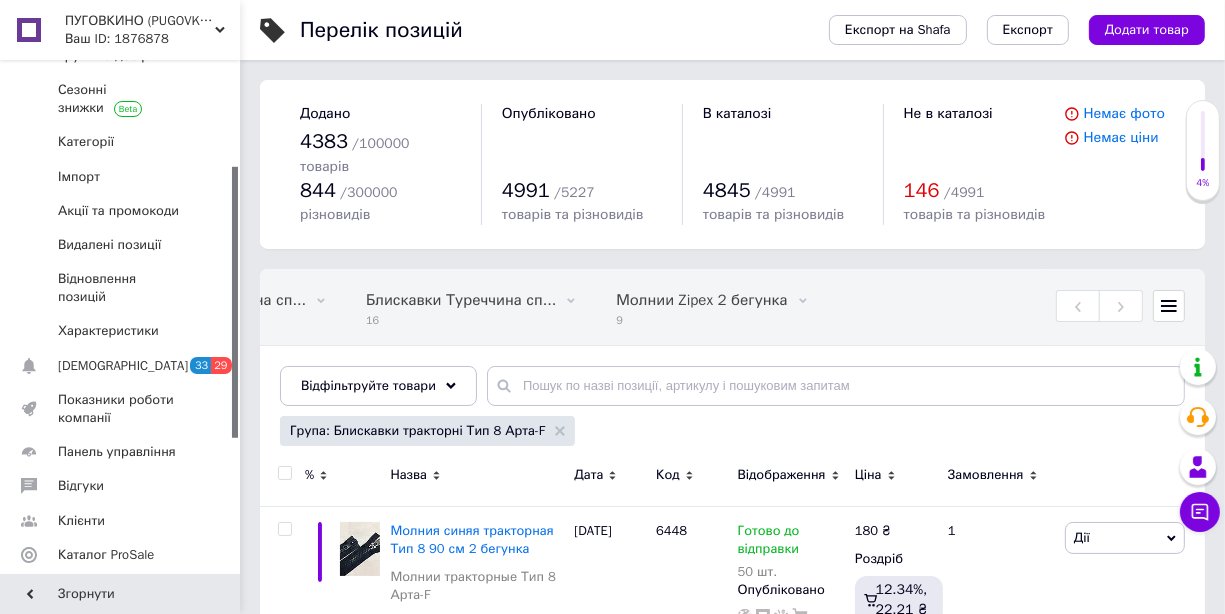 scroll, scrollTop: 0, scrollLeft: 52, axis: horizontal 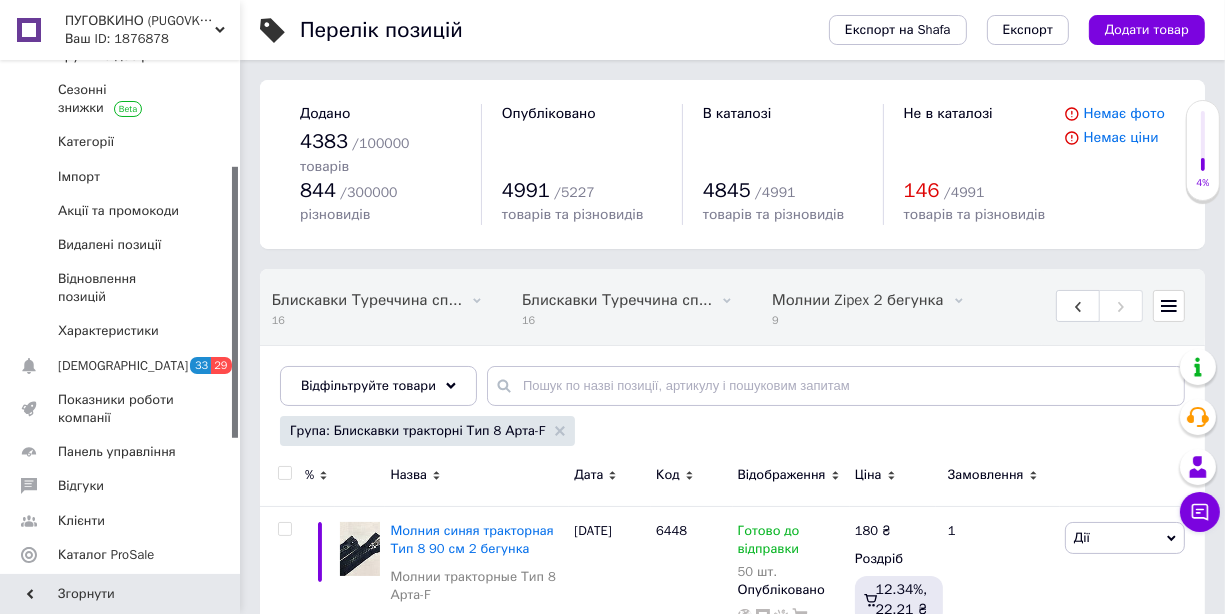 click 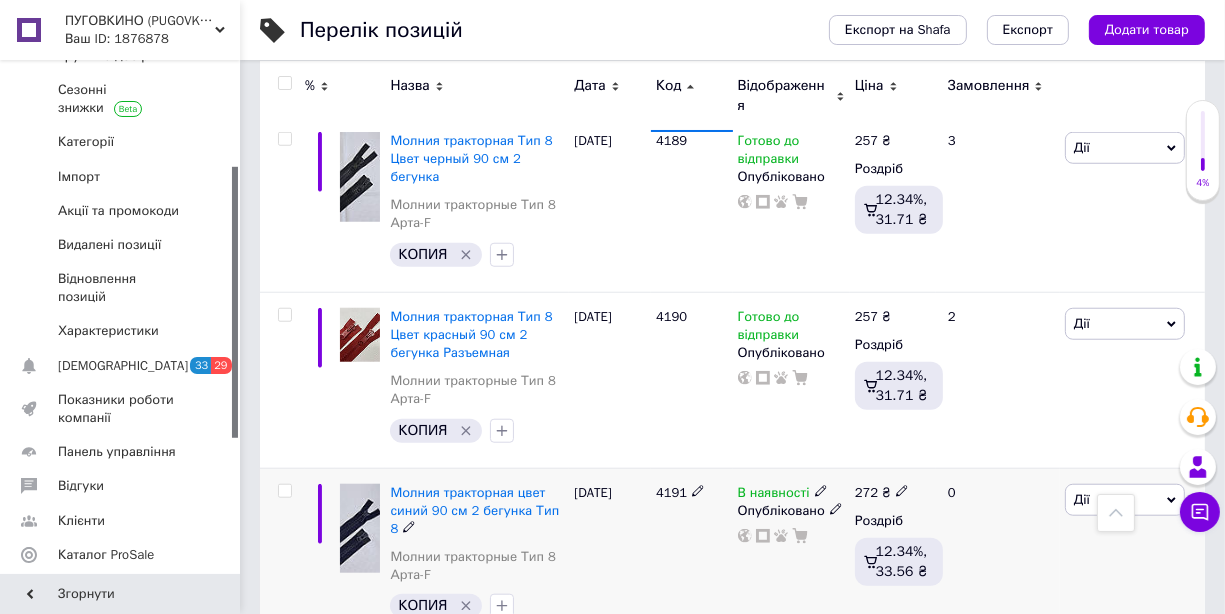 scroll, scrollTop: 1499, scrollLeft: 0, axis: vertical 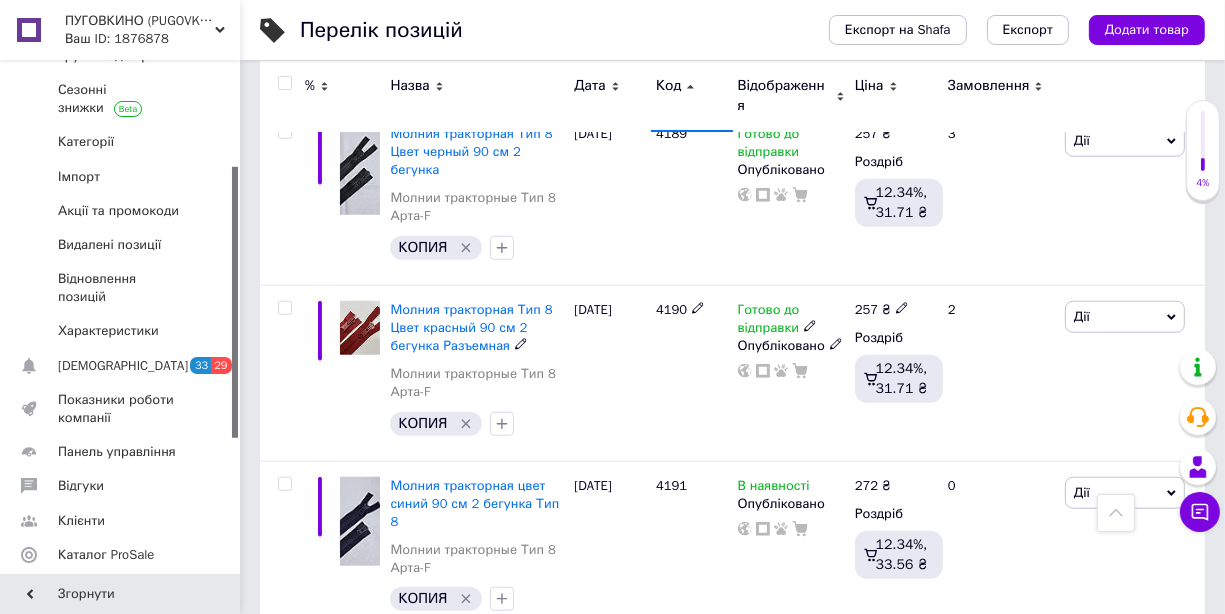 click on "Молния тракторная Тип 8 Цвет красный 90 см 2 бегунка  Разъемная" at bounding box center (471, 327) 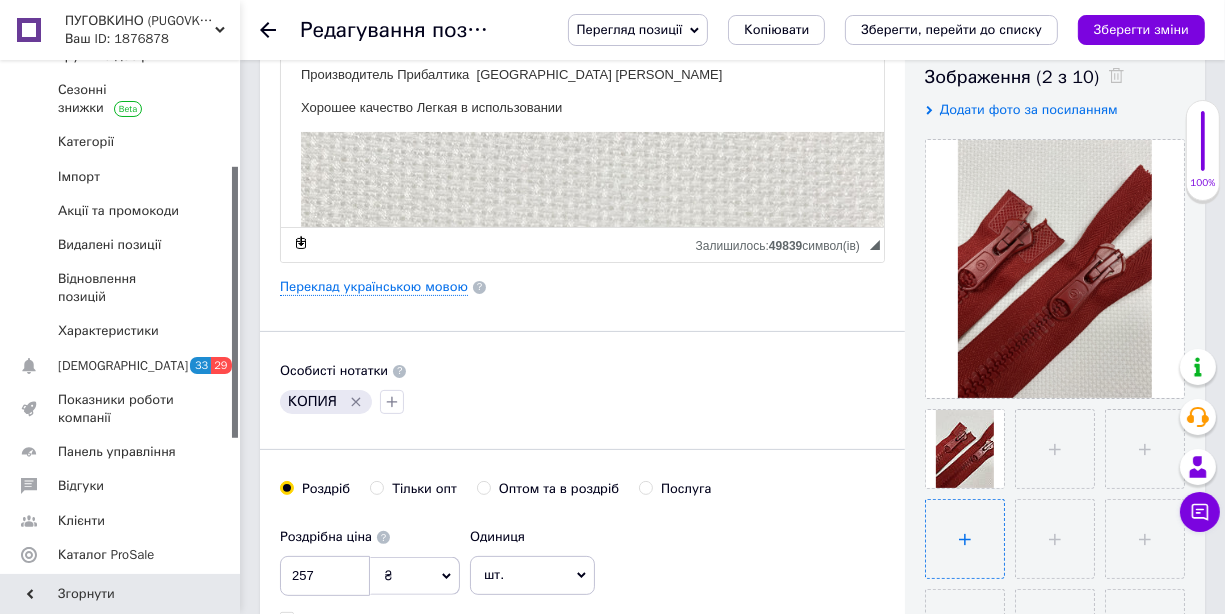 scroll, scrollTop: 400, scrollLeft: 0, axis: vertical 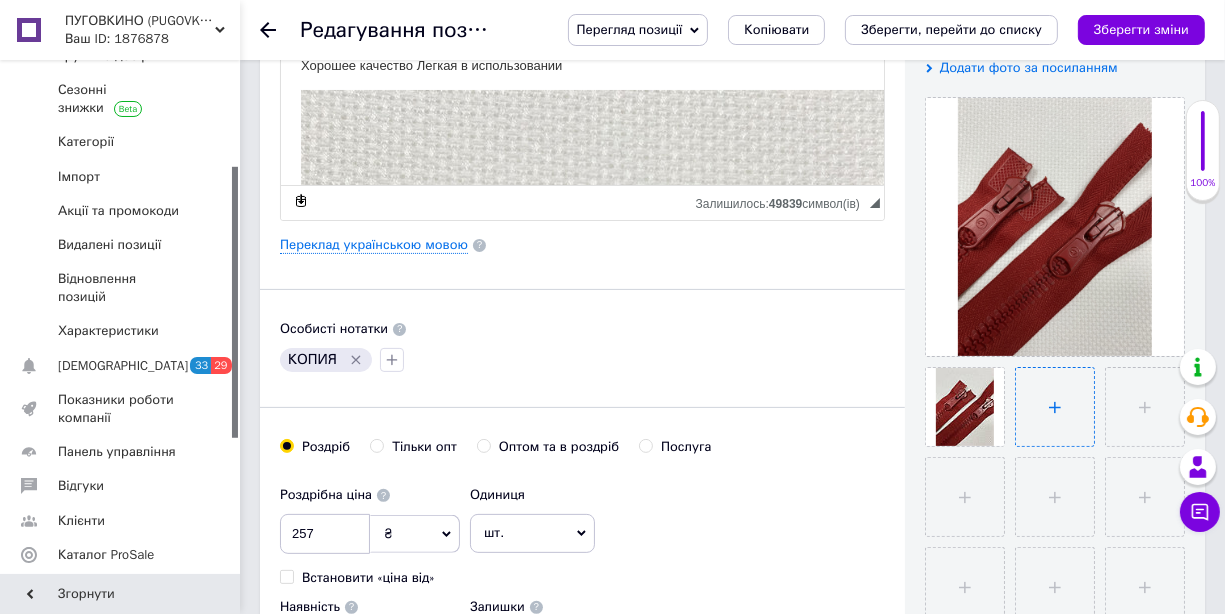 click at bounding box center [1055, 407] 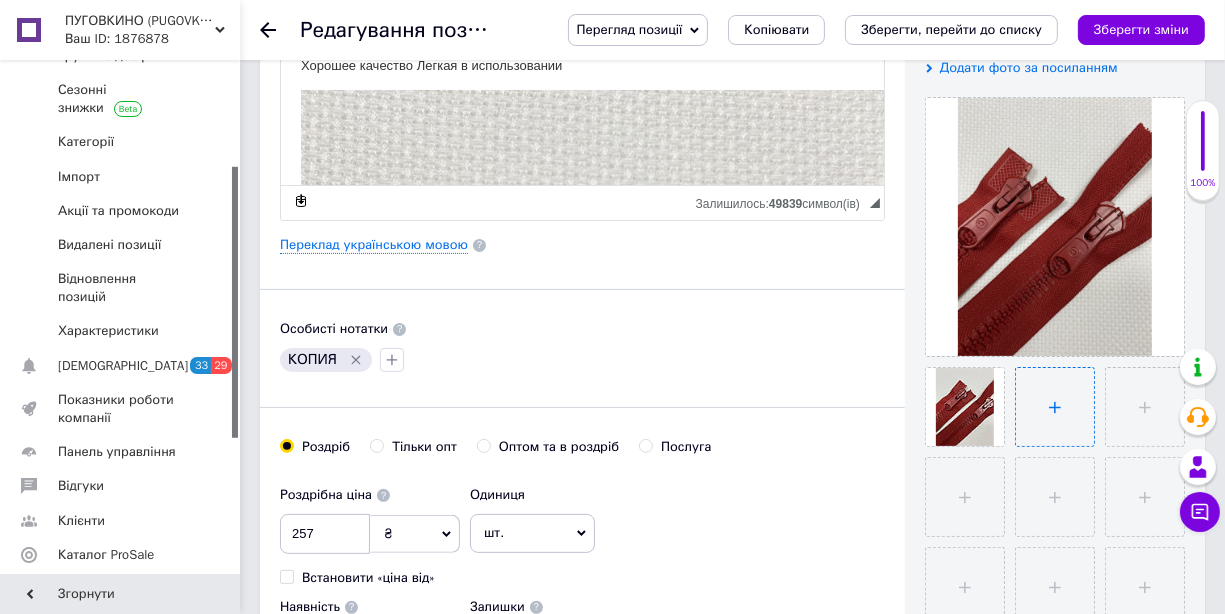 type on "C:\fakepath\chervona_traktorna.jpg" 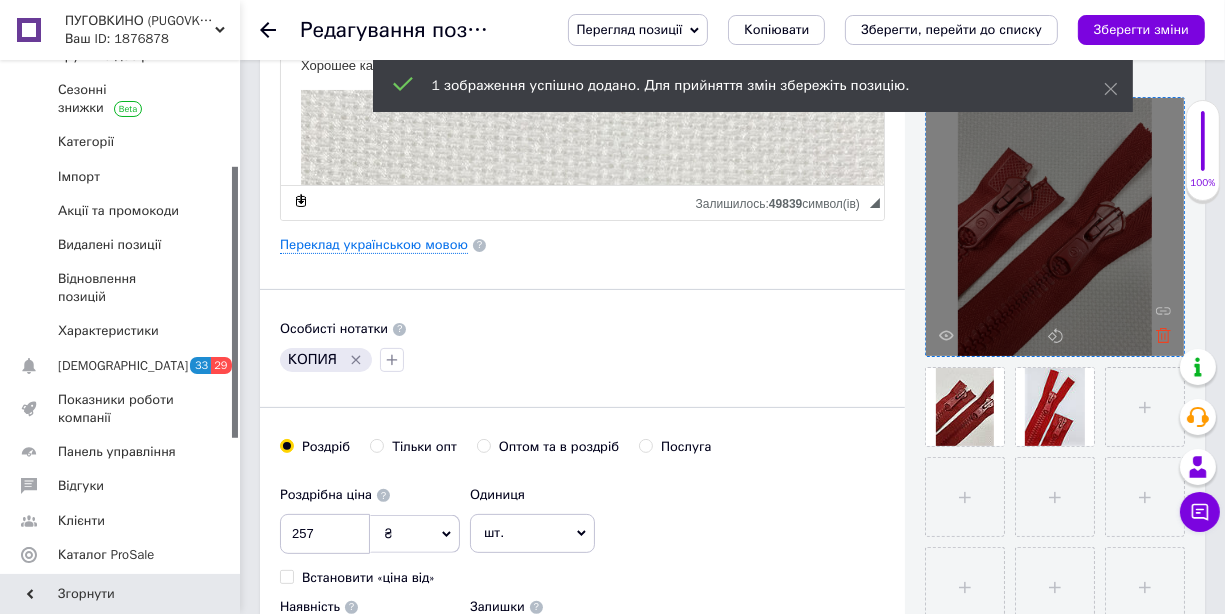click 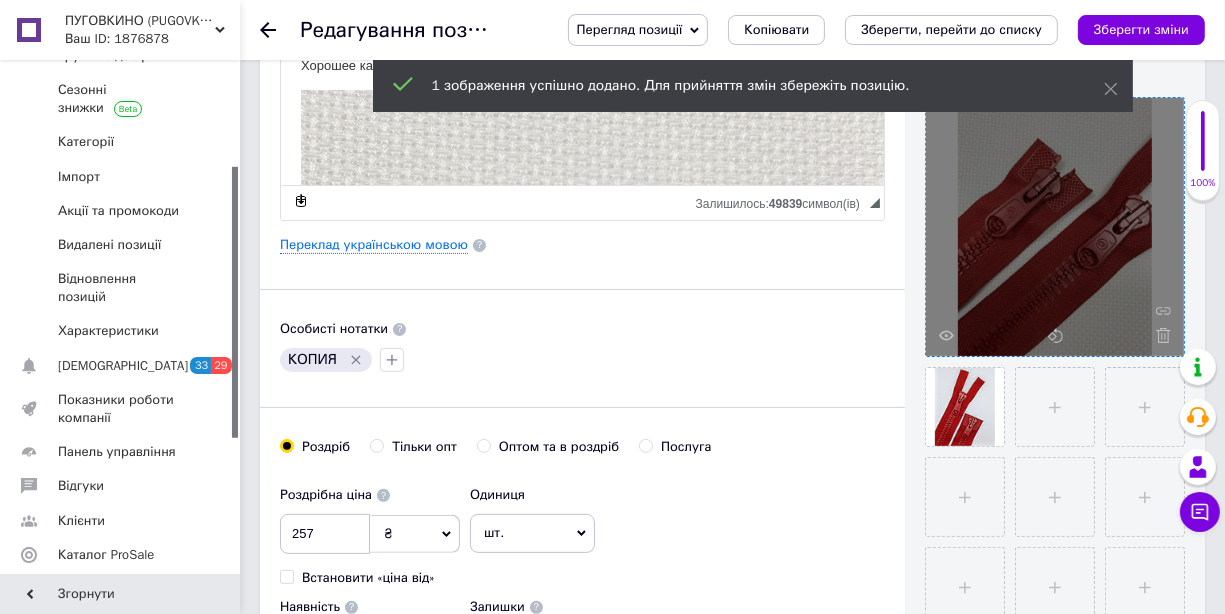 click 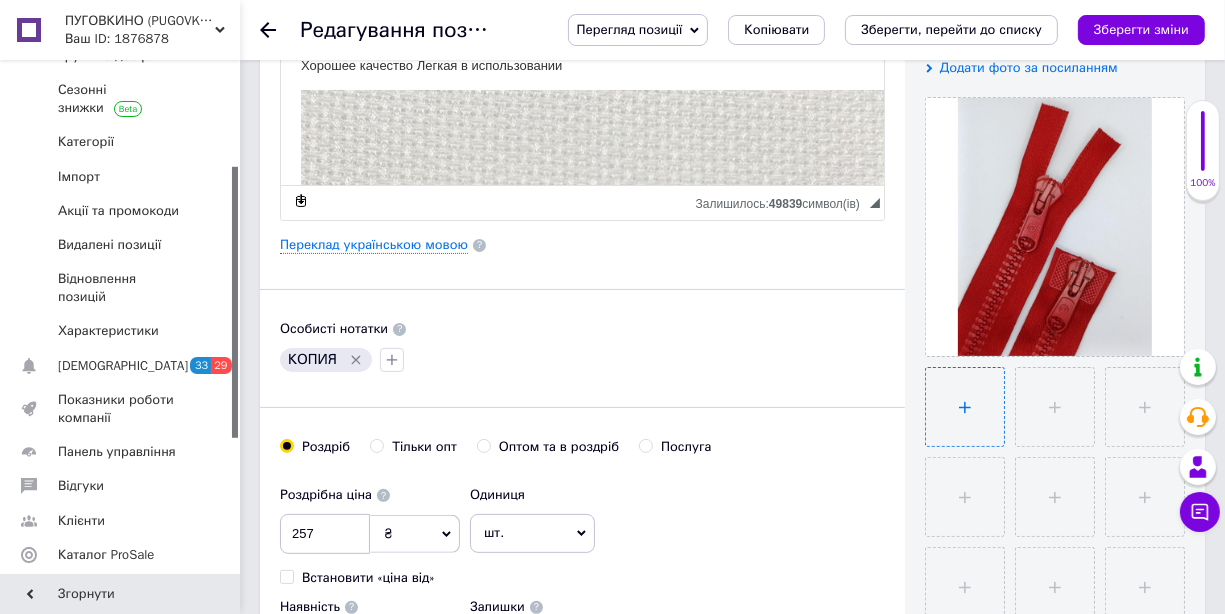 click at bounding box center (965, 407) 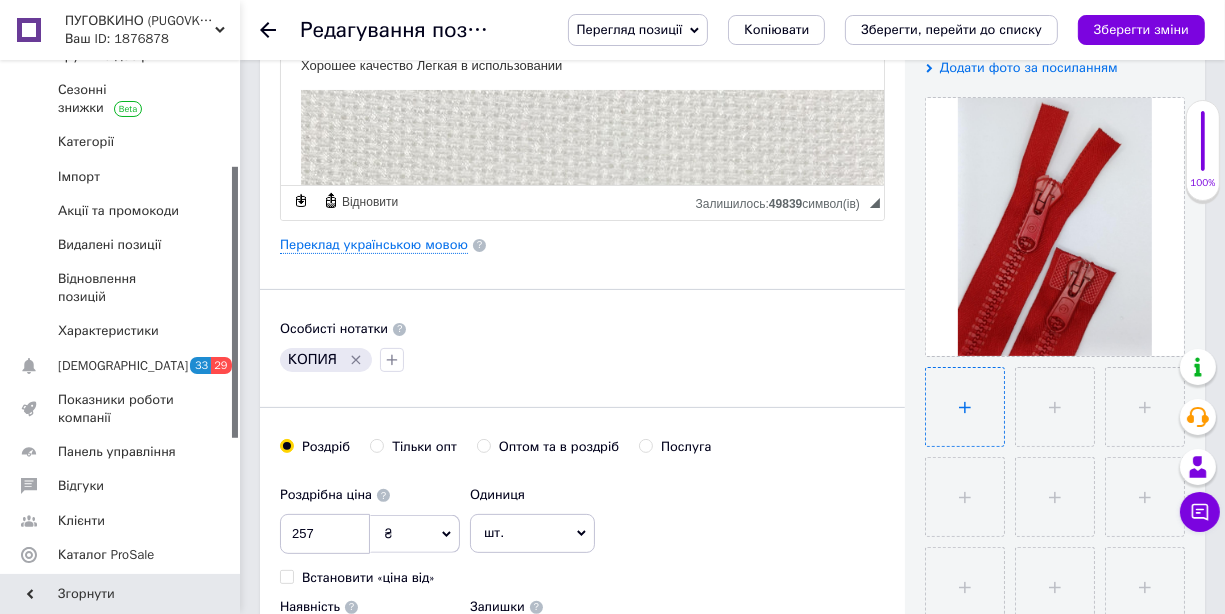 type on "C:\fakepath\chervona_traktorna.jpg" 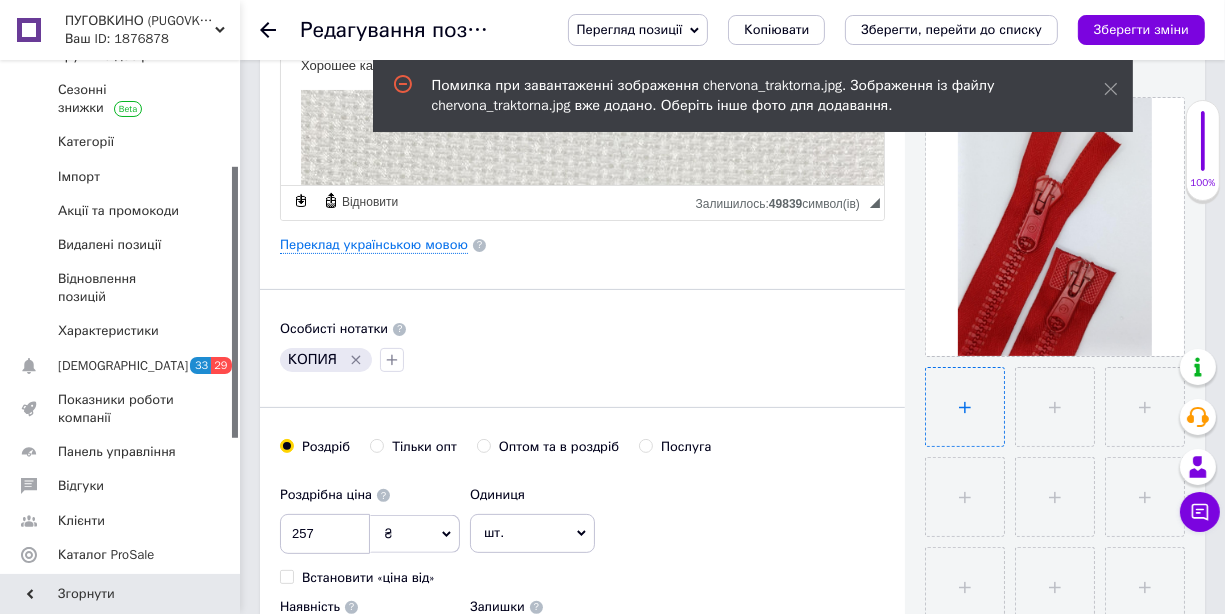 click at bounding box center (965, 407) 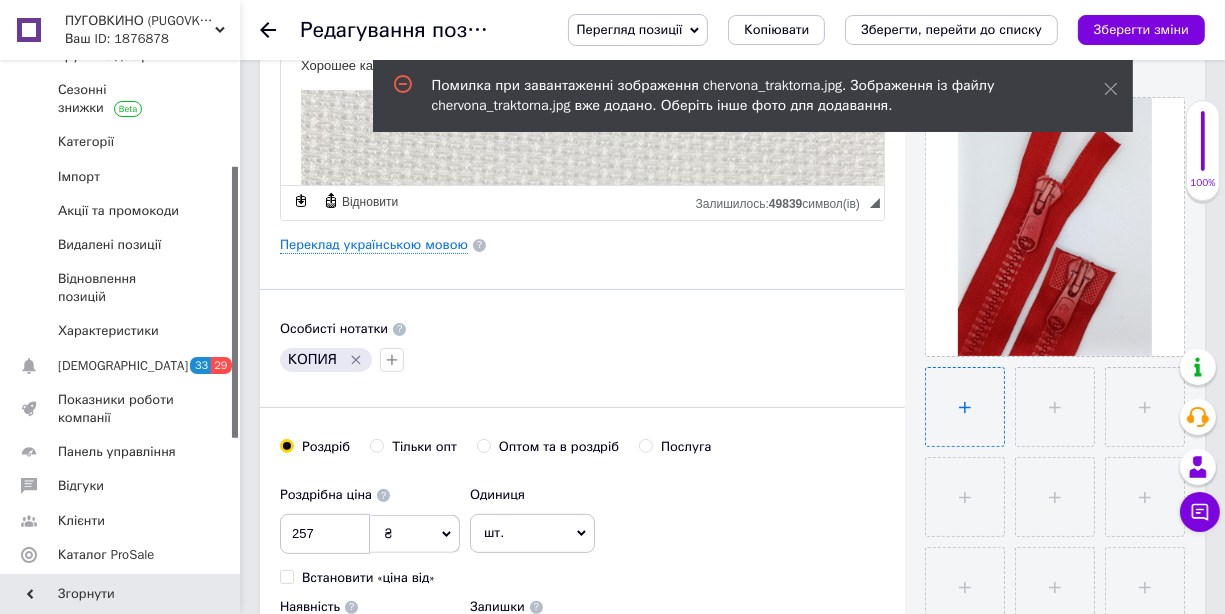 type on "C:\fakepath\krasnaa_trakt.jpg" 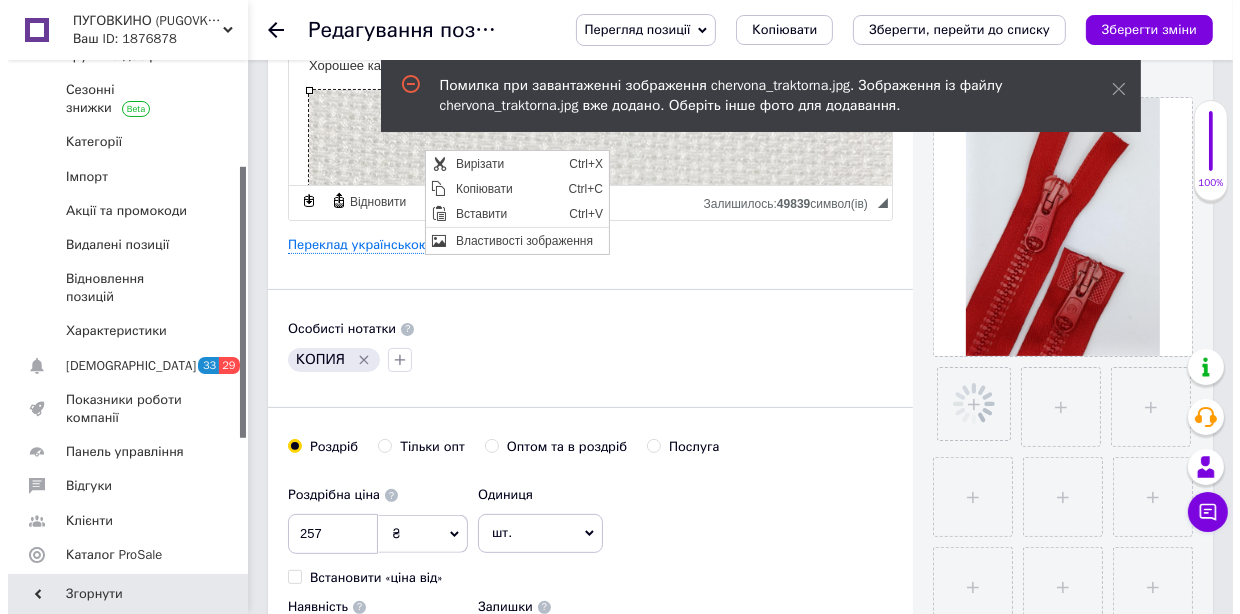 scroll, scrollTop: 0, scrollLeft: 0, axis: both 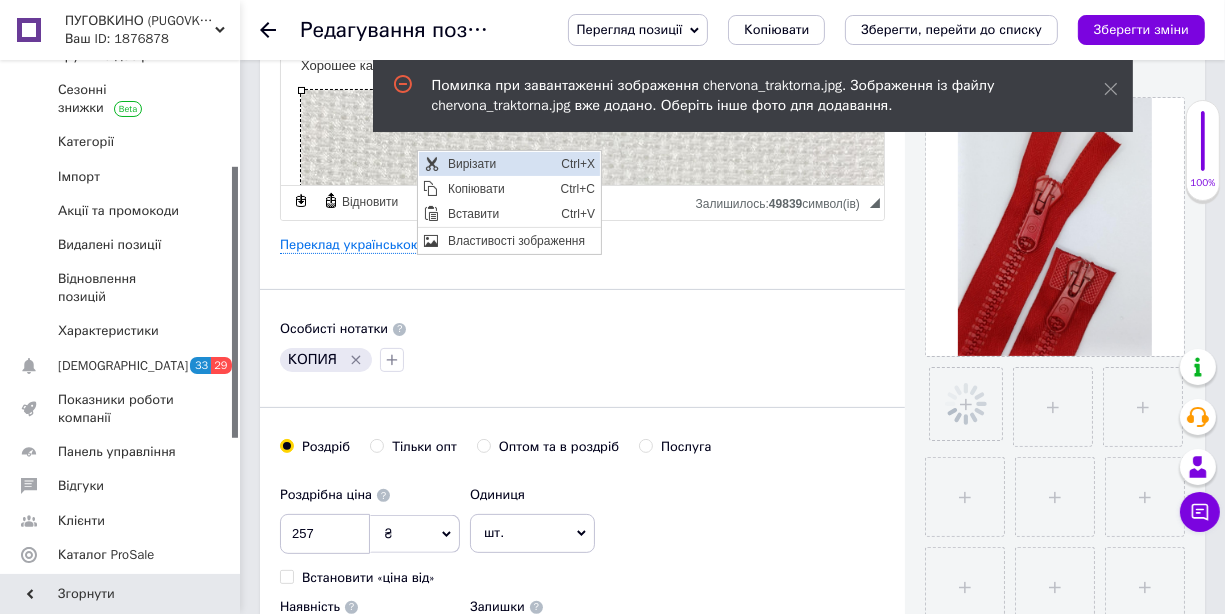 click on "Вирізати" at bounding box center [498, 164] 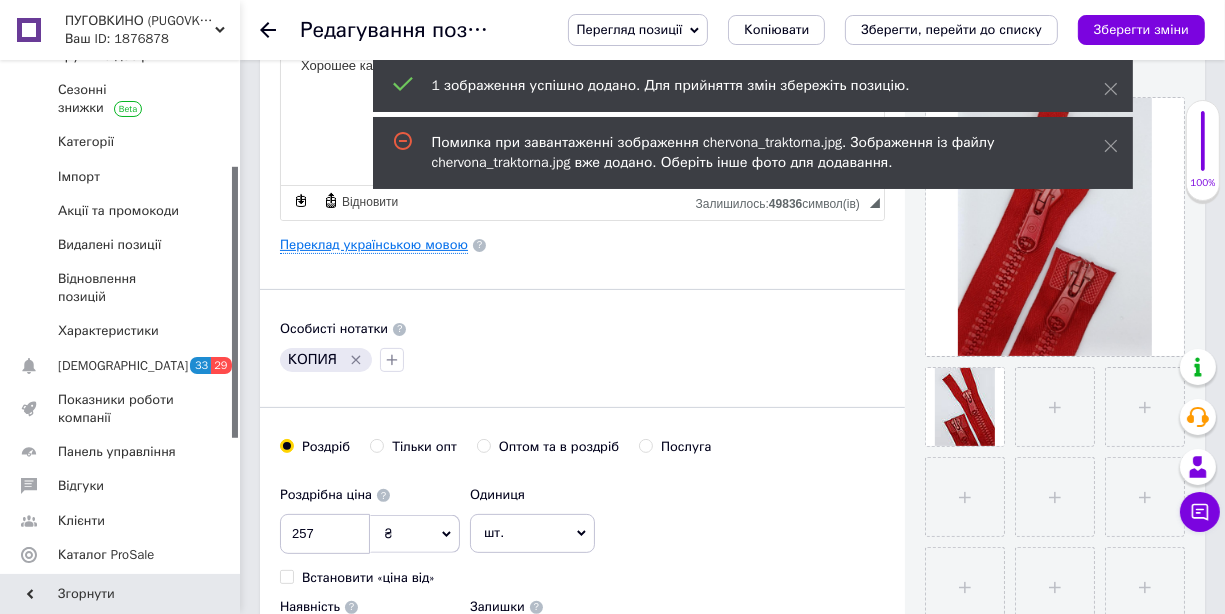 click on "Переклад українською мовою" at bounding box center (374, 245) 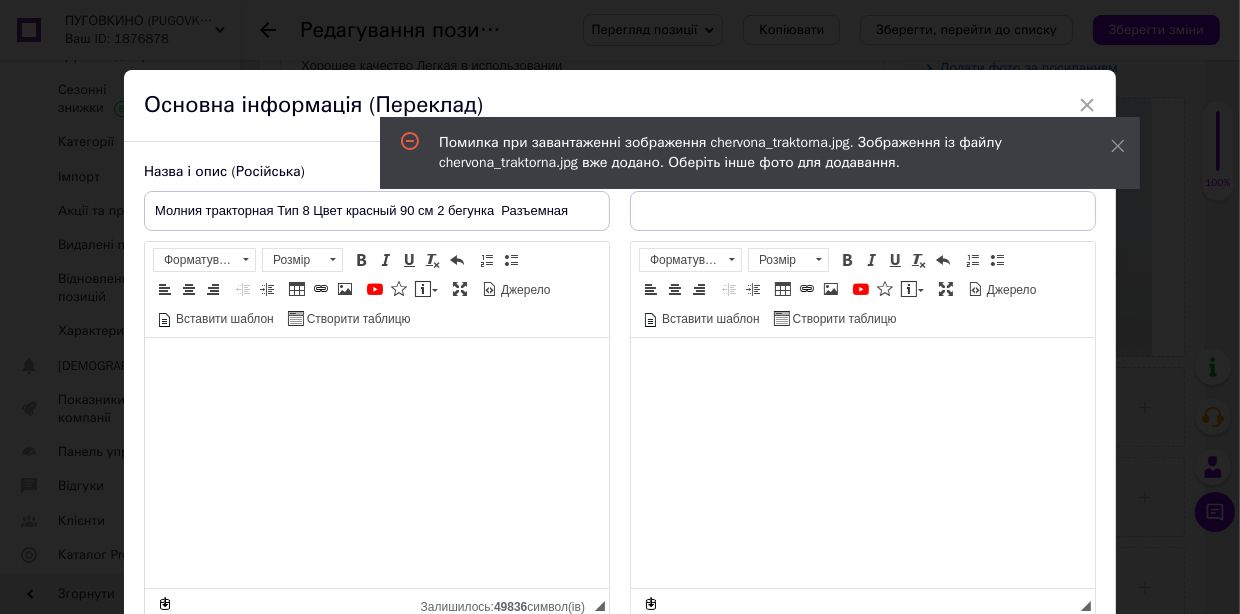 type on "Блискавка тракторна Колір червоний 90 см  2 бігунка Тип 8 Роз'ємна якісна" 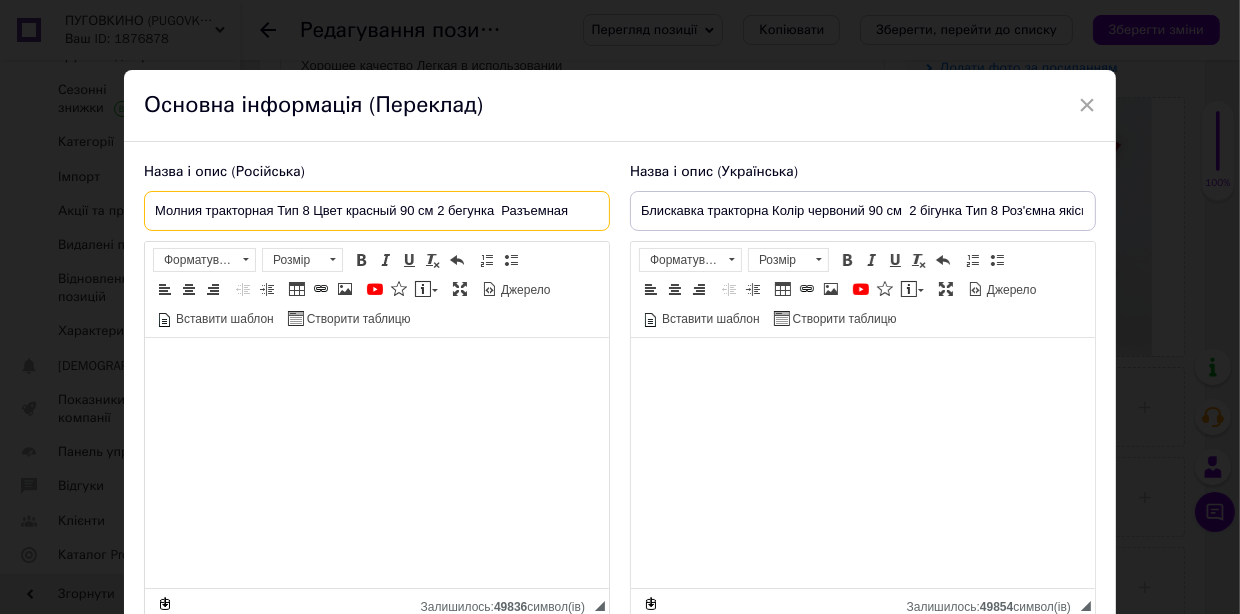drag, startPoint x: 585, startPoint y: 206, endPoint x: 532, endPoint y: 199, distance: 53.460266 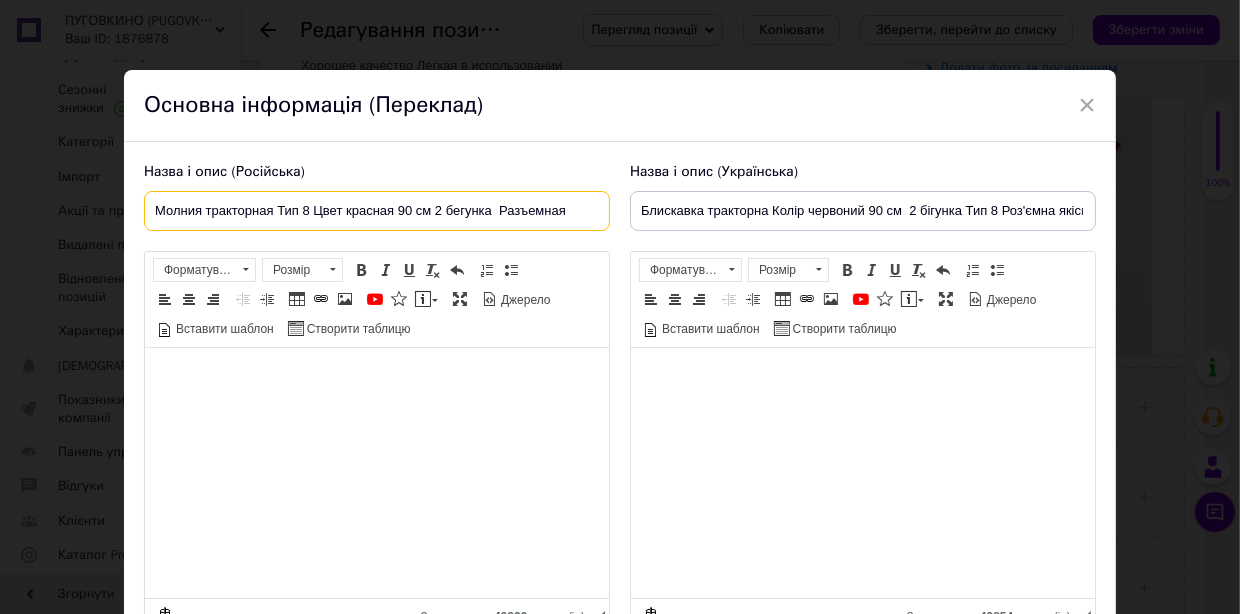 drag, startPoint x: 343, startPoint y: 208, endPoint x: 313, endPoint y: 207, distance: 30.016663 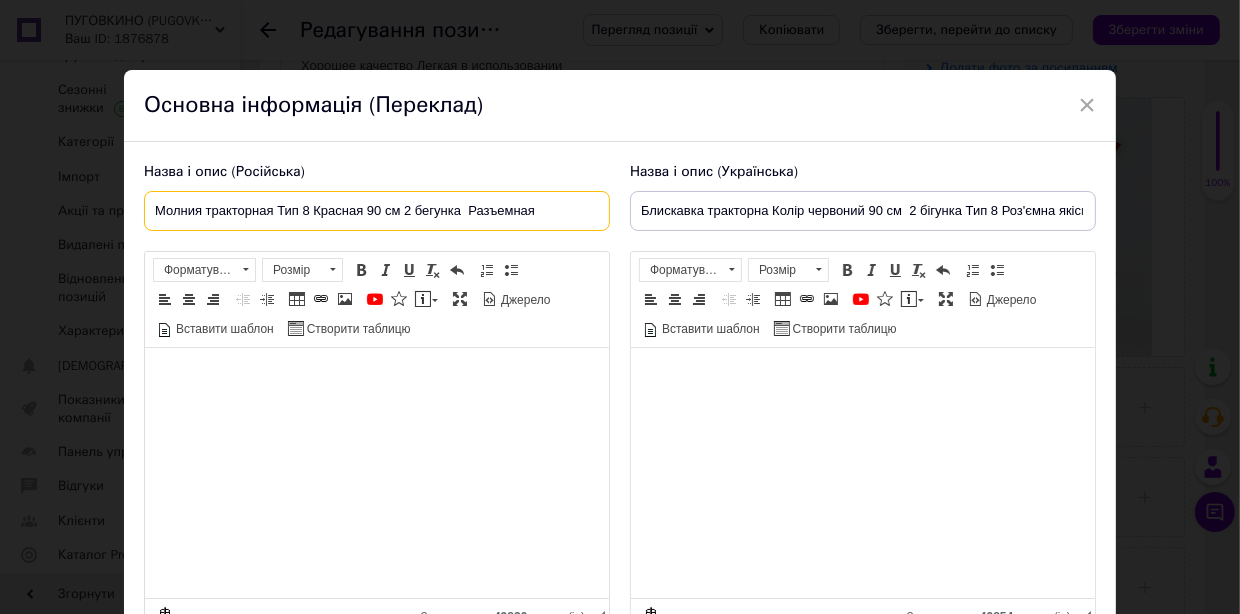 type on "Молния тракторная Тип 8 Красная 90 см 2 бегунка  Разъемная" 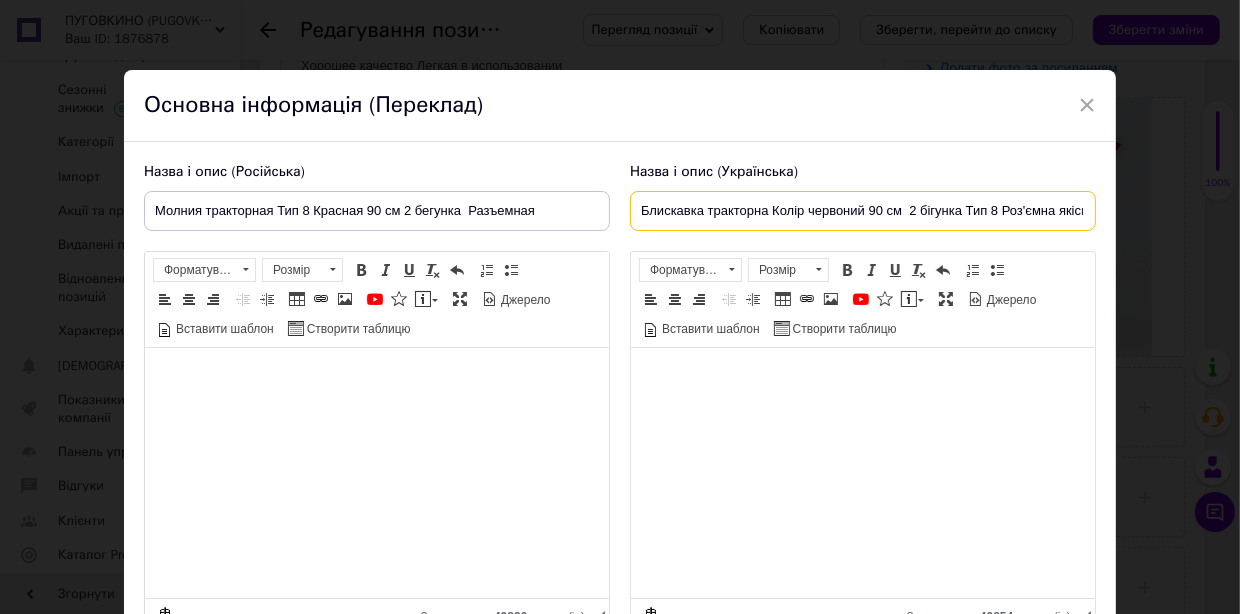 drag, startPoint x: 810, startPoint y: 207, endPoint x: 769, endPoint y: 205, distance: 41.04875 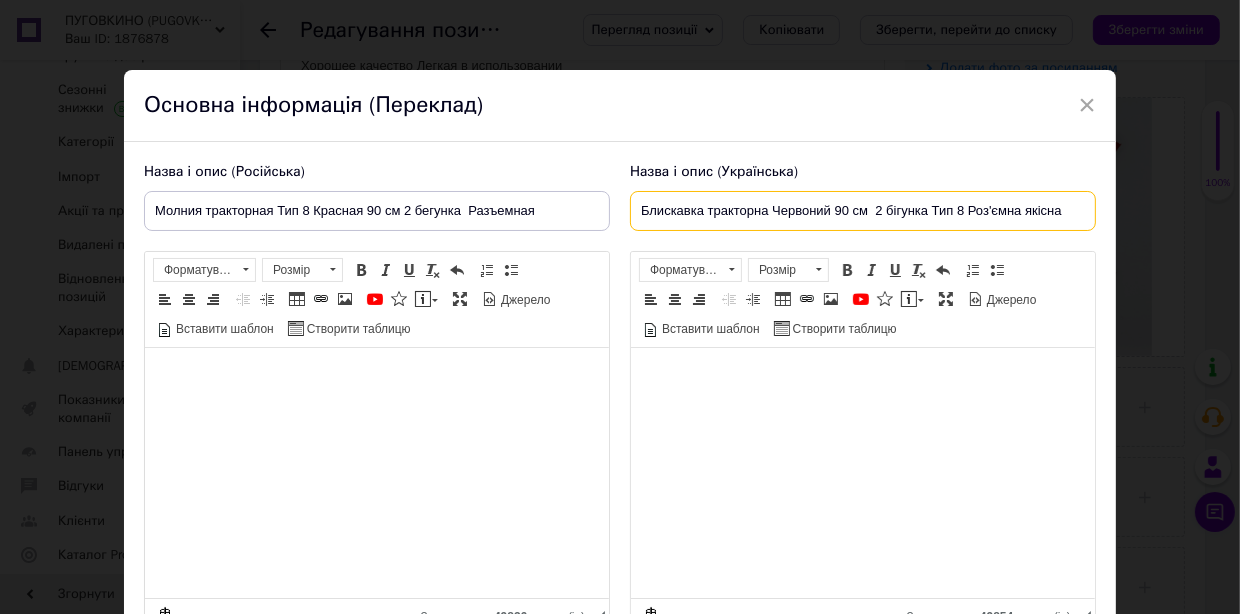 drag, startPoint x: 826, startPoint y: 208, endPoint x: 815, endPoint y: 203, distance: 12.083046 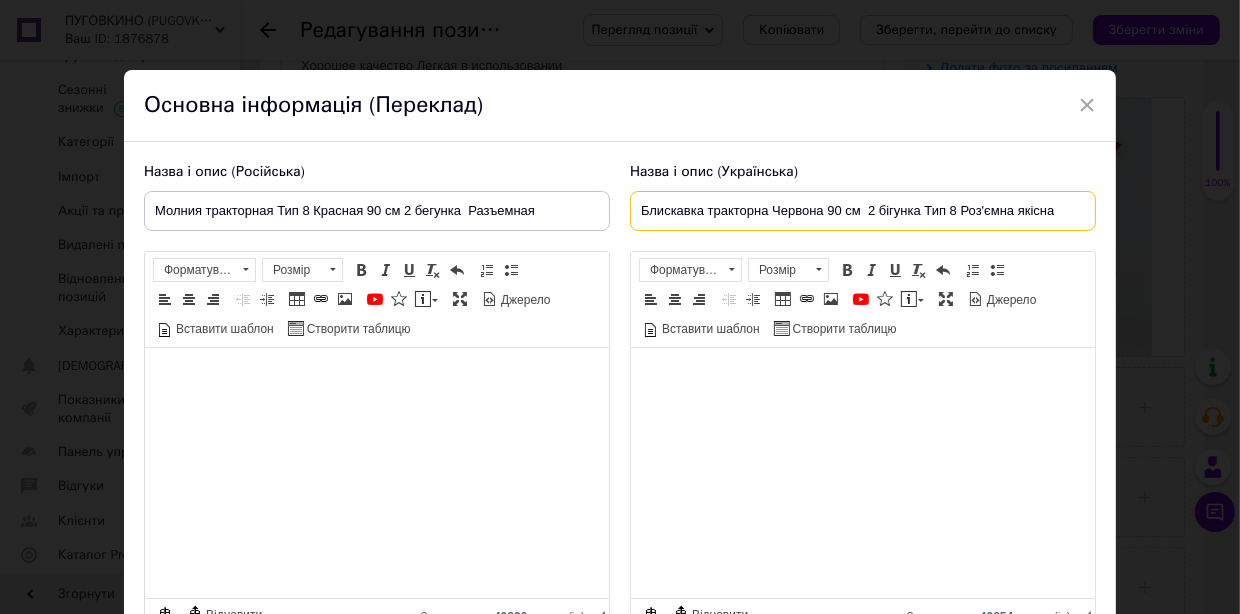 drag, startPoint x: 1076, startPoint y: 207, endPoint x: 1014, endPoint y: 201, distance: 62.289646 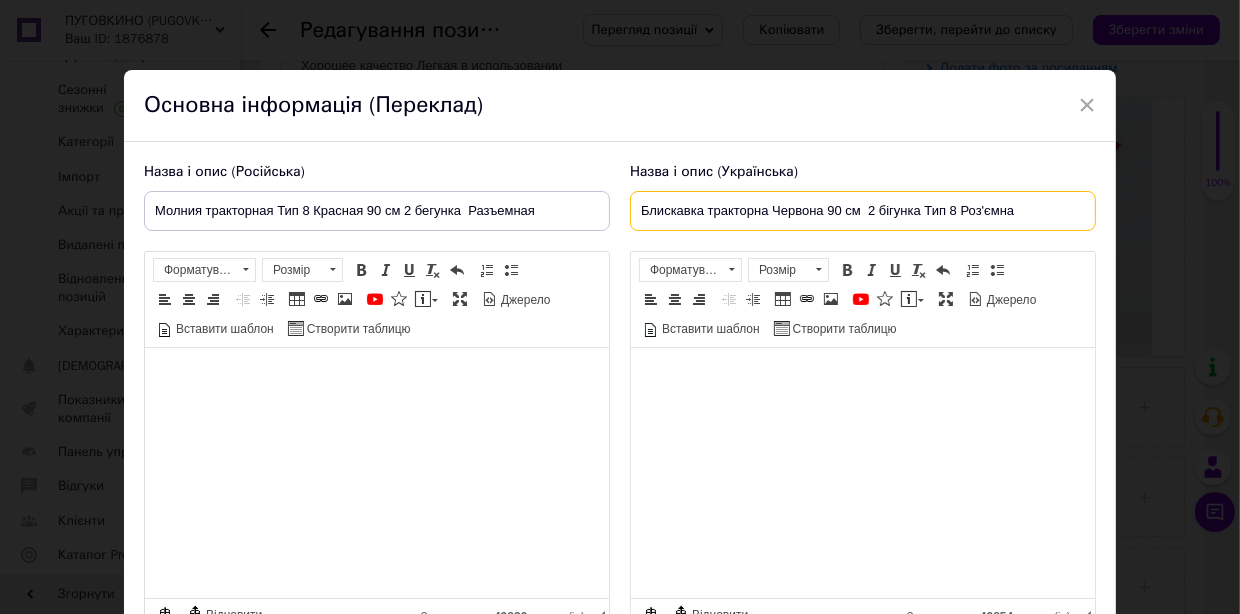 type on "Блискавка тракторна Червона 90 см  2 бігунка Тип 8 Роз'ємна" 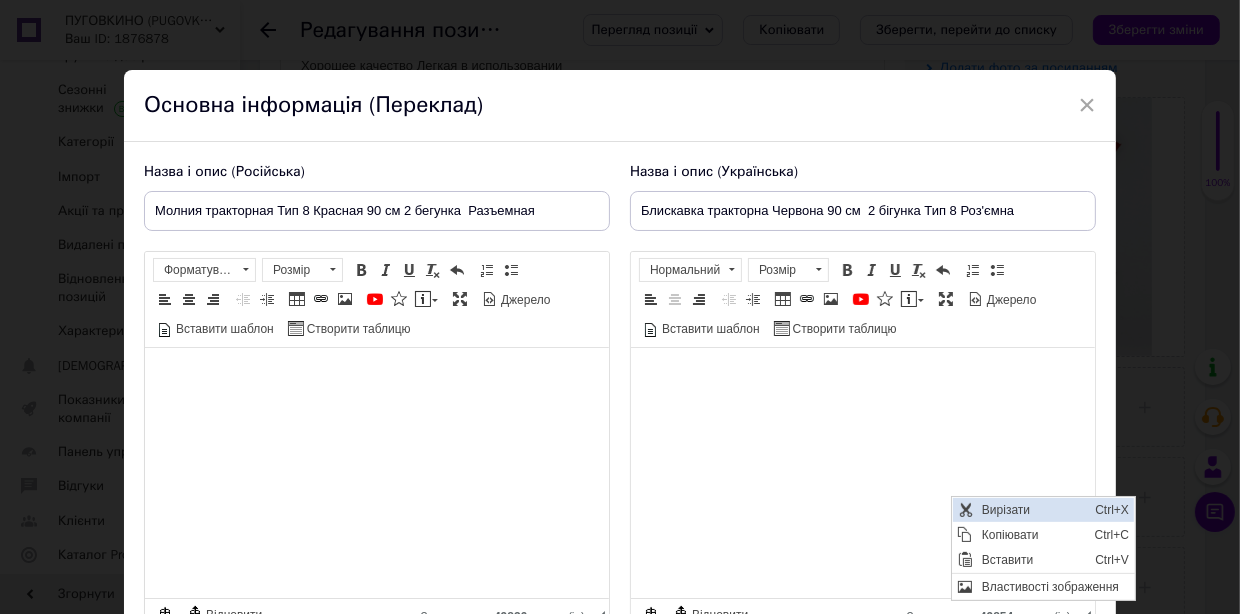 click on "Вирізати" at bounding box center [1032, 510] 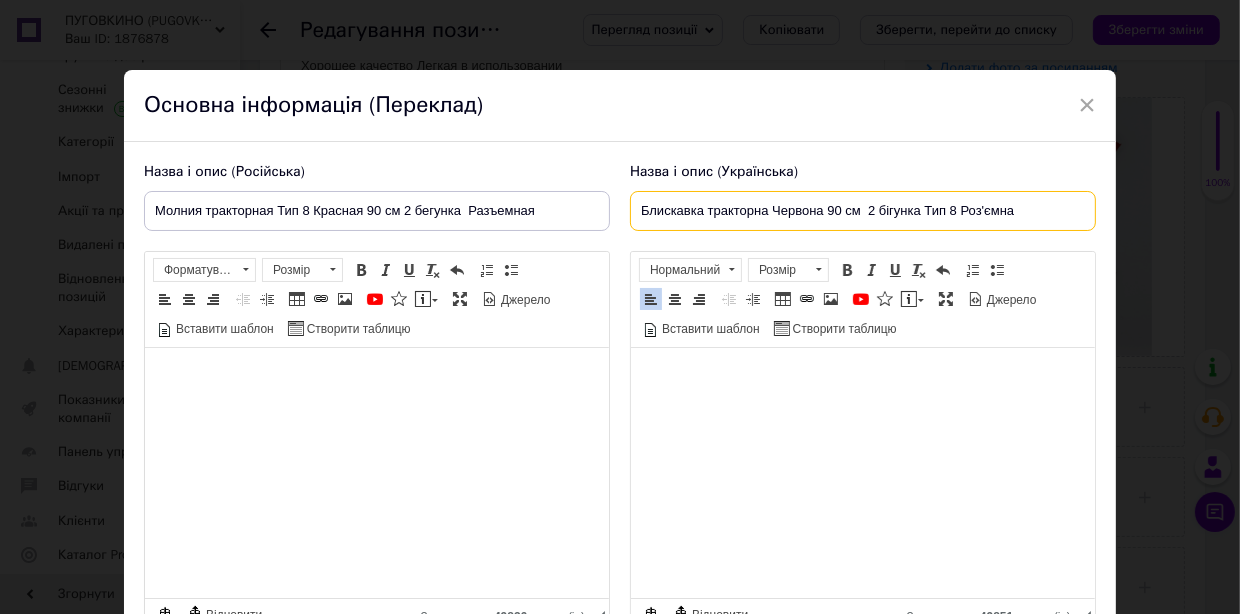 drag, startPoint x: 1022, startPoint y: 213, endPoint x: 613, endPoint y: 178, distance: 410.4948 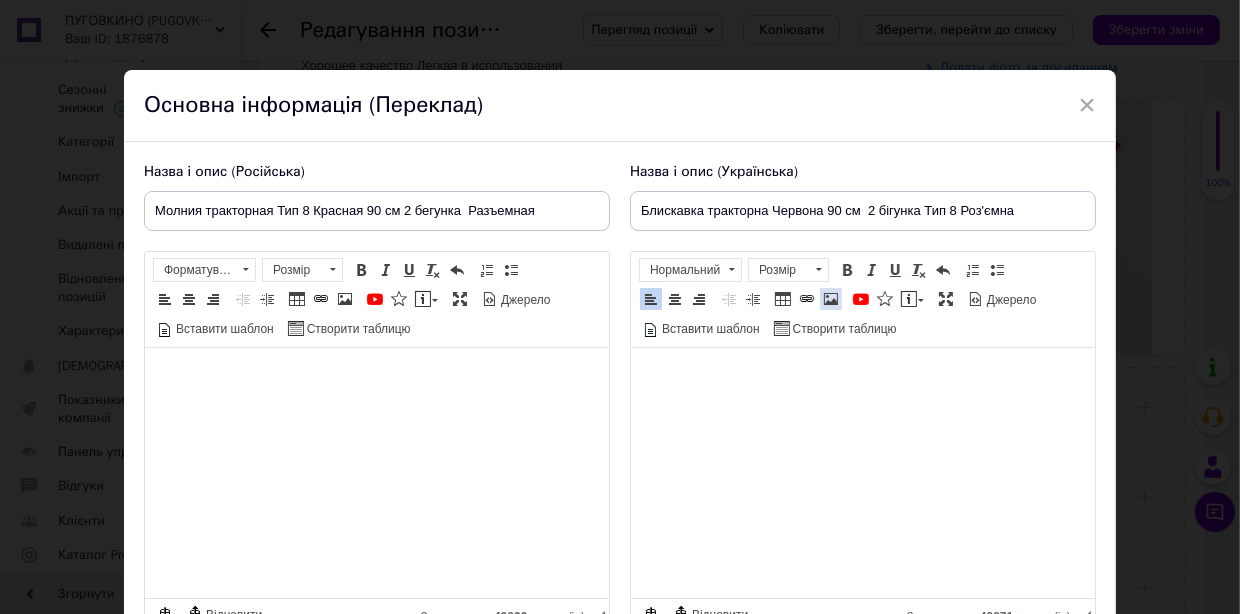 click at bounding box center (831, 299) 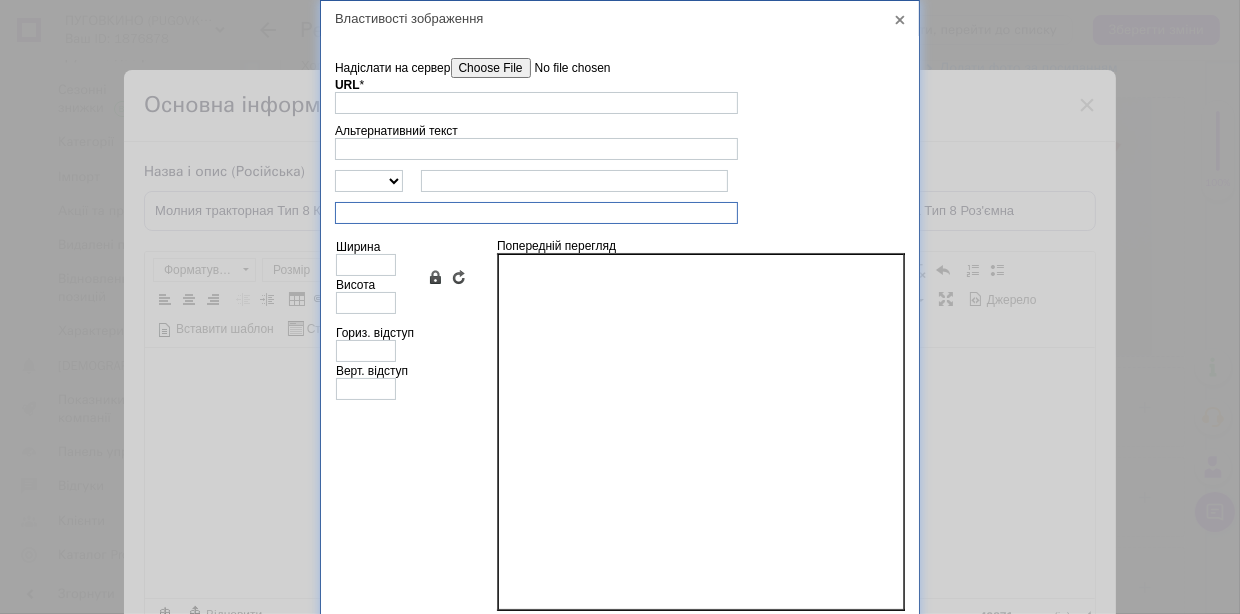 click at bounding box center (536, 213) 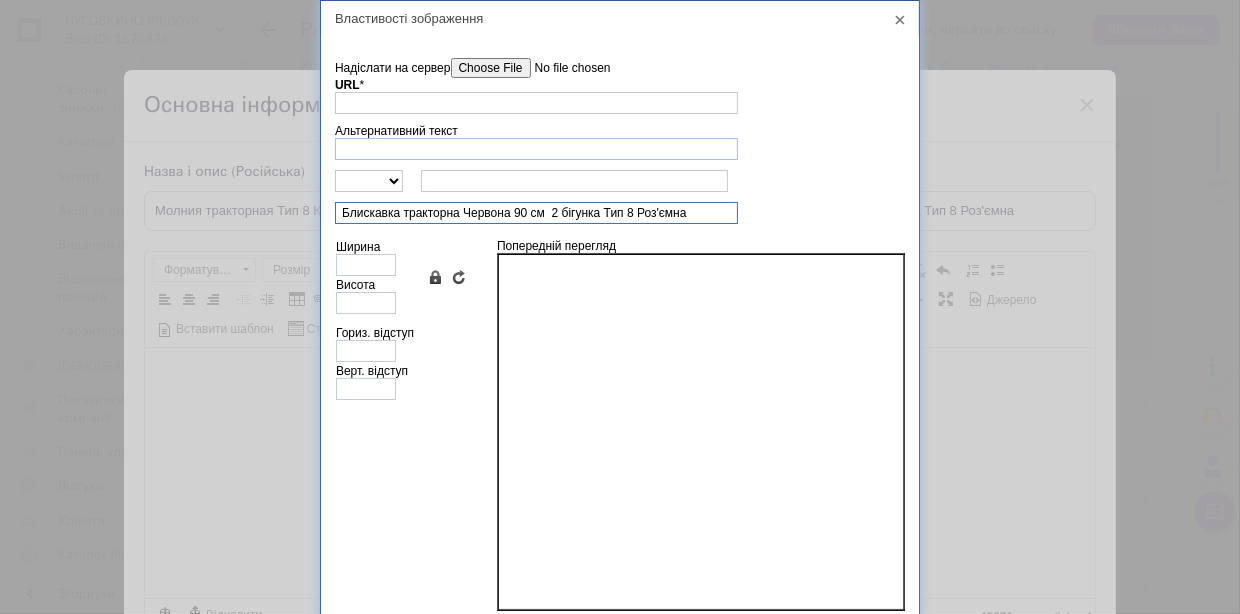 type on "Блискавка тракторна Червона 90 см  2 бігунка Тип 8 Роз'ємна" 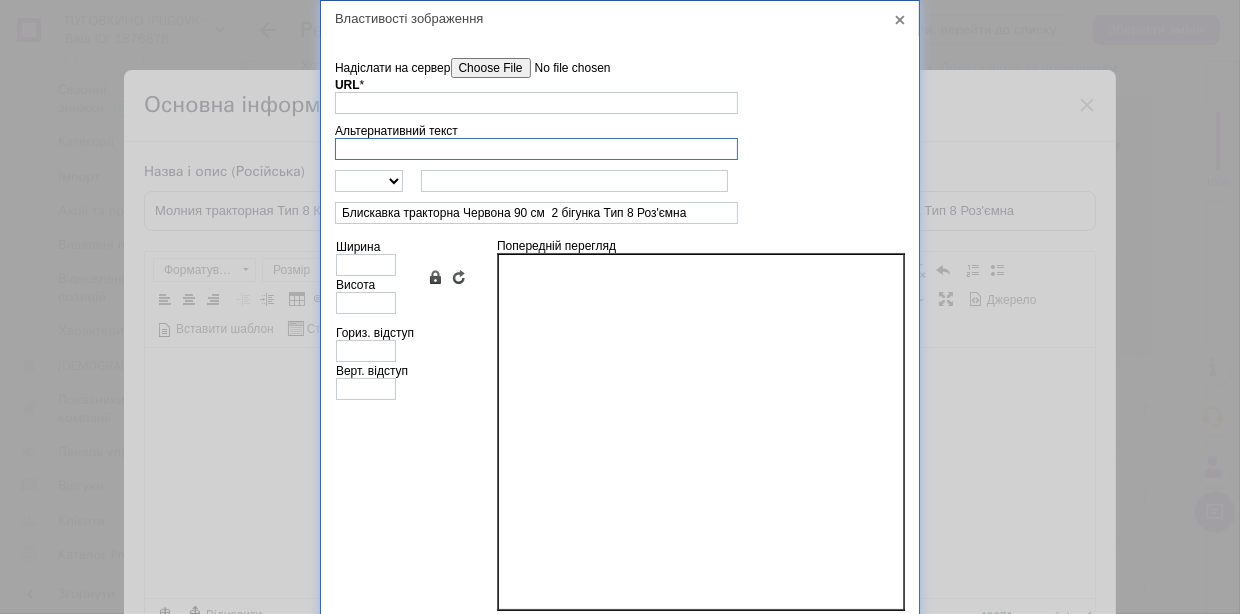 click on "Альтернативний текст" at bounding box center (536, 149) 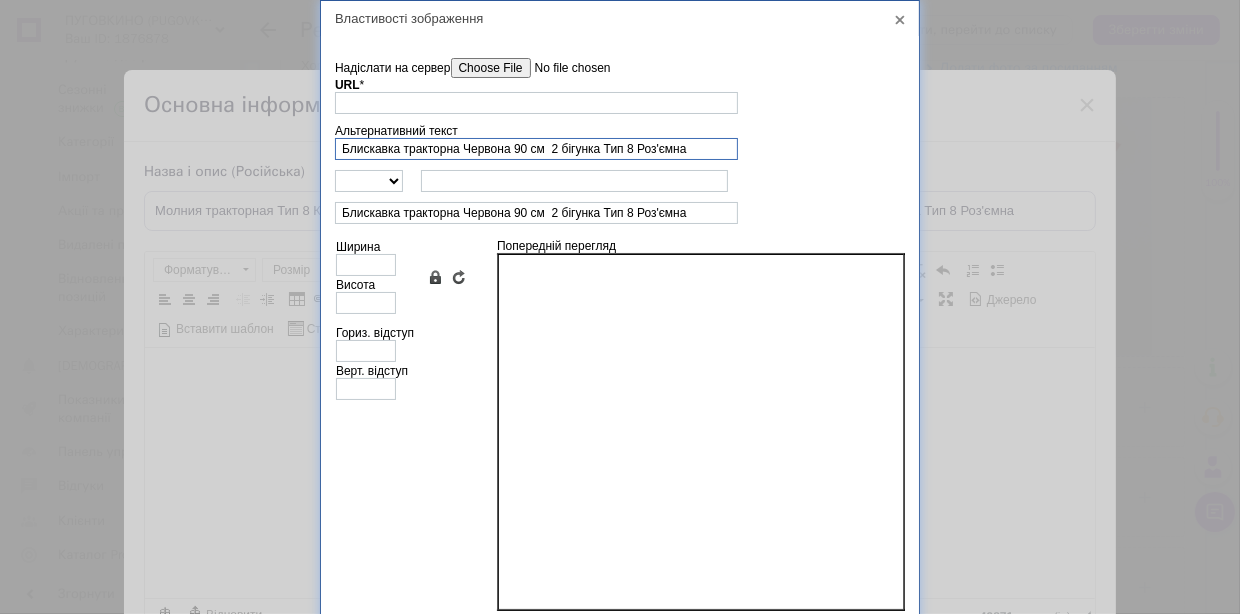 type on "Блискавка тракторна Червона 90 см  2 бігунка Тип 8 Роз'ємна" 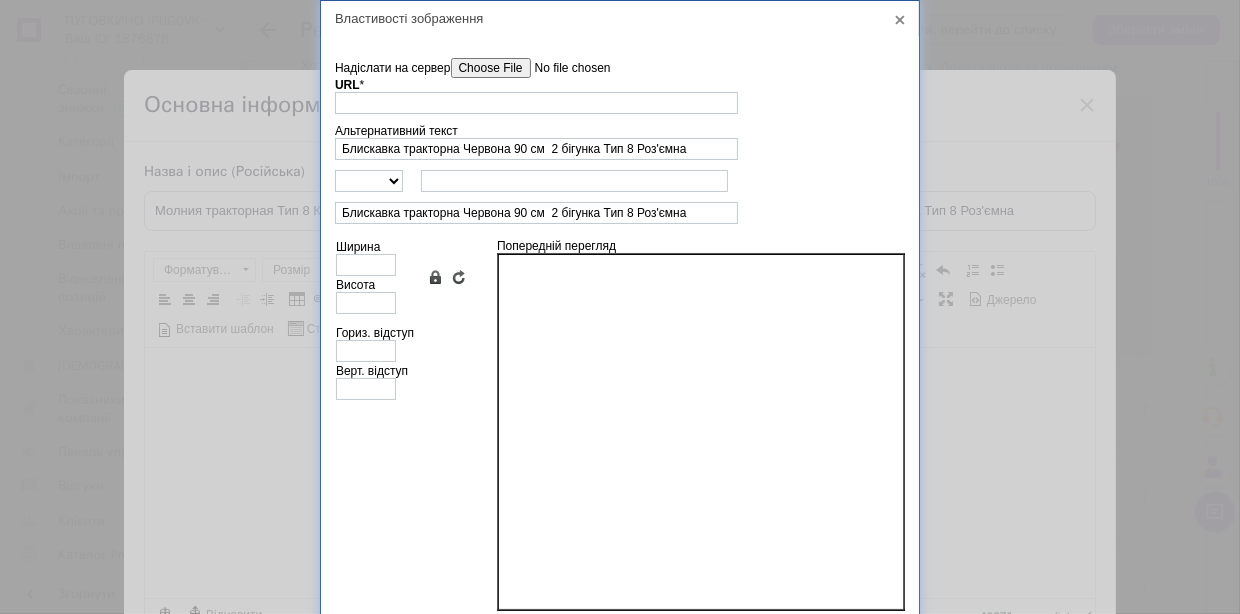 click on "Надіслати на сервер" at bounding box center (564, 68) 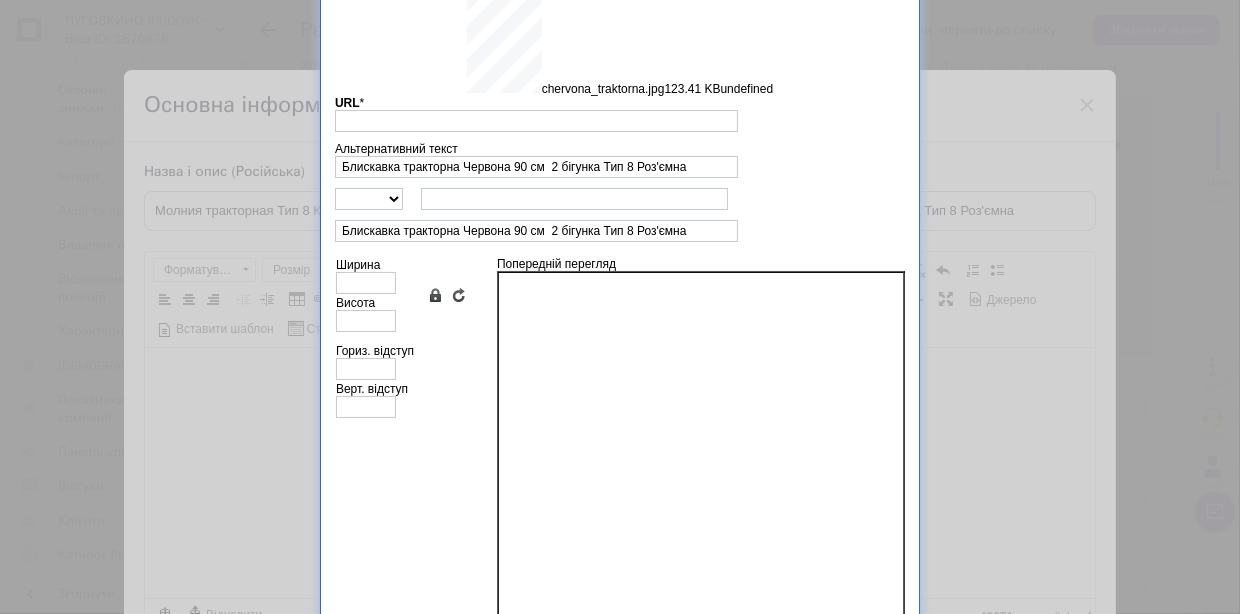 scroll, scrollTop: 57, scrollLeft: 0, axis: vertical 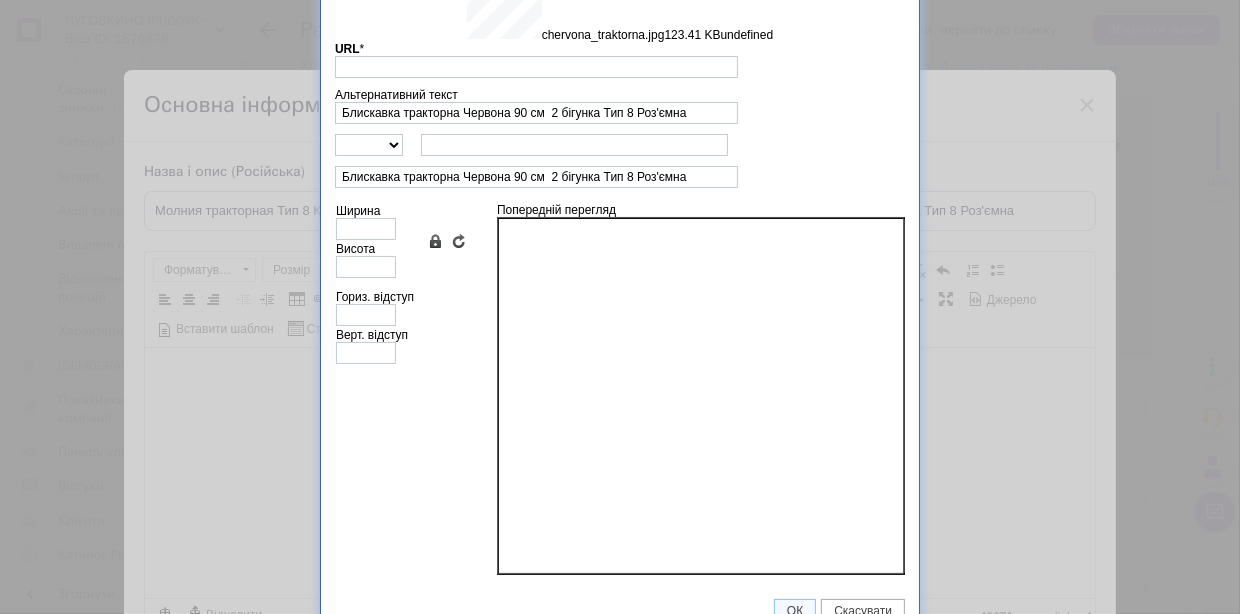 type on "[URL][DOMAIN_NAME]" 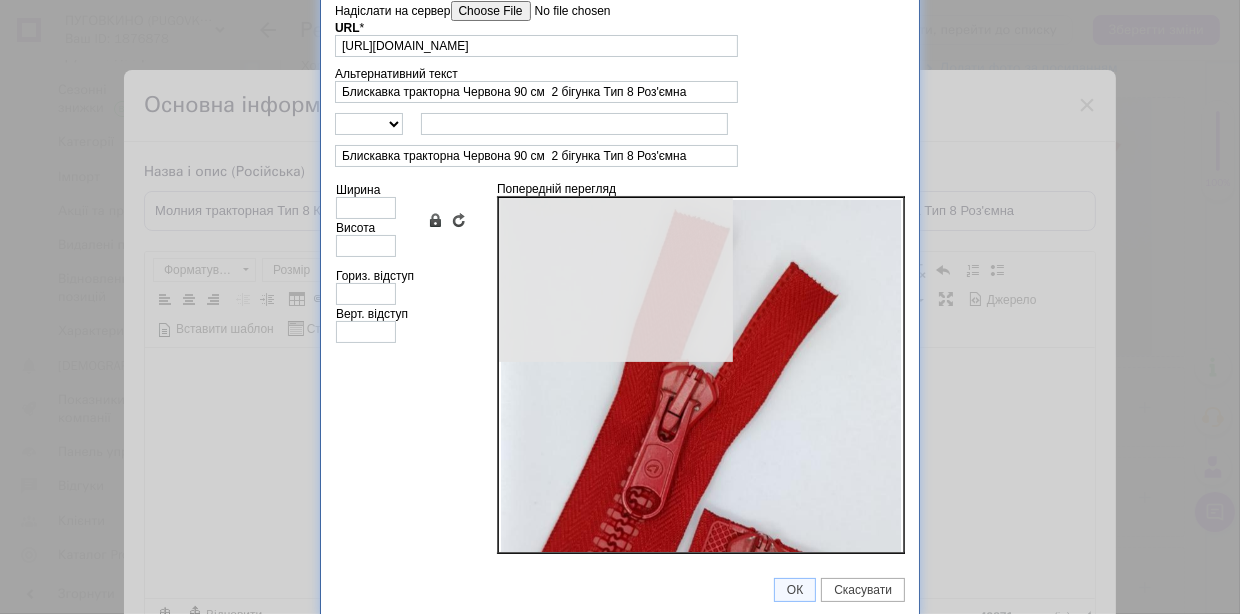 type on "640" 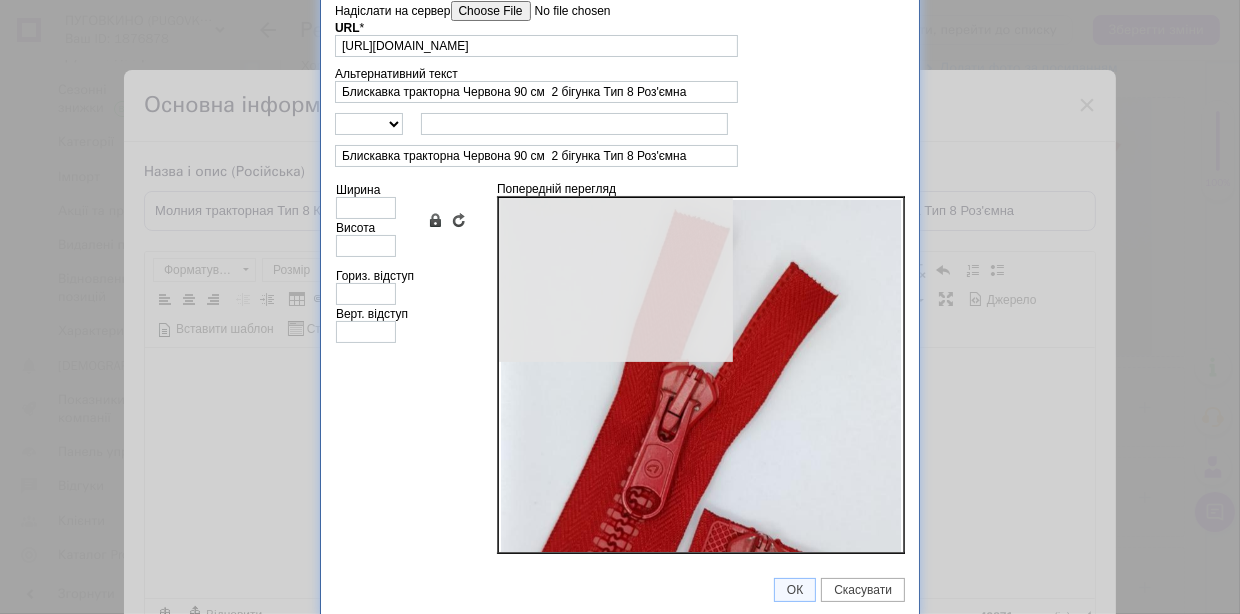 type on "852" 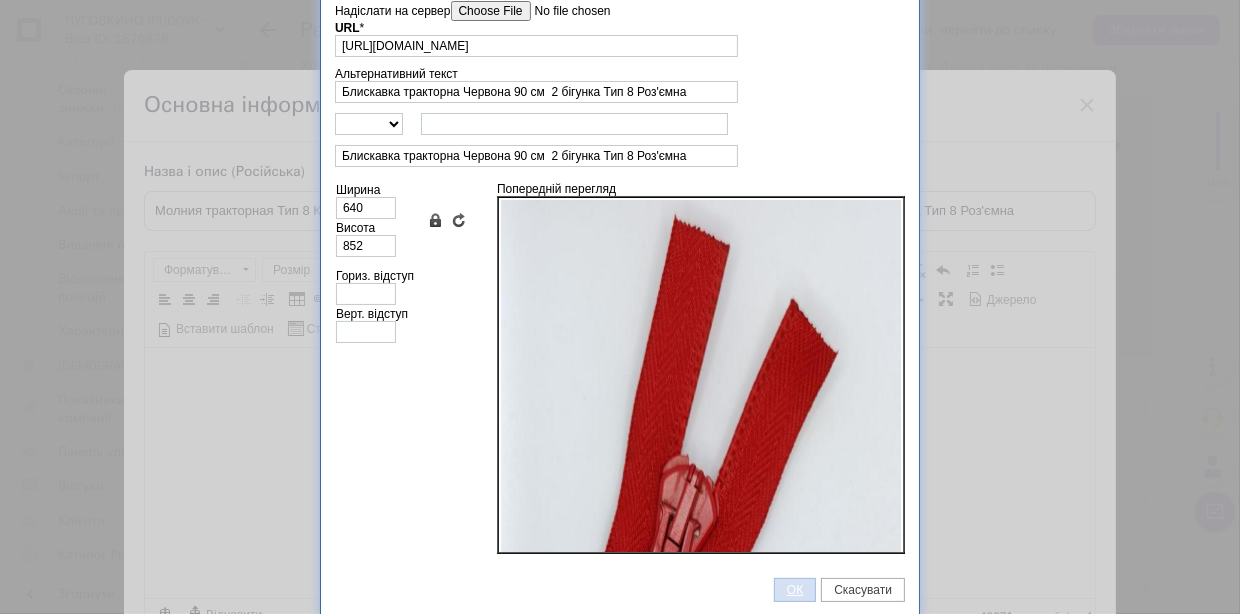click on "ОК" at bounding box center (795, 590) 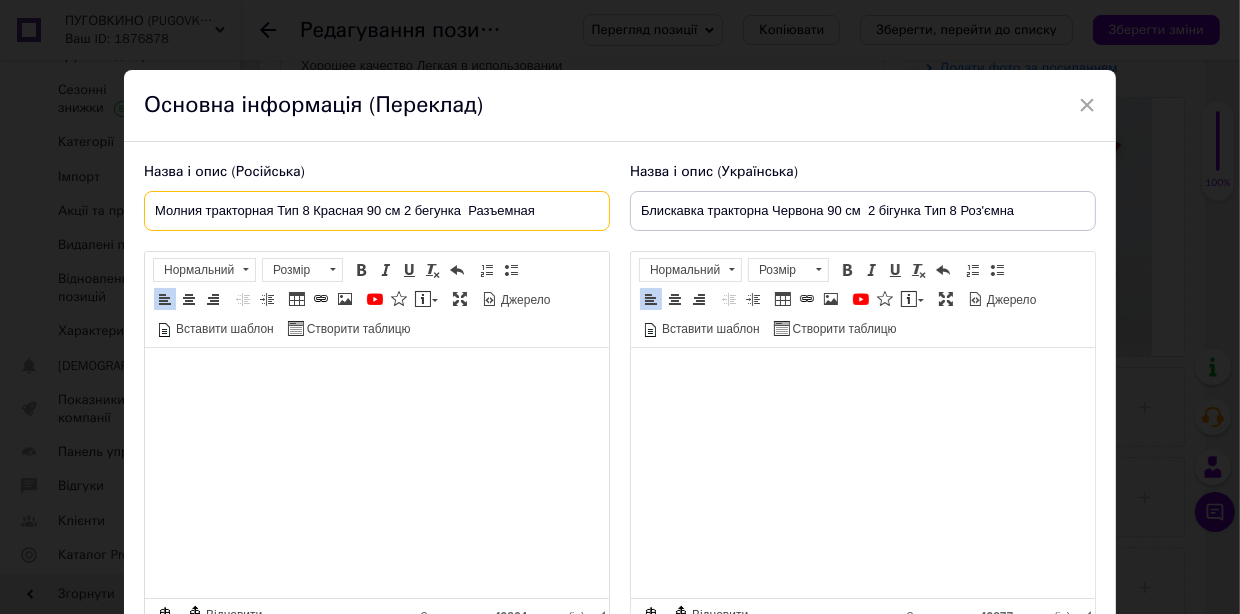 drag, startPoint x: 548, startPoint y: 206, endPoint x: 142, endPoint y: 202, distance: 406.0197 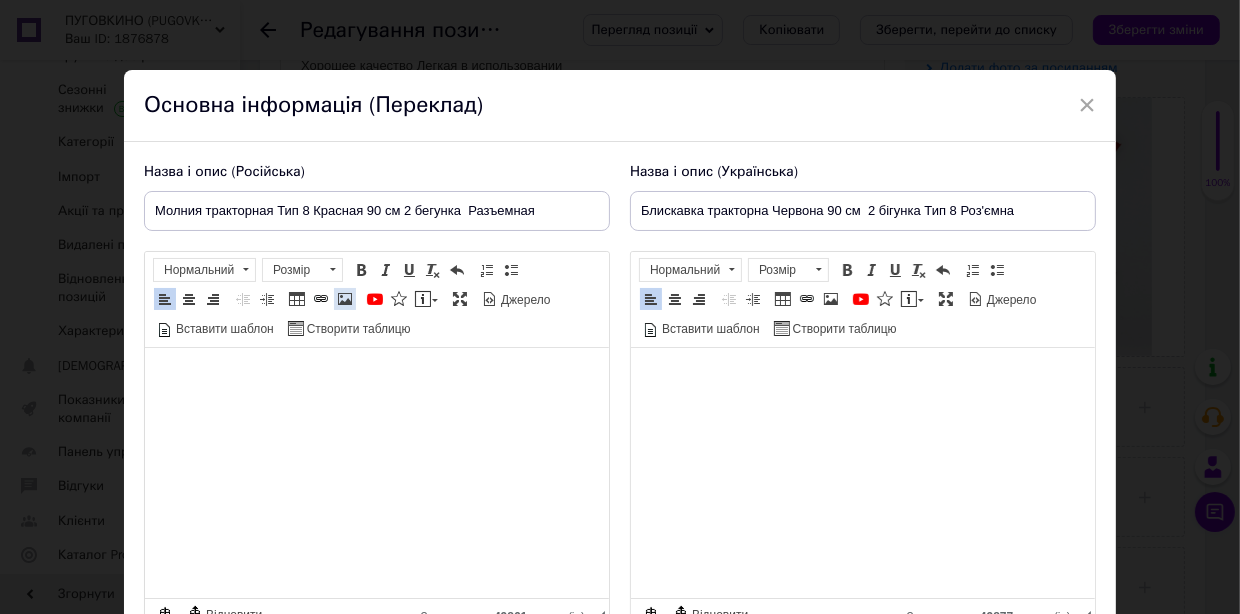 click at bounding box center [345, 299] 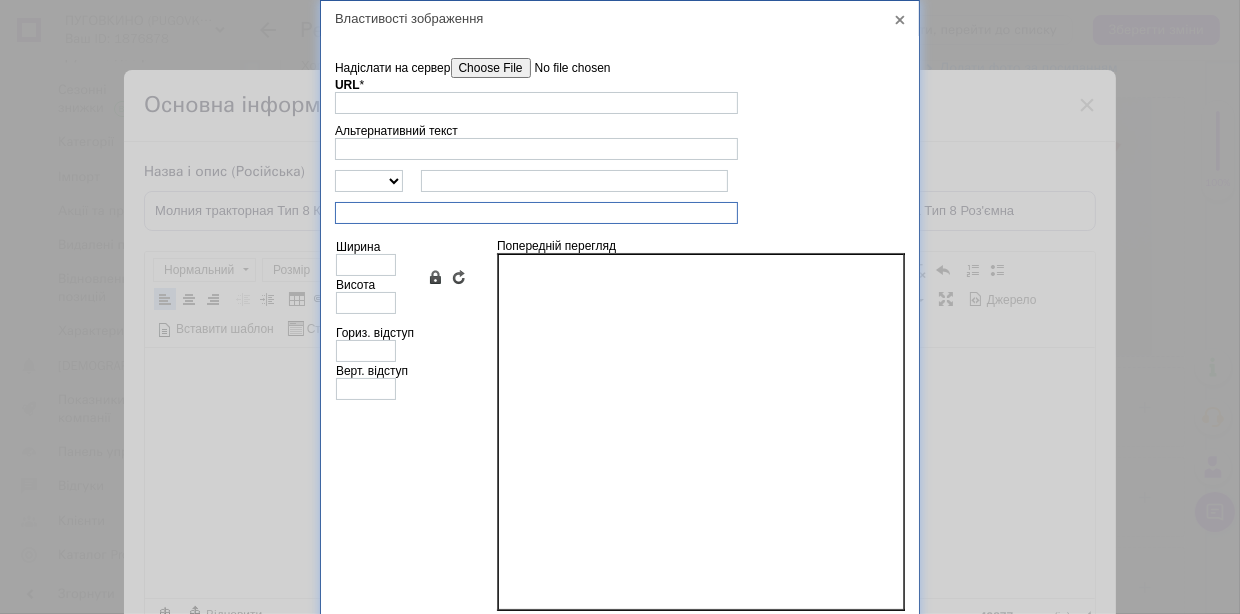paste on "Молния тракторная Тип 8 Красная 90 см 2 бегунка  Разъемная" 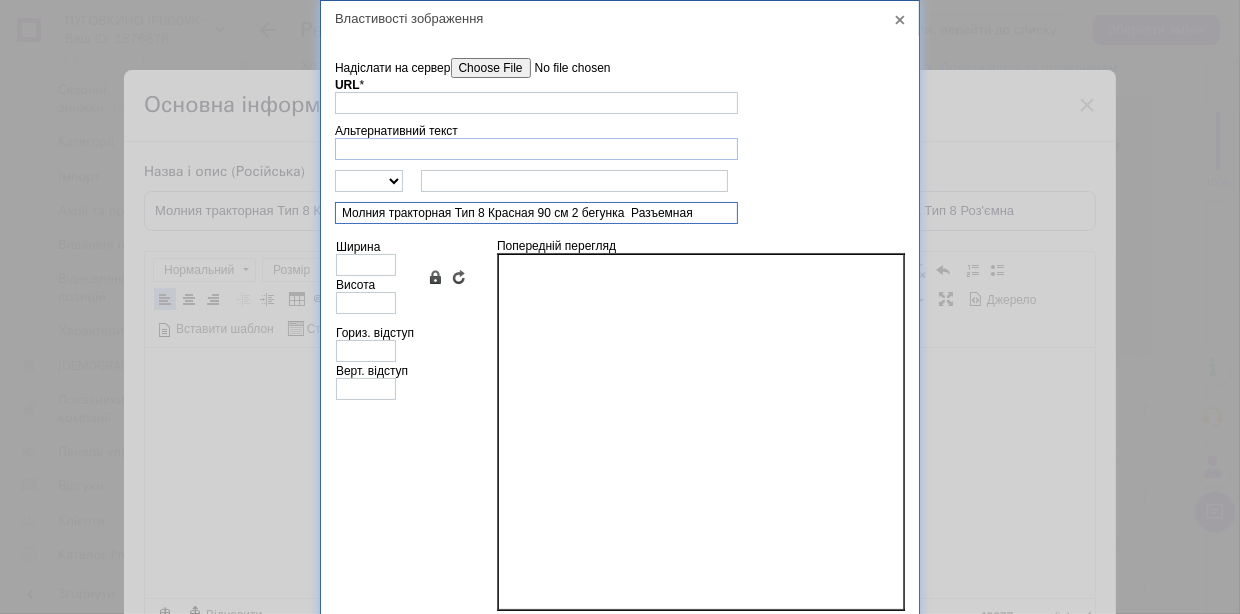 type on "Молния тракторная Тип 8 Красная 90 см 2 бегунка  Разъемная" 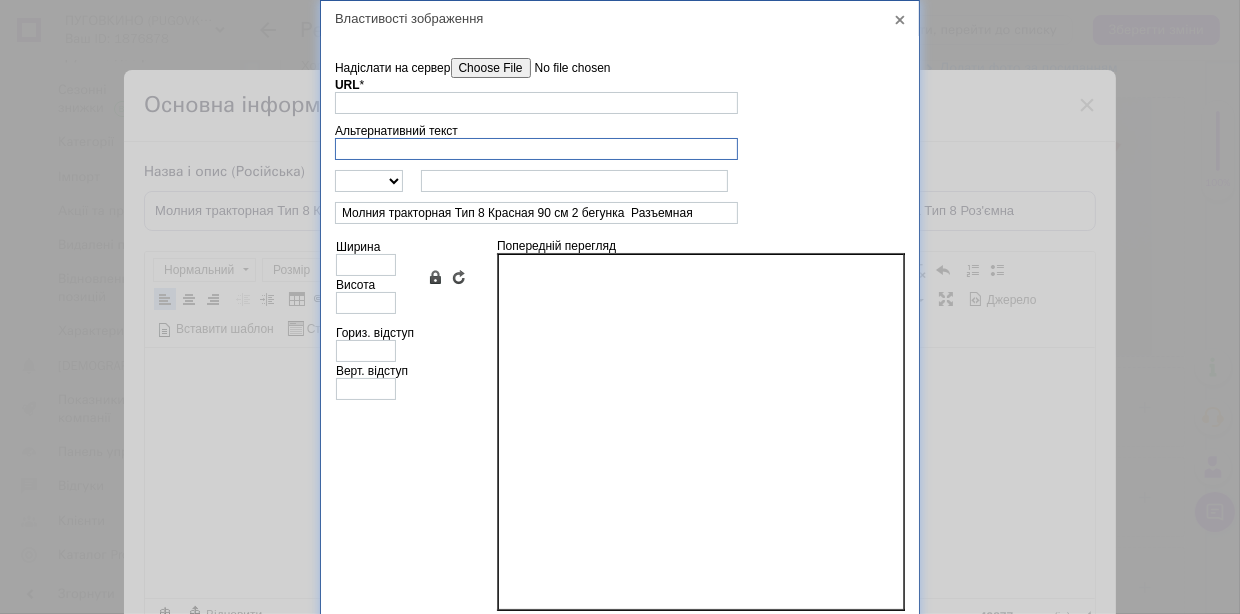 paste on "Молния тракторная Тип 8 Красная 90 см 2 бегунка  Разъемная" 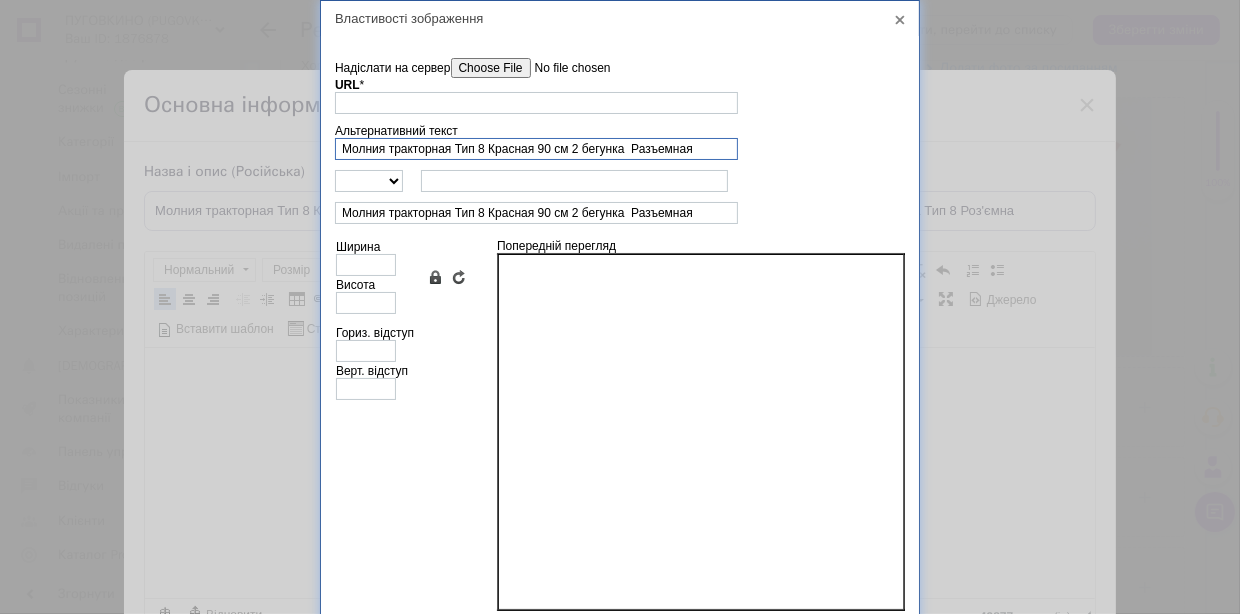 type on "Молния тракторная Тип 8 Красная 90 см 2 бегунка  Разъемная" 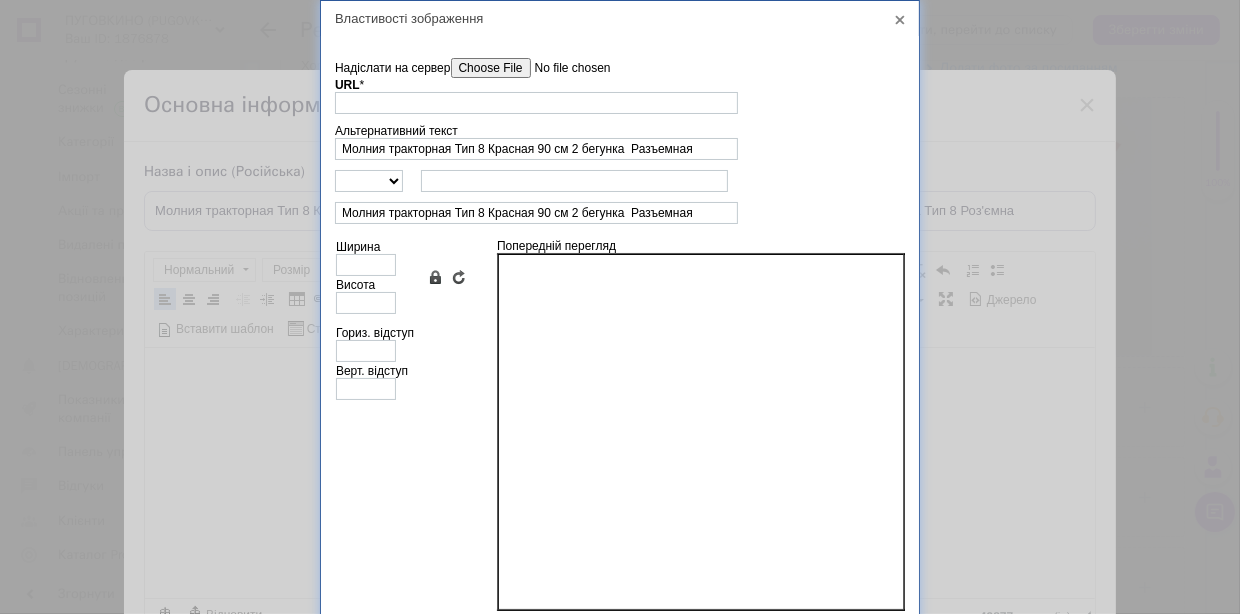 click on "Надіслати на сервер" at bounding box center [564, 68] 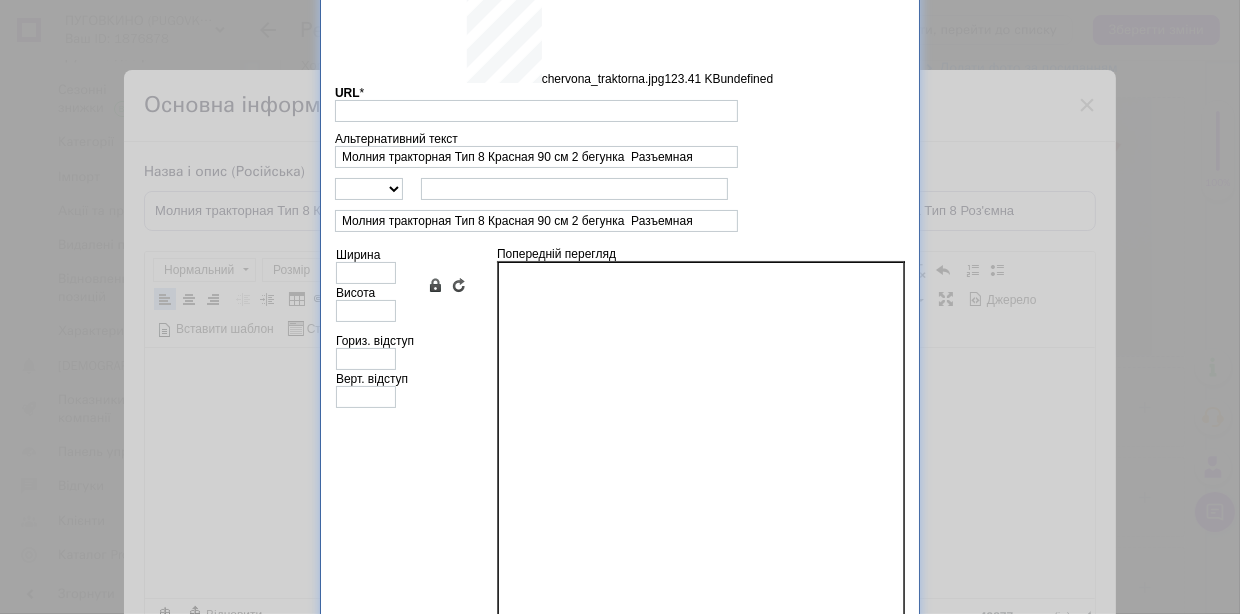 type on "[URL][DOMAIN_NAME]" 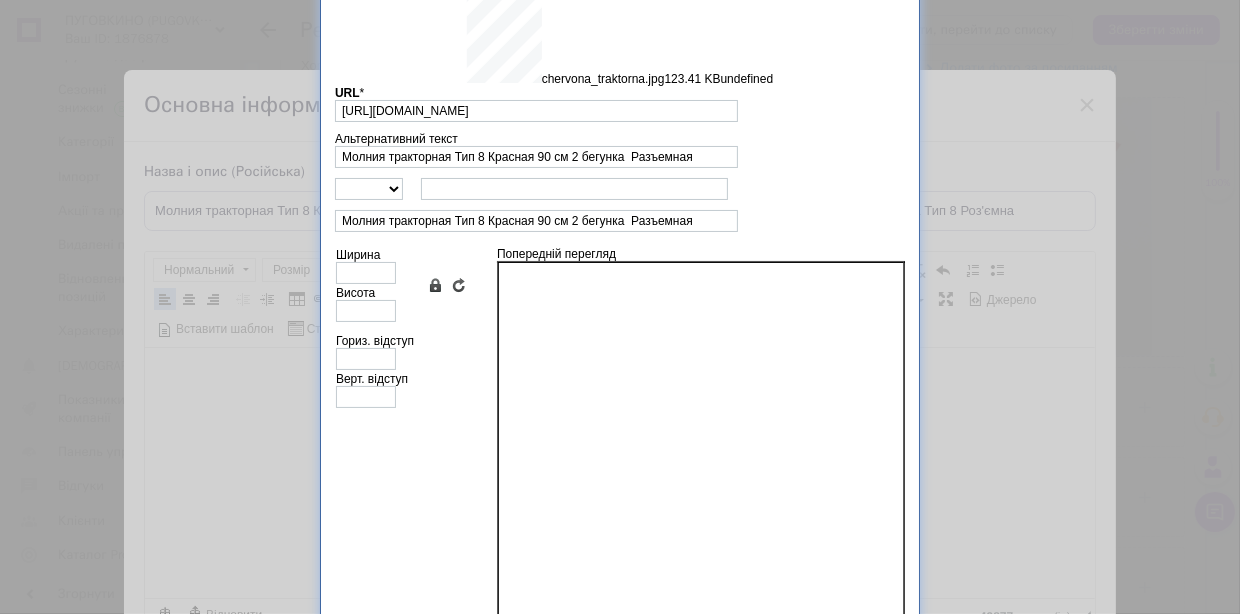type on "640" 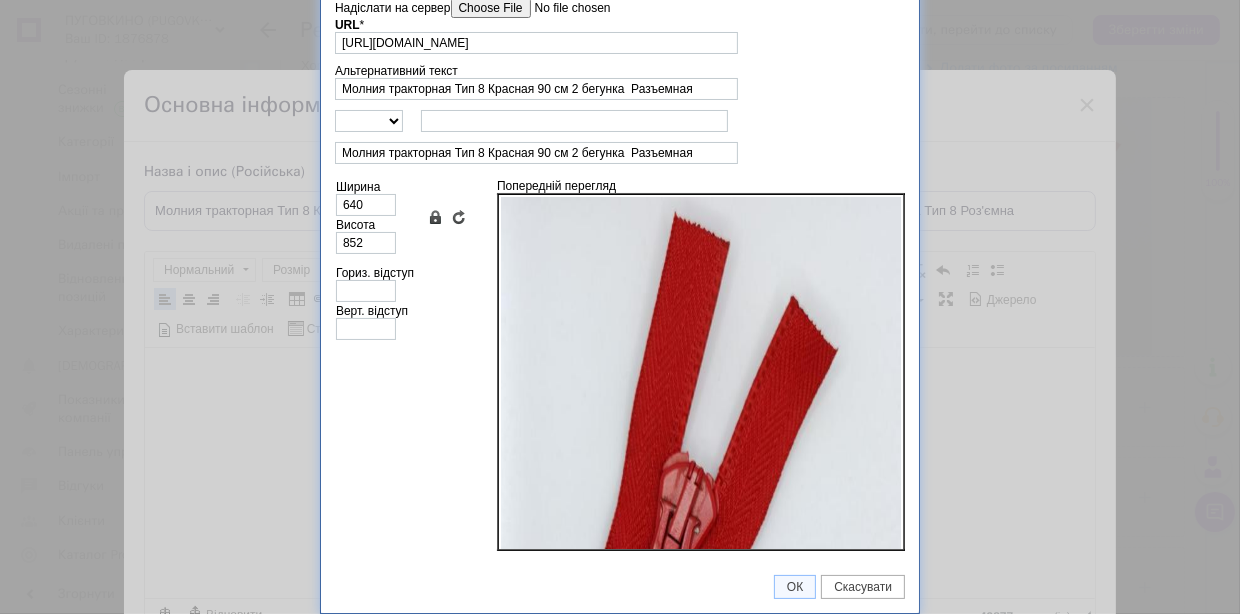 scroll, scrollTop: 57, scrollLeft: 0, axis: vertical 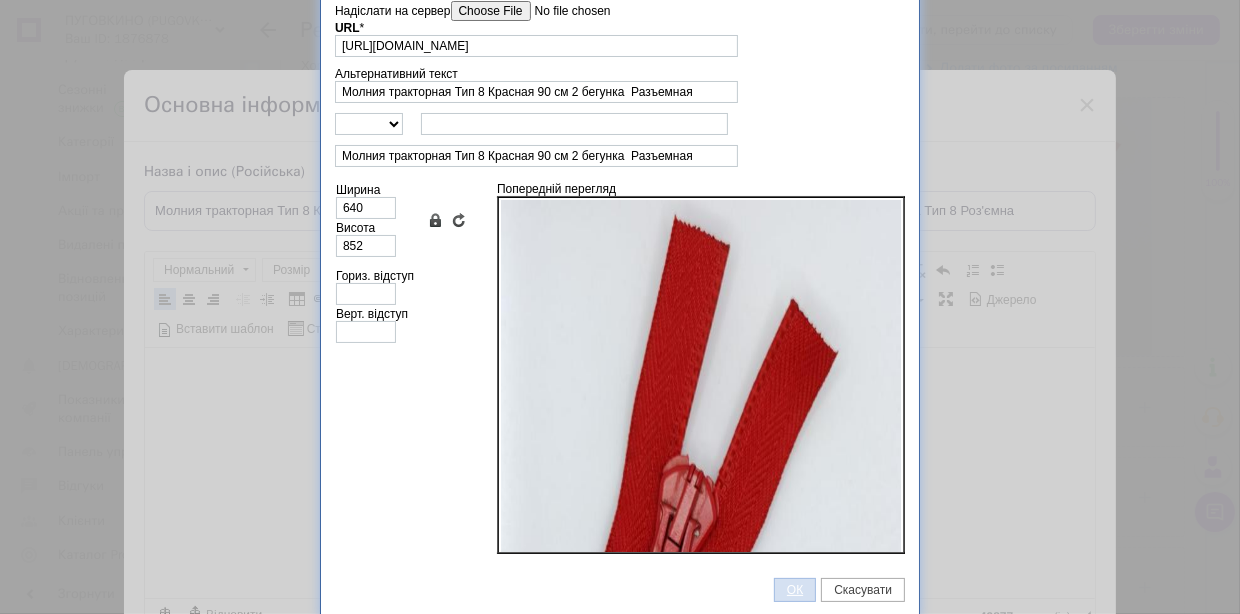 click on "ОК" at bounding box center [795, 590] 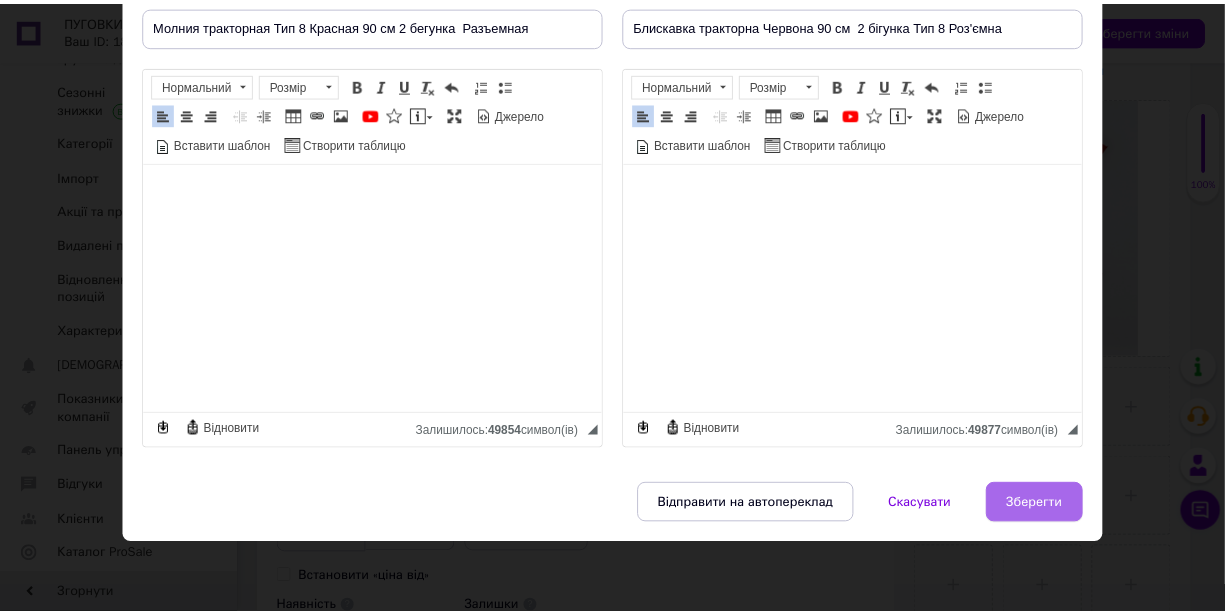 scroll, scrollTop: 211, scrollLeft: 0, axis: vertical 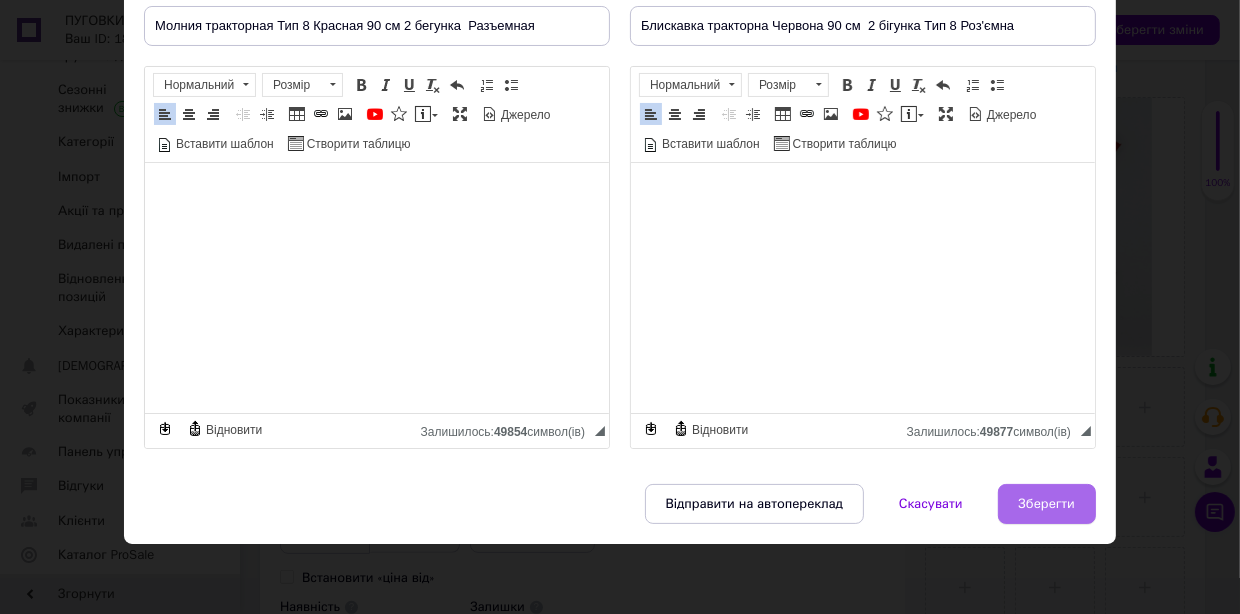 click on "Зберегти" at bounding box center [1047, 504] 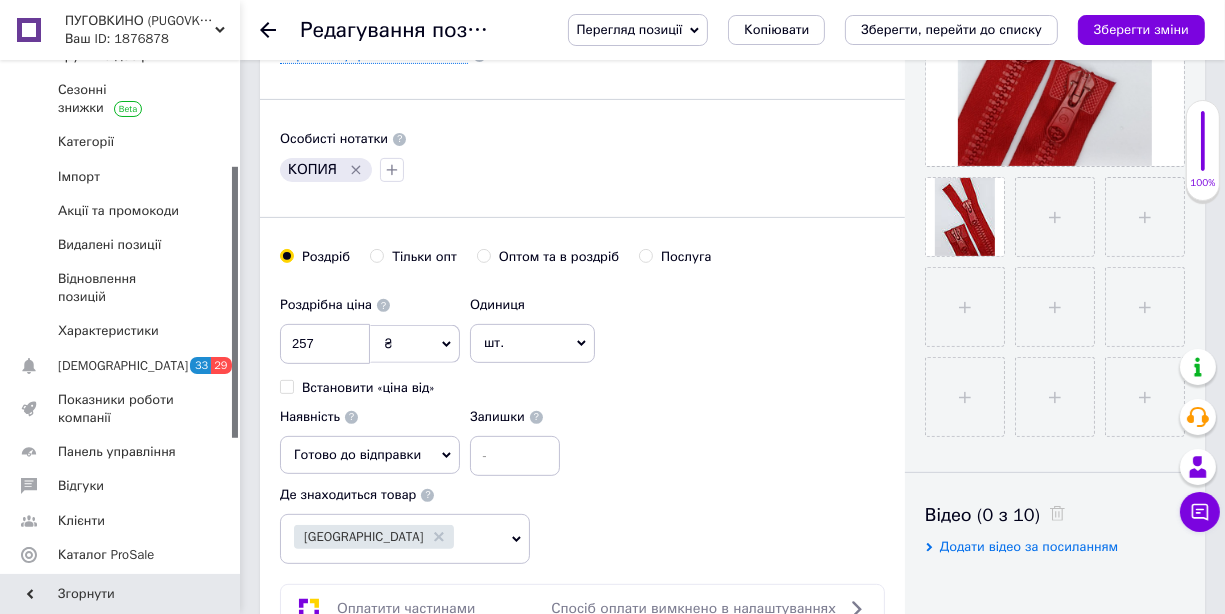 scroll, scrollTop: 600, scrollLeft: 0, axis: vertical 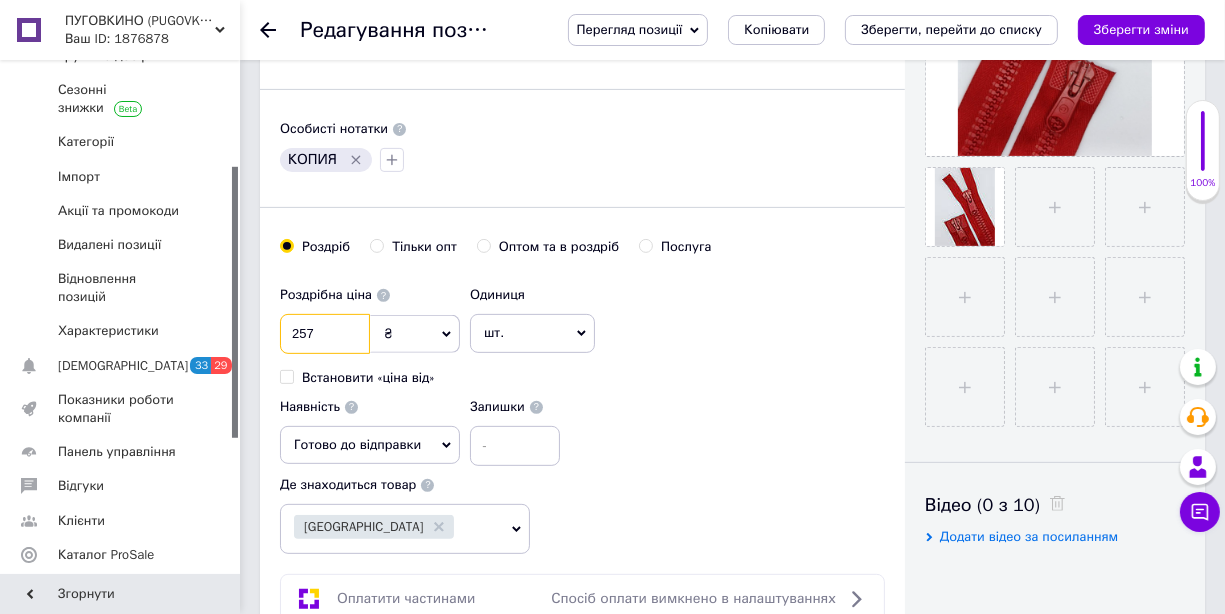 drag, startPoint x: 311, startPoint y: 352, endPoint x: 300, endPoint y: 359, distance: 13.038404 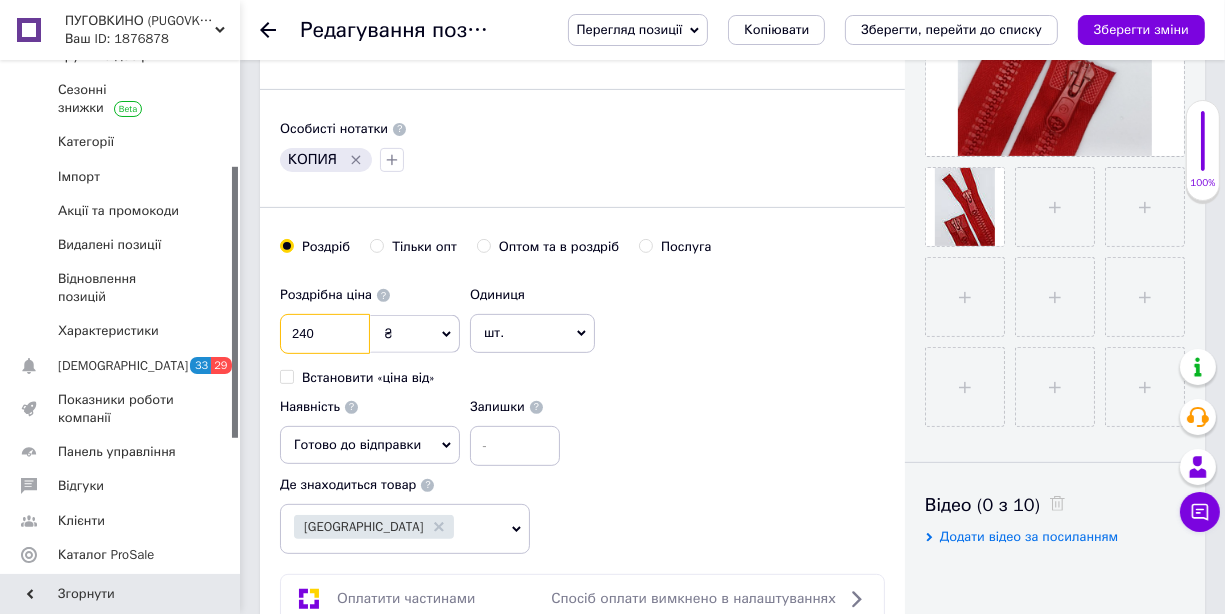 type on "240" 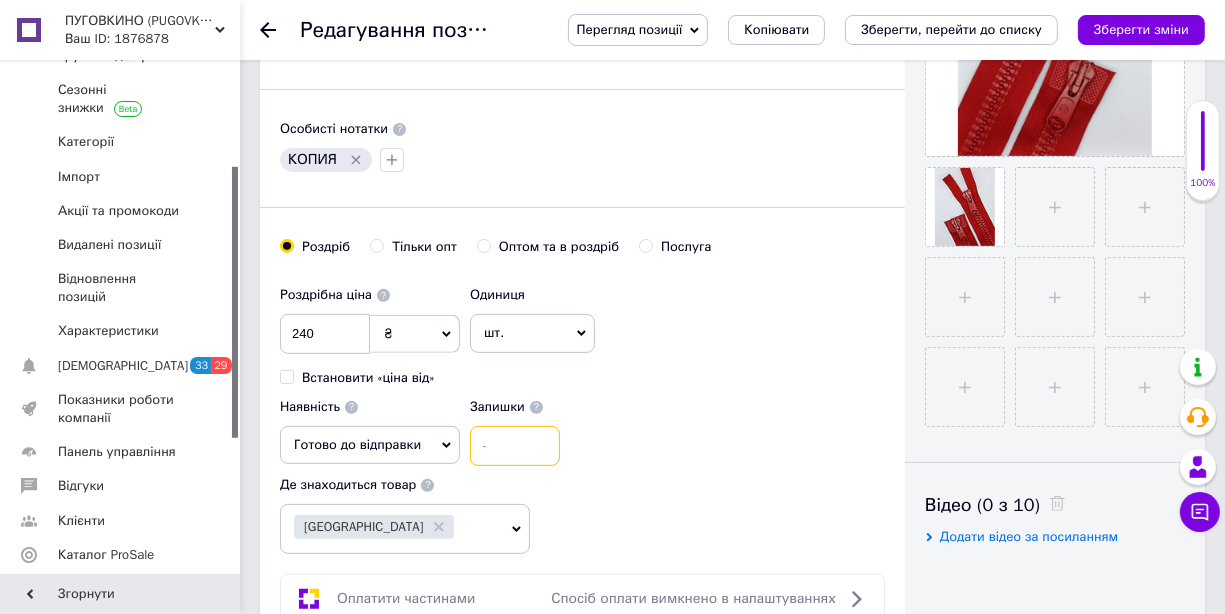 click at bounding box center [515, 446] 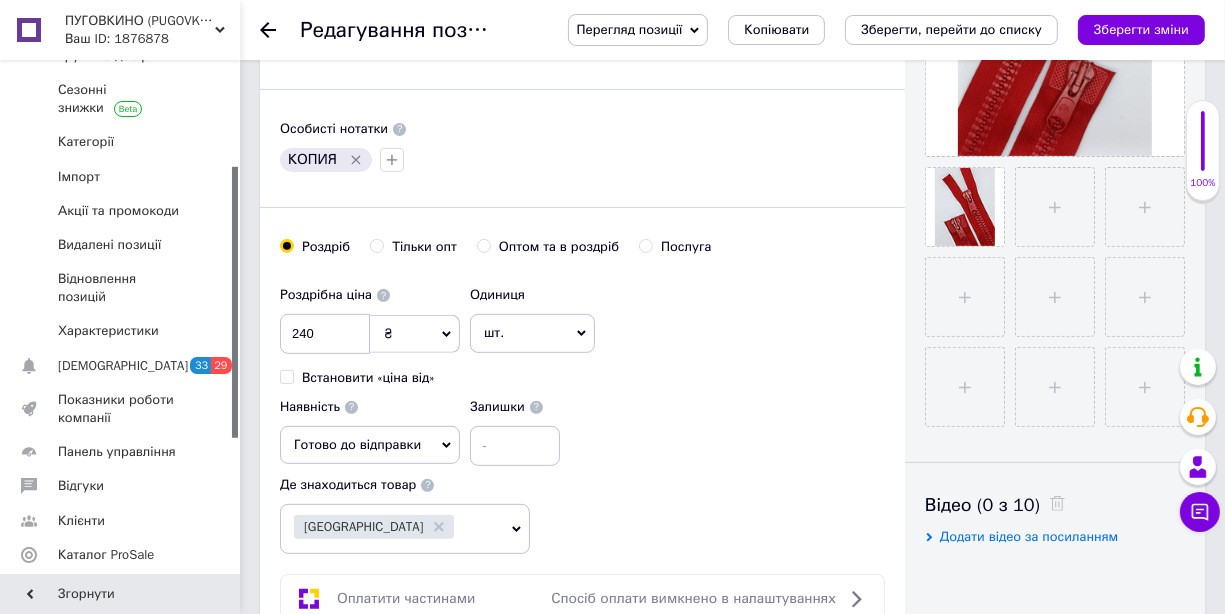 click on "Основна інформація Назва позиції (Російська) ✱ Молния тракторная Тип 8 Красная 90 см 2 бегунка  Разъемная Код/Артикул 4190 Опис (Російська) ✱ Молния тракторная Тип 8, разъемная.
Цвет красный.
Длина 90 см  2 бегунка.
Производитель  Латвия ARTA-F
Хорошее качество.
Розширений текстовий редактор, 3FB9CE2C-DC42-4C4C-BFB8-F9EEF57BC752 Панель інструментів редактора Форматування Нормальний Розмір Розмір   Жирний  Сполучення клавіш Ctrl+B   Курсив  Сполучення клавіш Ctrl+I   Підкреслений  Сполучення клавіш Ctrl+U   Видалити форматування   Повернути  Сполучення клавіш Ctrl+Z" at bounding box center [582, 67] 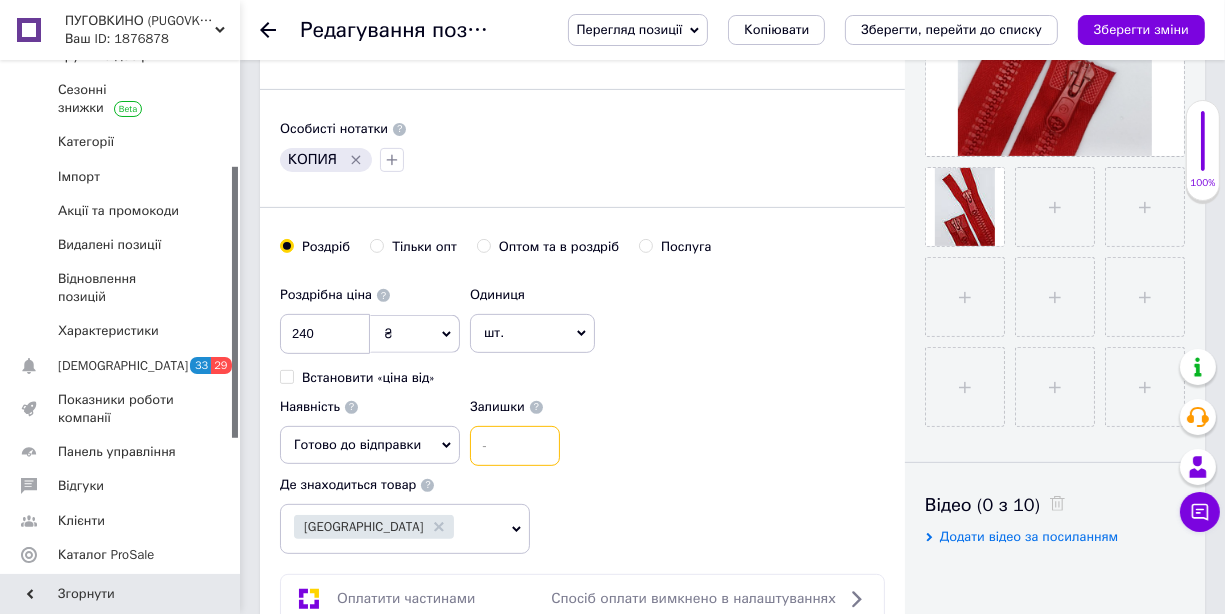 click at bounding box center (515, 446) 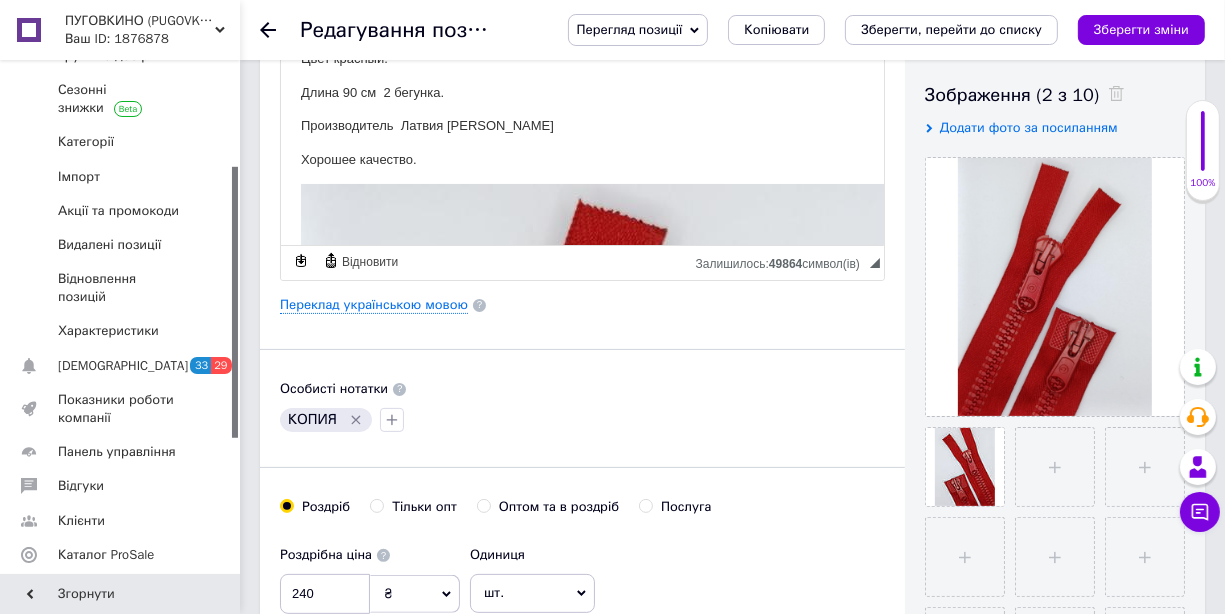scroll, scrollTop: 299, scrollLeft: 0, axis: vertical 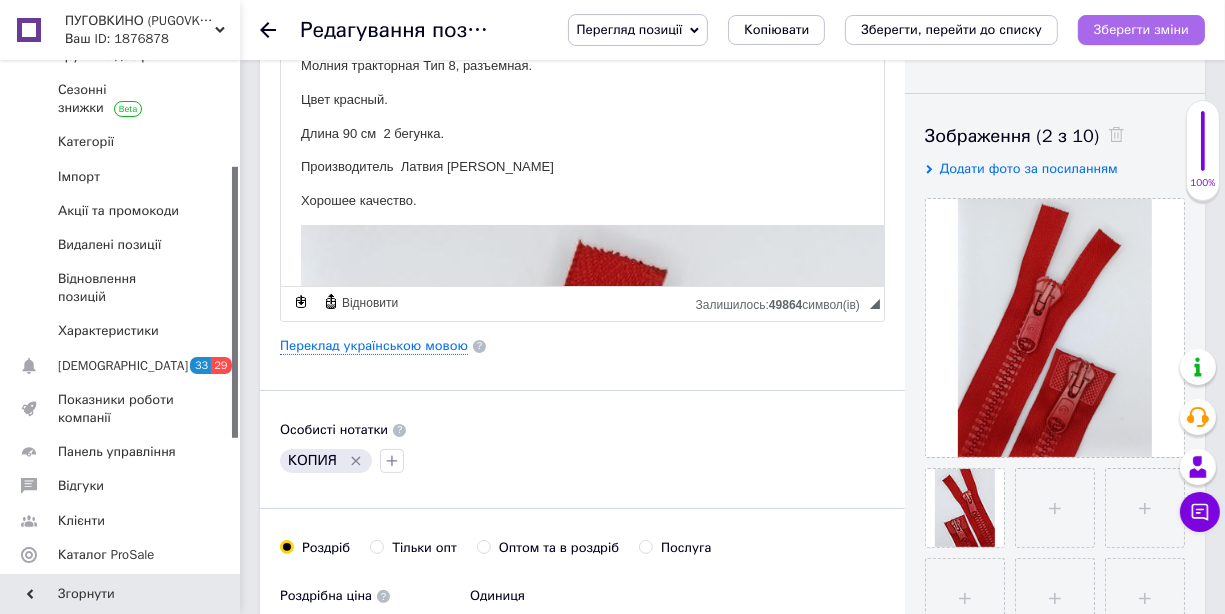 type on "11" 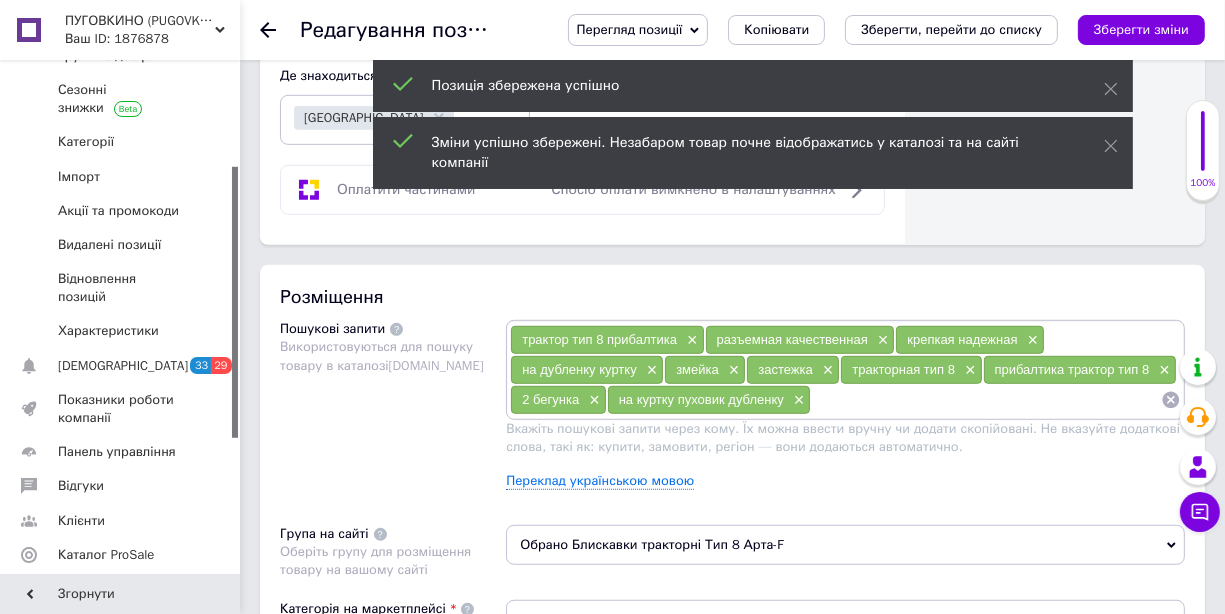 scroll, scrollTop: 1200, scrollLeft: 0, axis: vertical 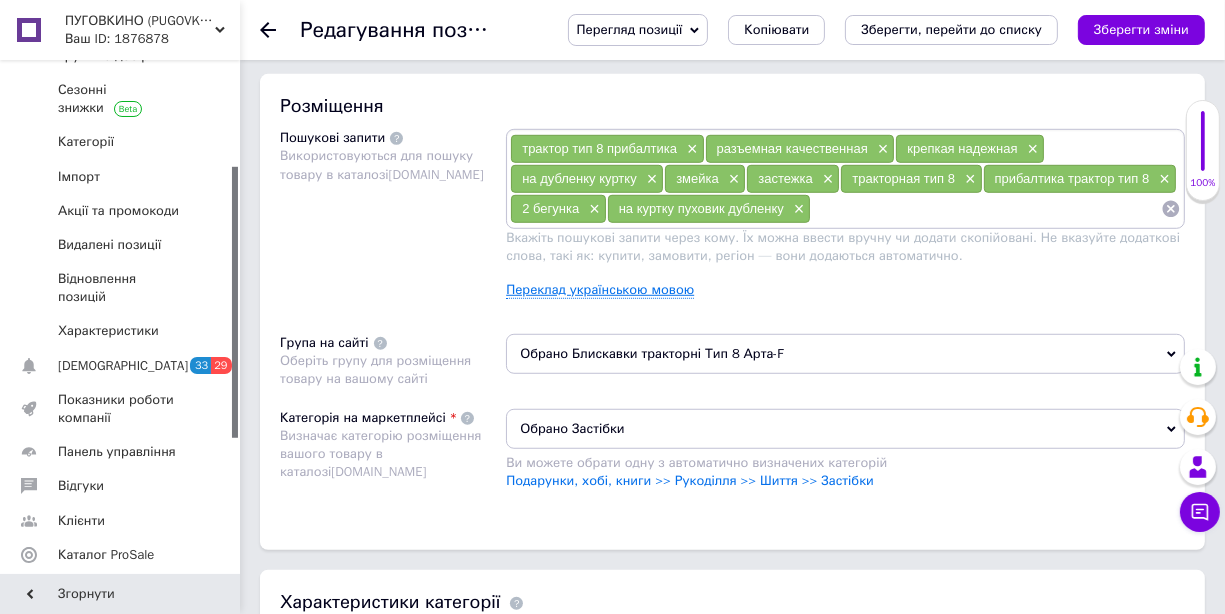 click on "Переклад українською мовою" at bounding box center (600, 290) 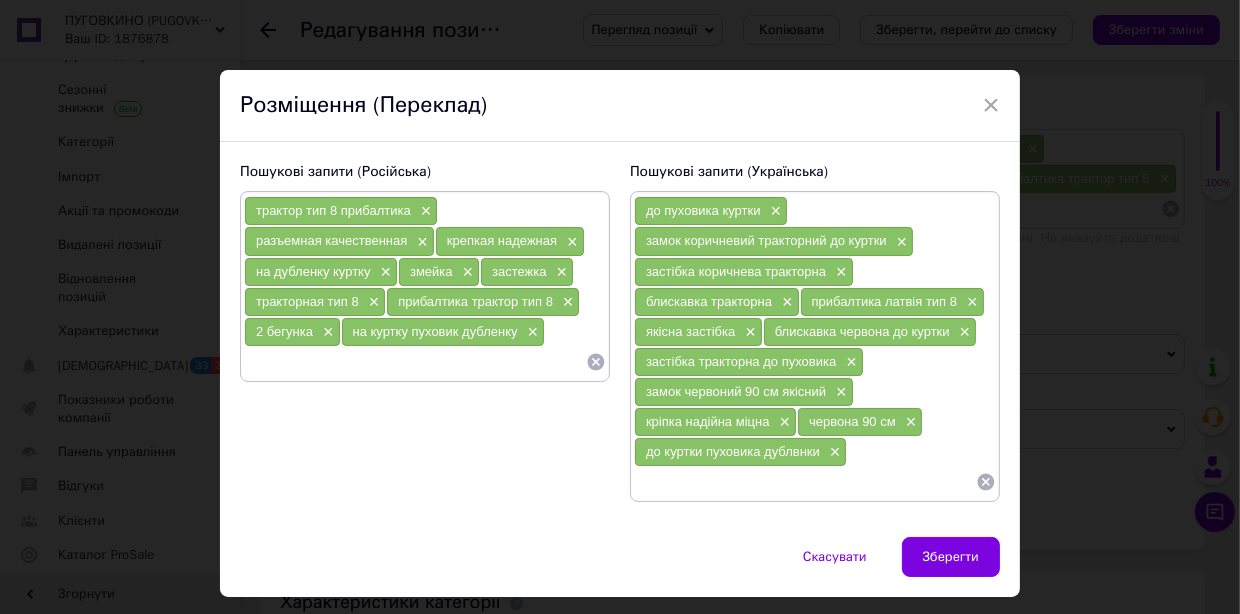 click at bounding box center (415, 362) 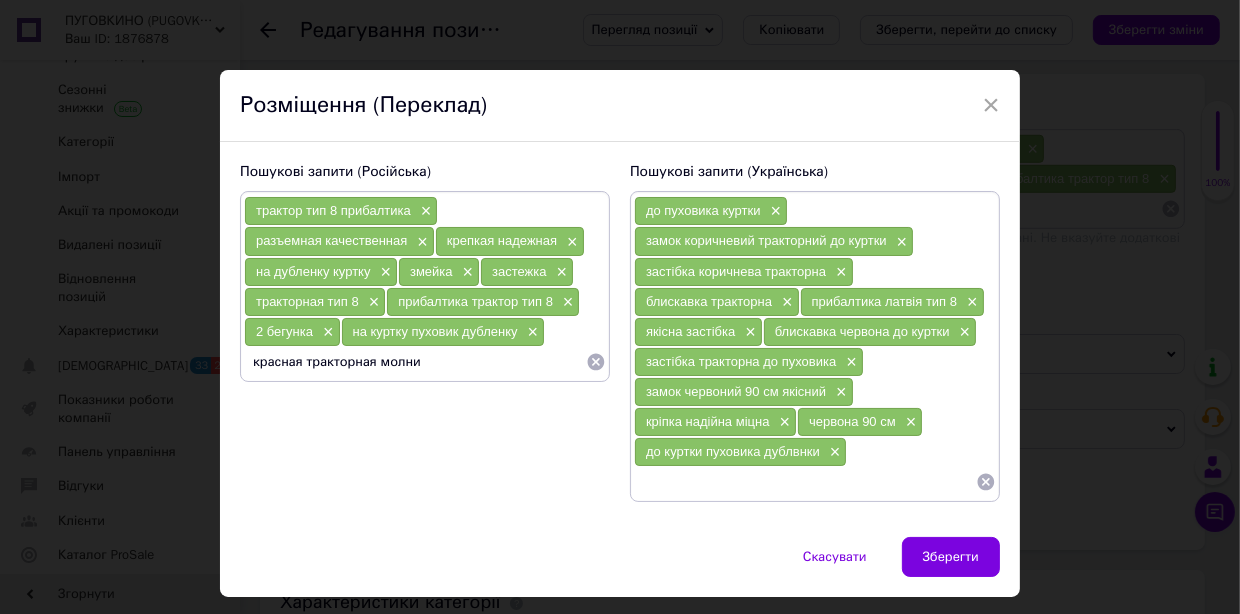 type on "красная тракторная молния" 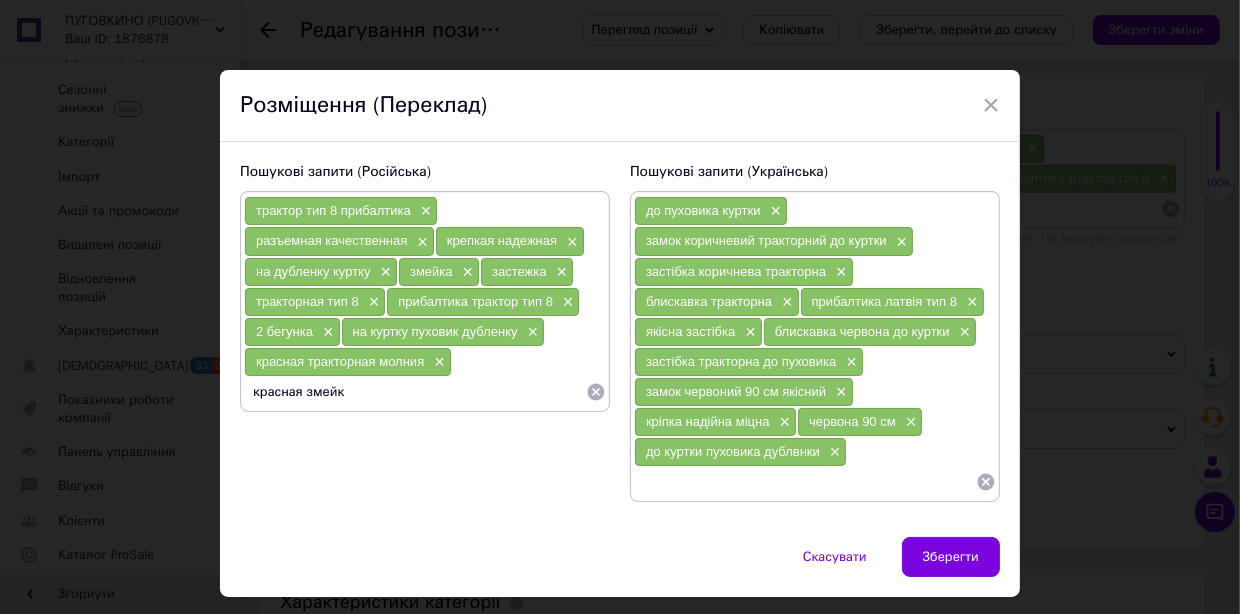 type on "красная змейка" 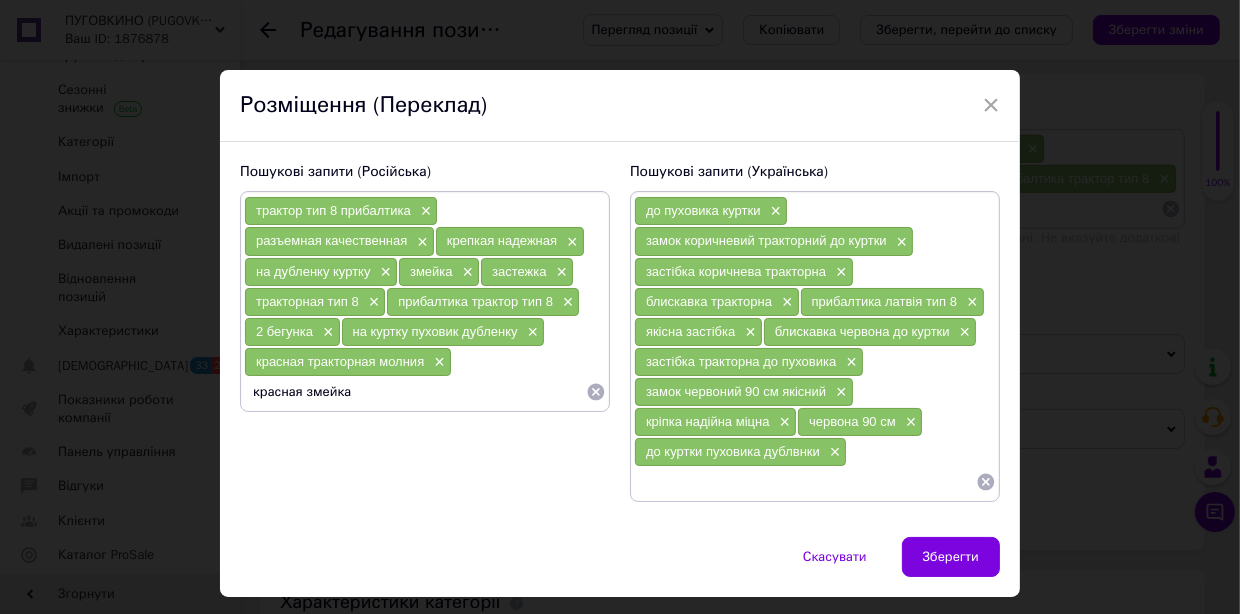 type 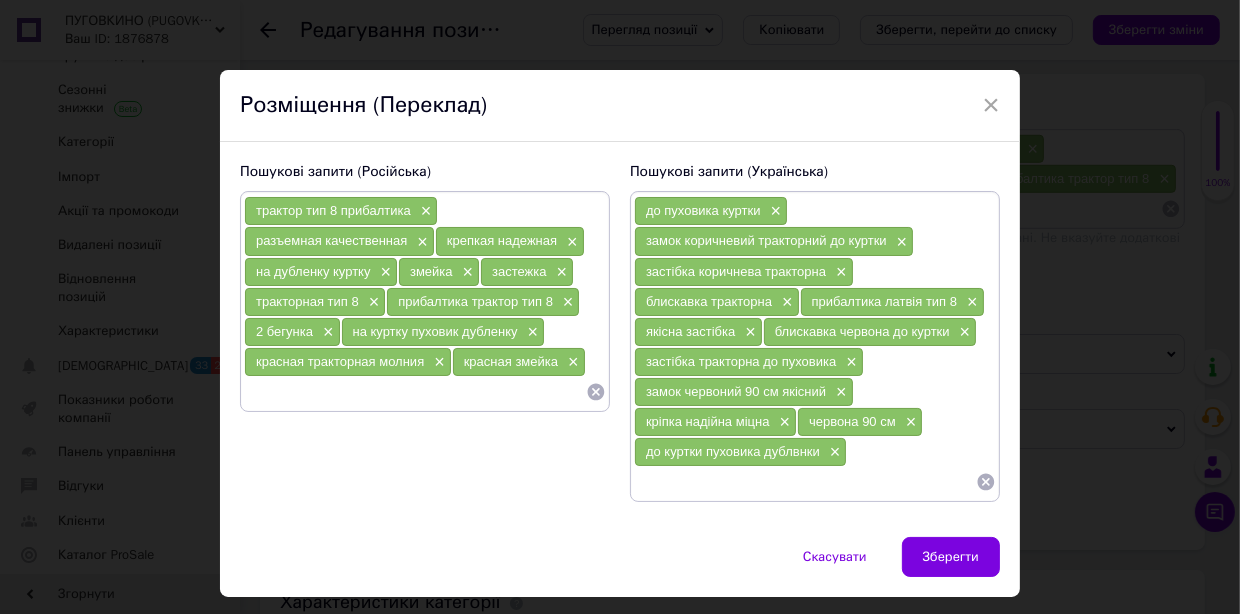 click at bounding box center [805, 482] 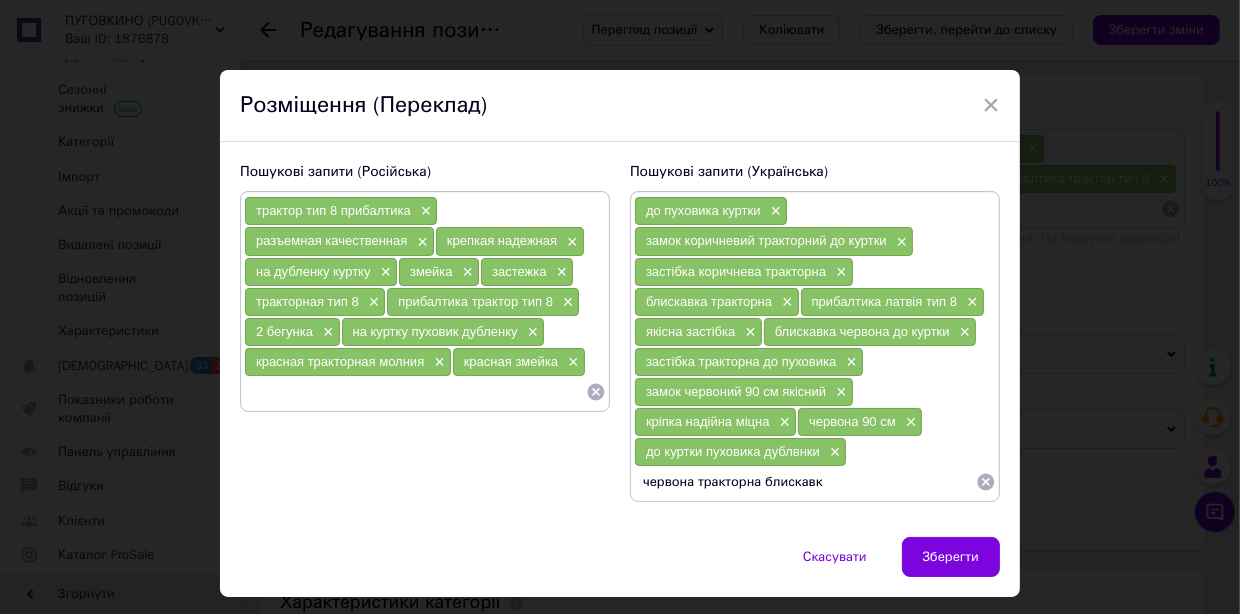 type on "червона тракторна блискавка" 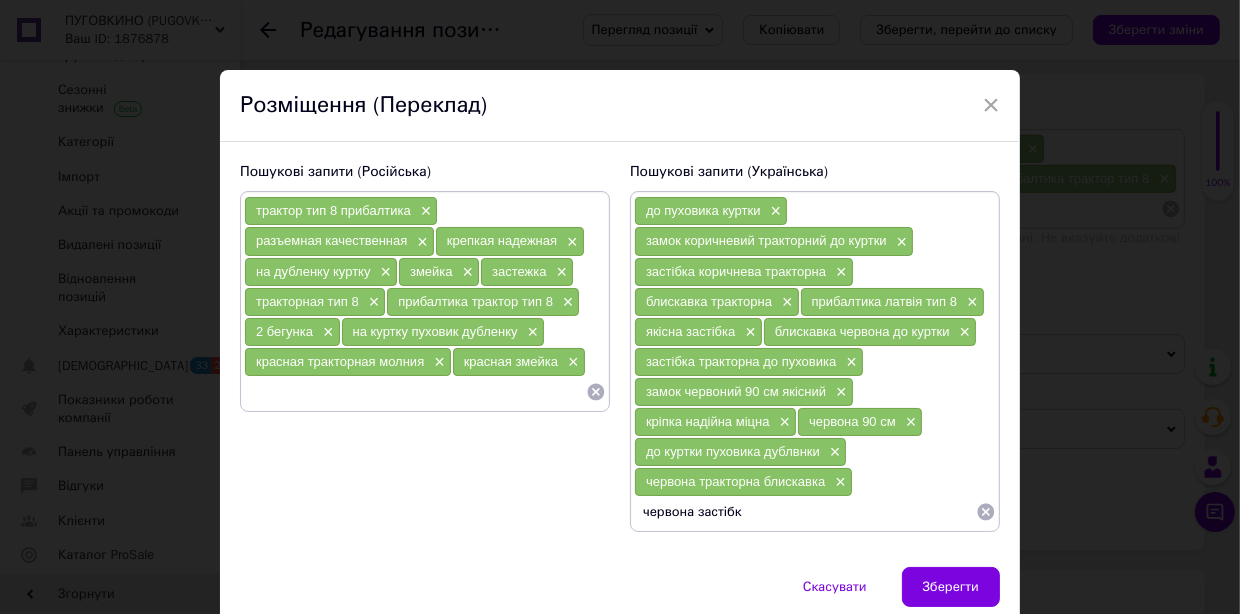 type on "червона застібка" 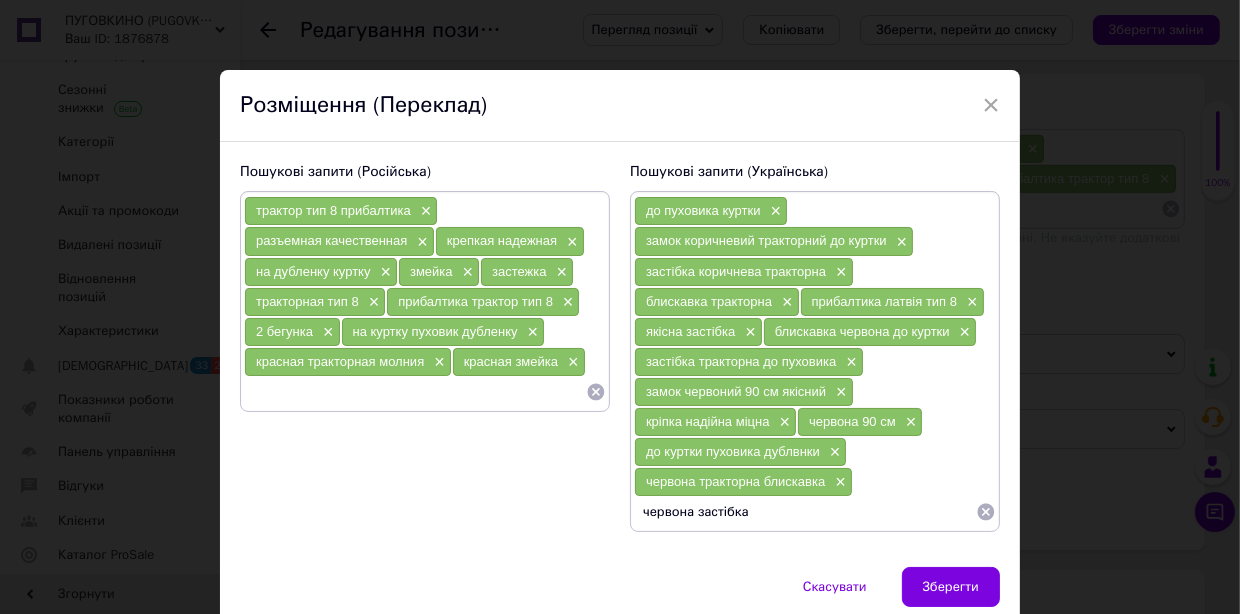 type 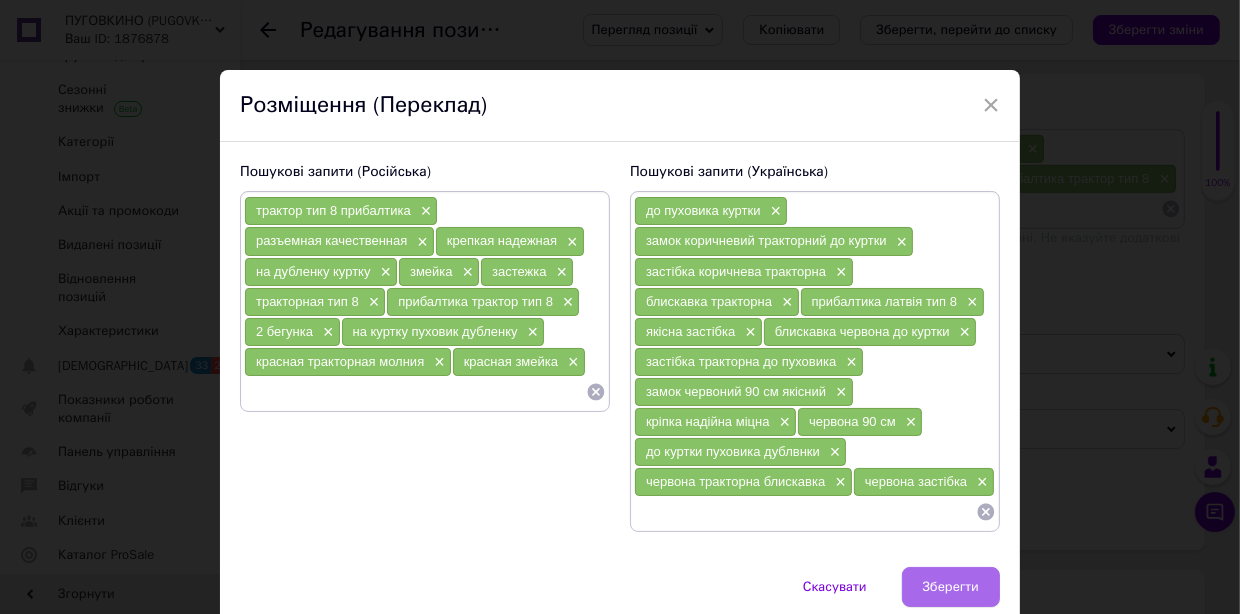 click on "Зберегти" at bounding box center (951, 587) 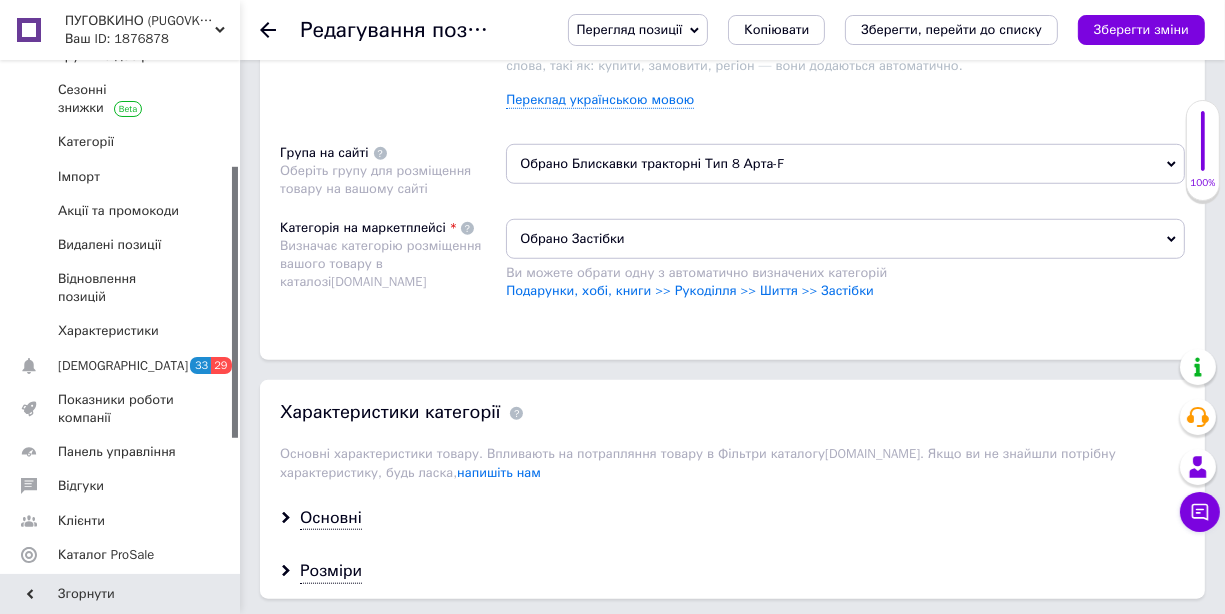 scroll, scrollTop: 1499, scrollLeft: 0, axis: vertical 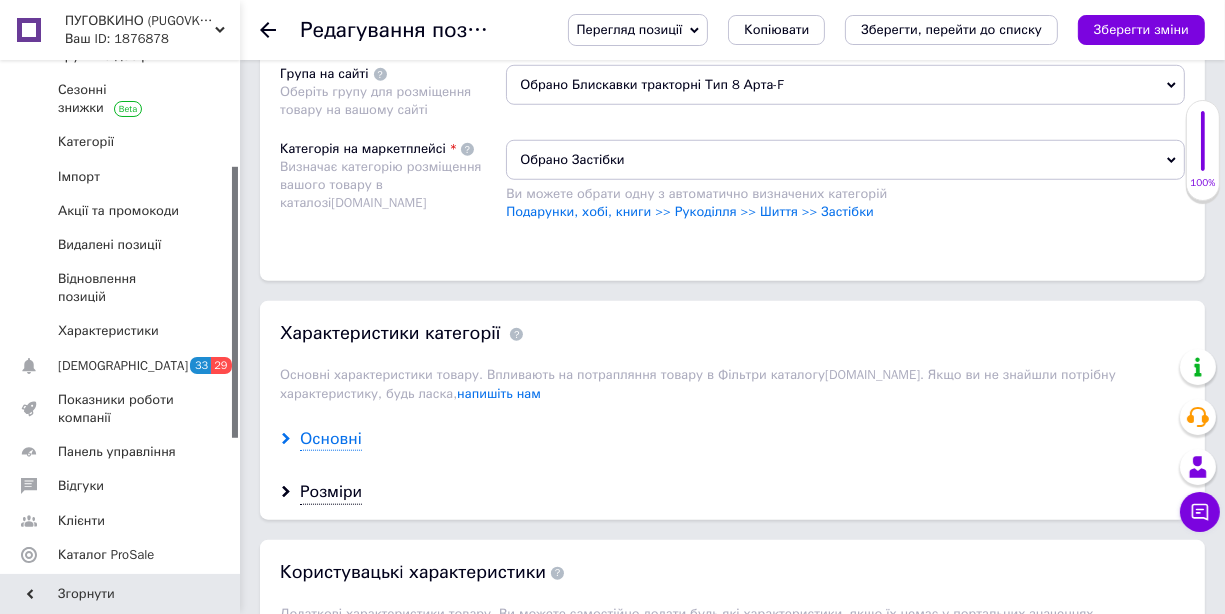 click on "Основні" at bounding box center (331, 439) 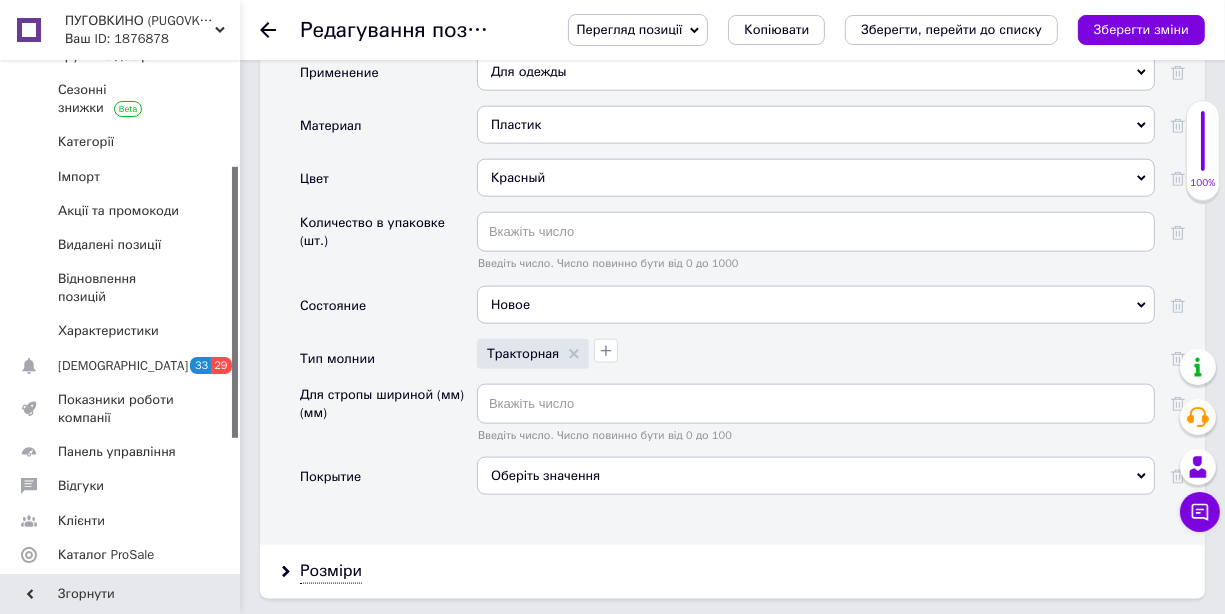 scroll, scrollTop: 2299, scrollLeft: 0, axis: vertical 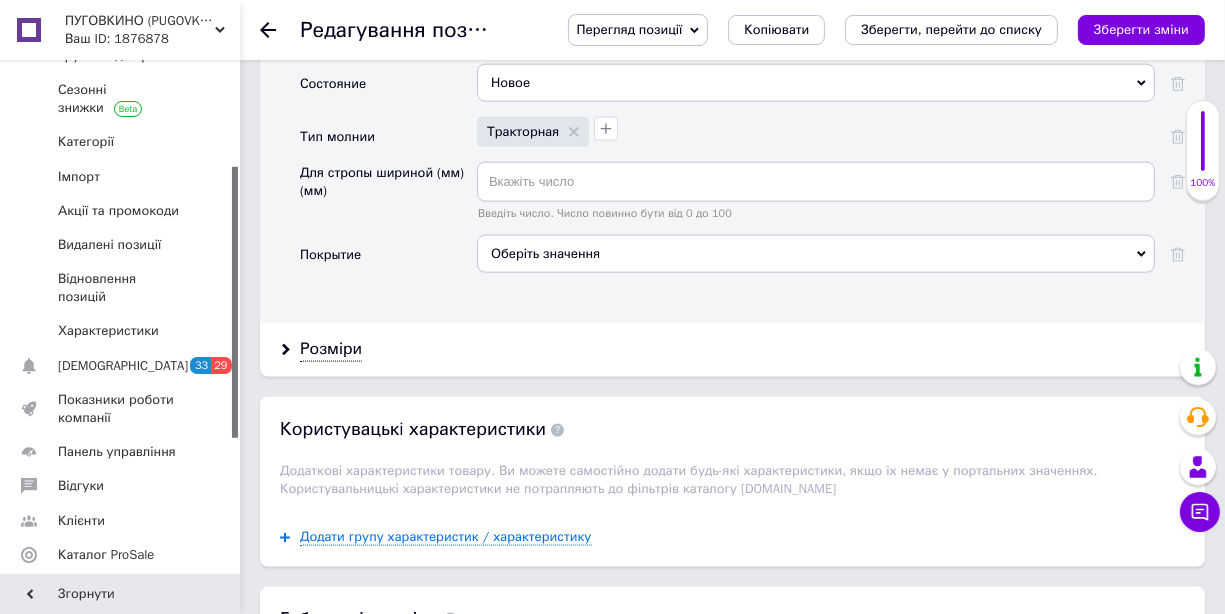 click on "Розміри" at bounding box center (732, 349) 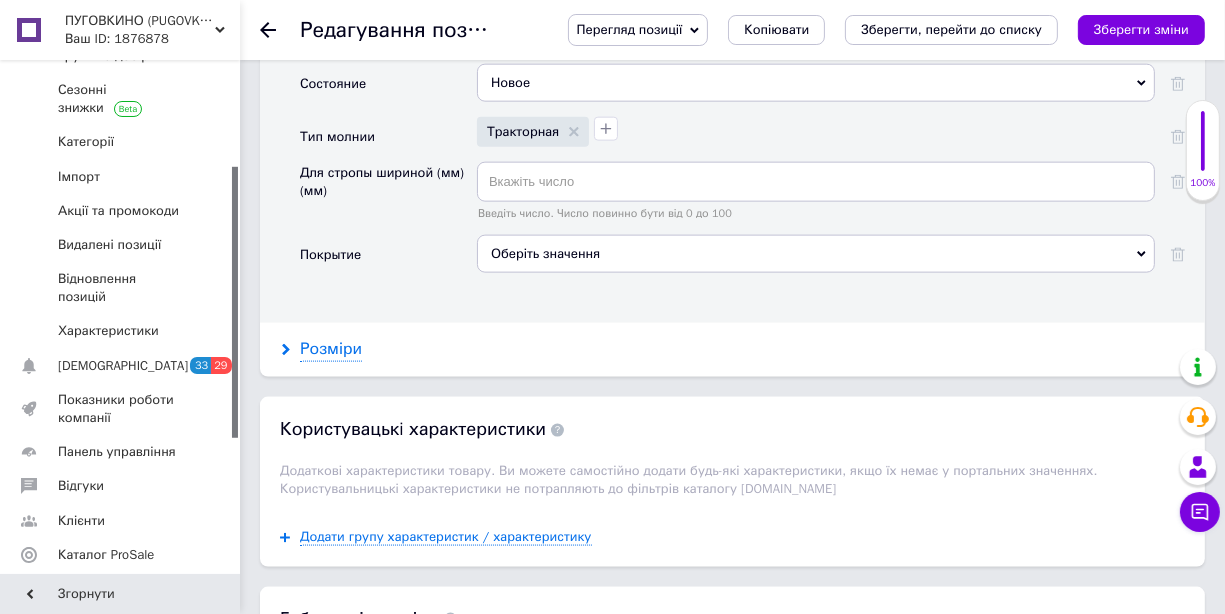 click on "Розміри" at bounding box center (331, 349) 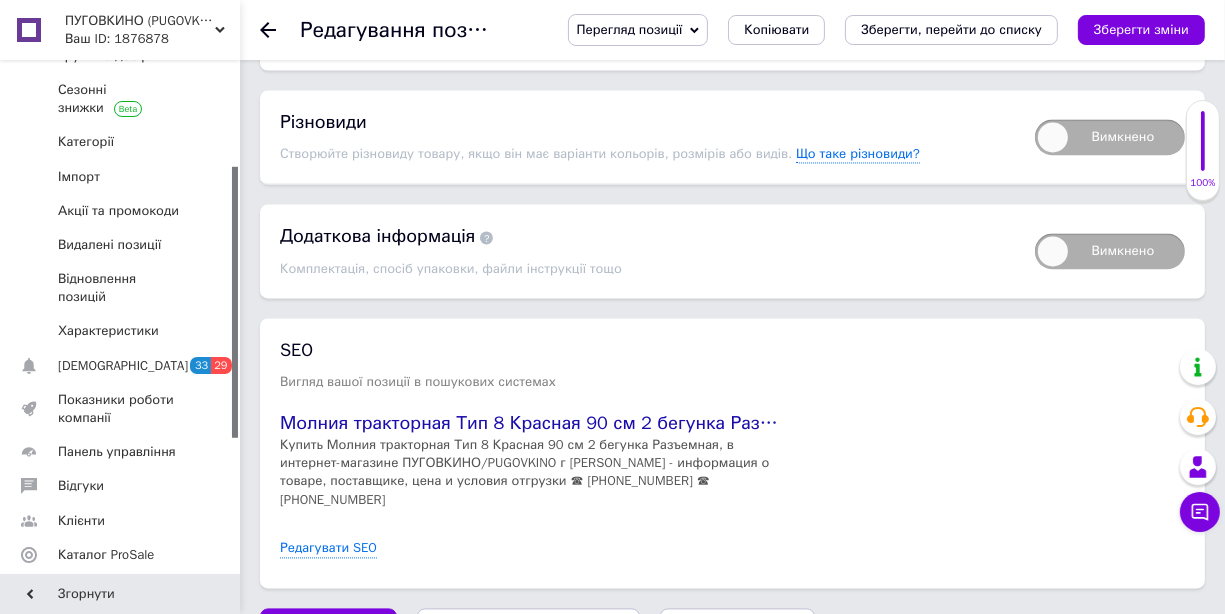 scroll, scrollTop: 3499, scrollLeft: 0, axis: vertical 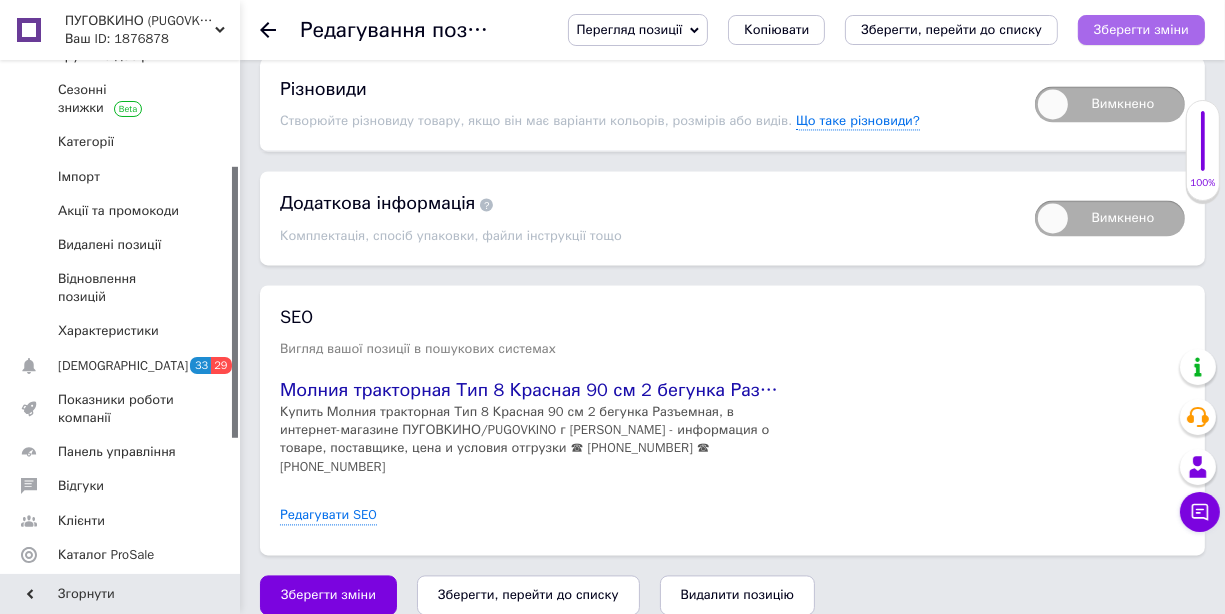 click on "Зберегти зміни" at bounding box center [1141, 29] 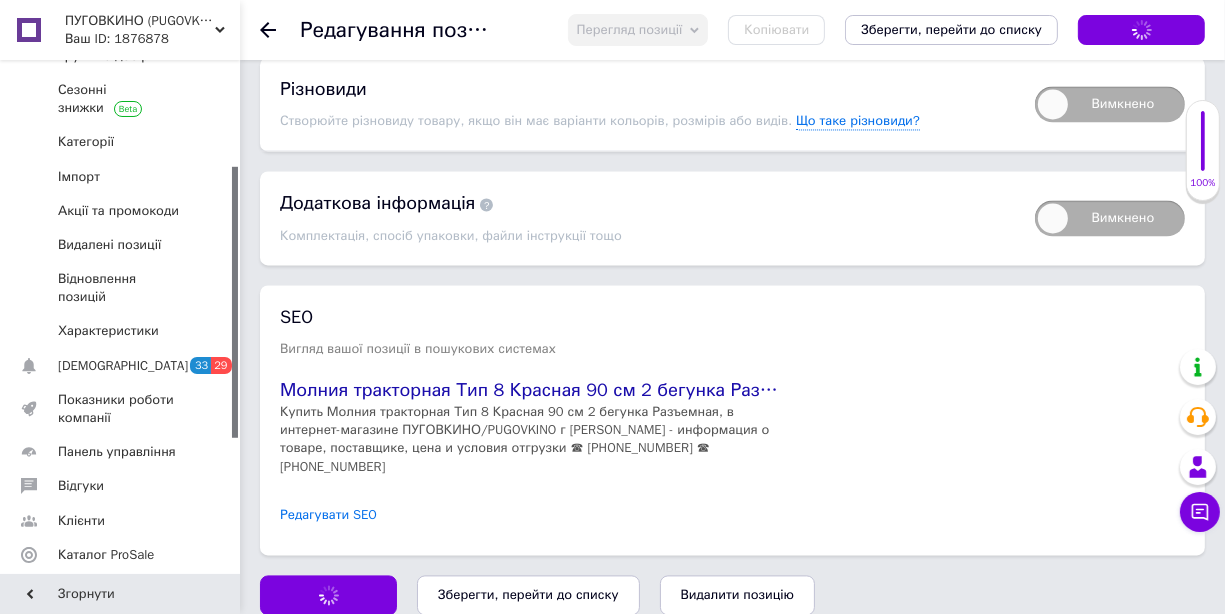 click on "Редагувати SEO" at bounding box center (328, 515) 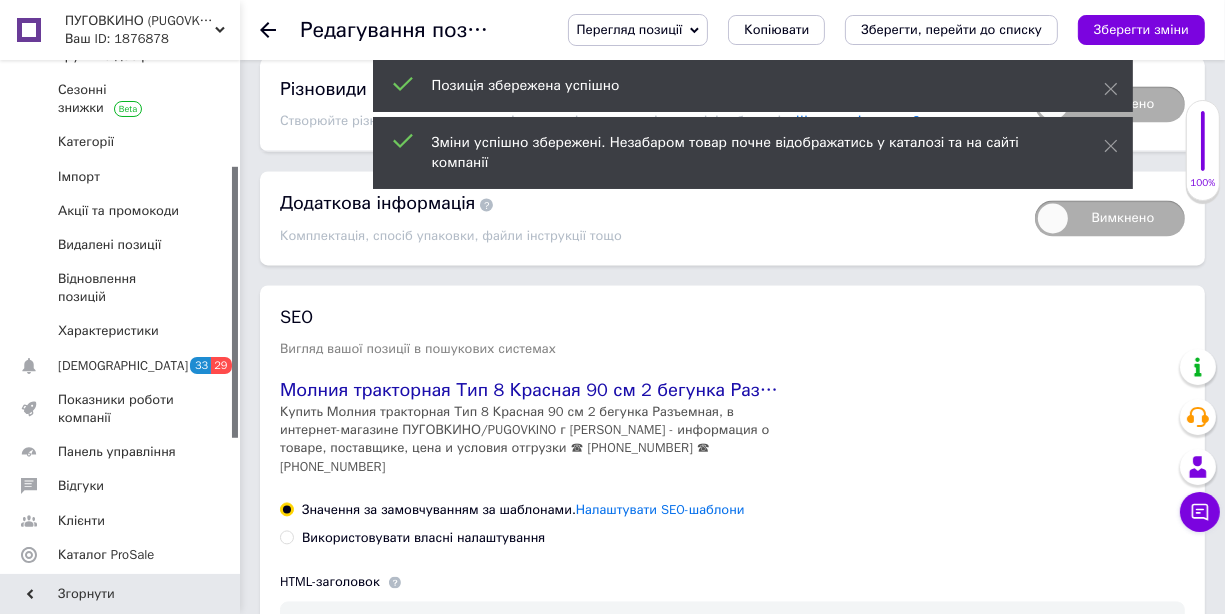 scroll, scrollTop: 3800, scrollLeft: 0, axis: vertical 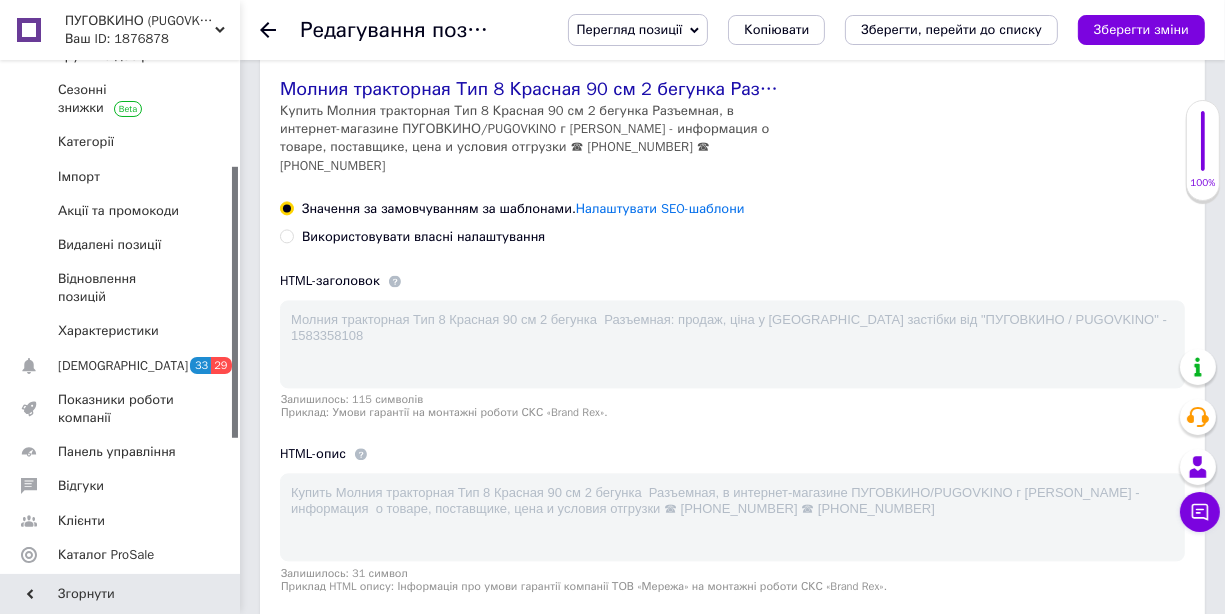 click at bounding box center (287, 236) 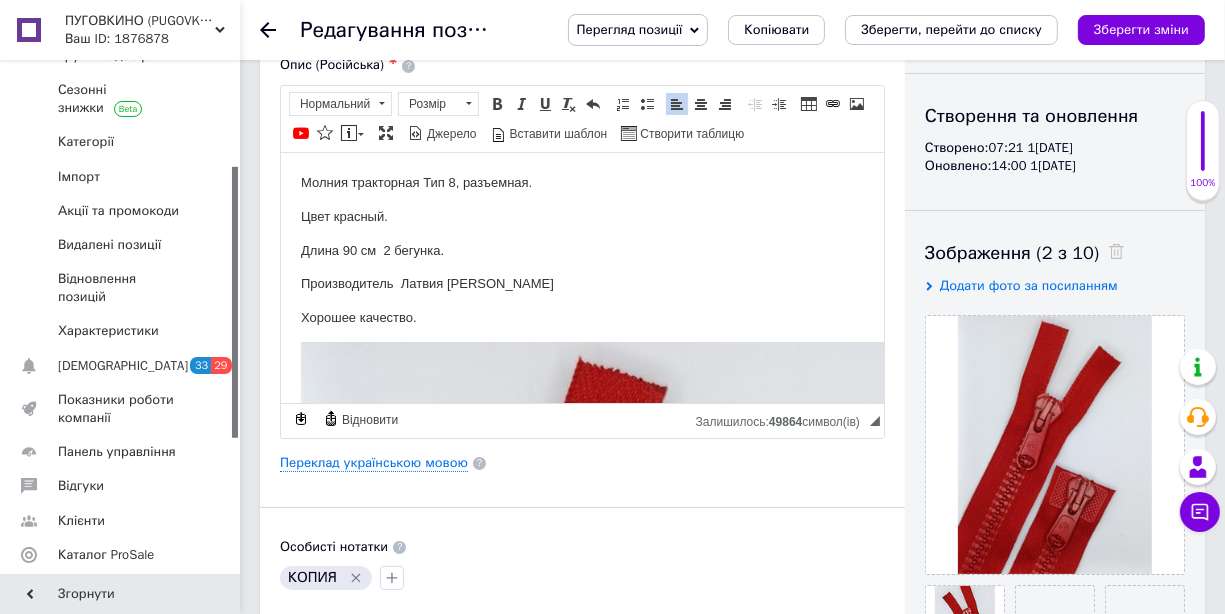 scroll, scrollTop: 0, scrollLeft: 0, axis: both 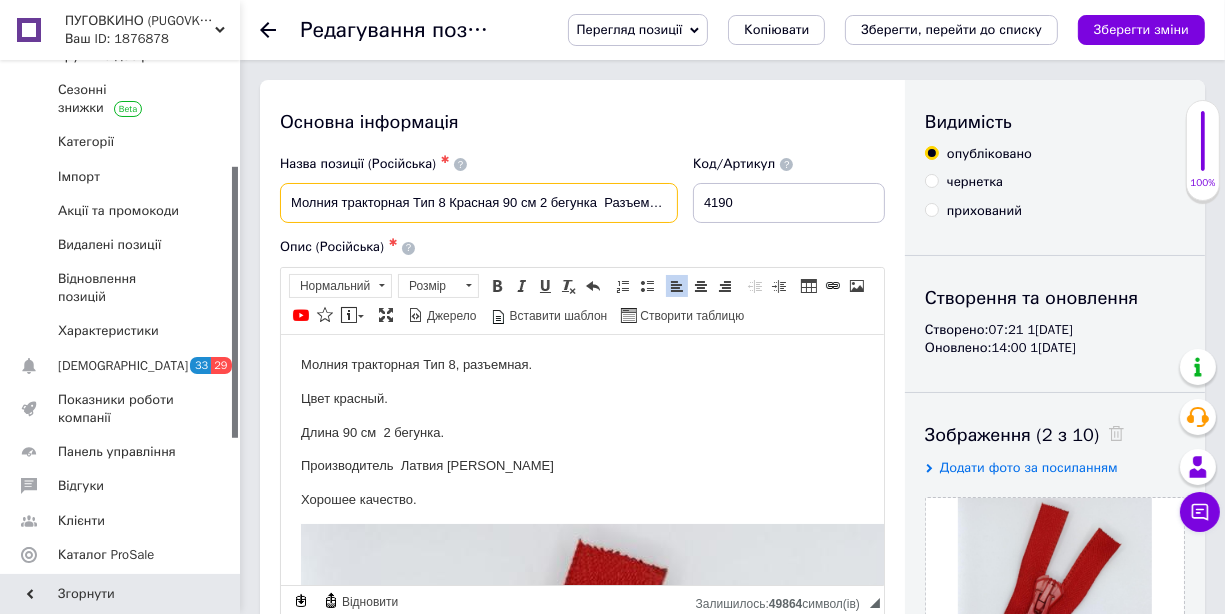 drag, startPoint x: 285, startPoint y: 198, endPoint x: 684, endPoint y: 214, distance: 399.32068 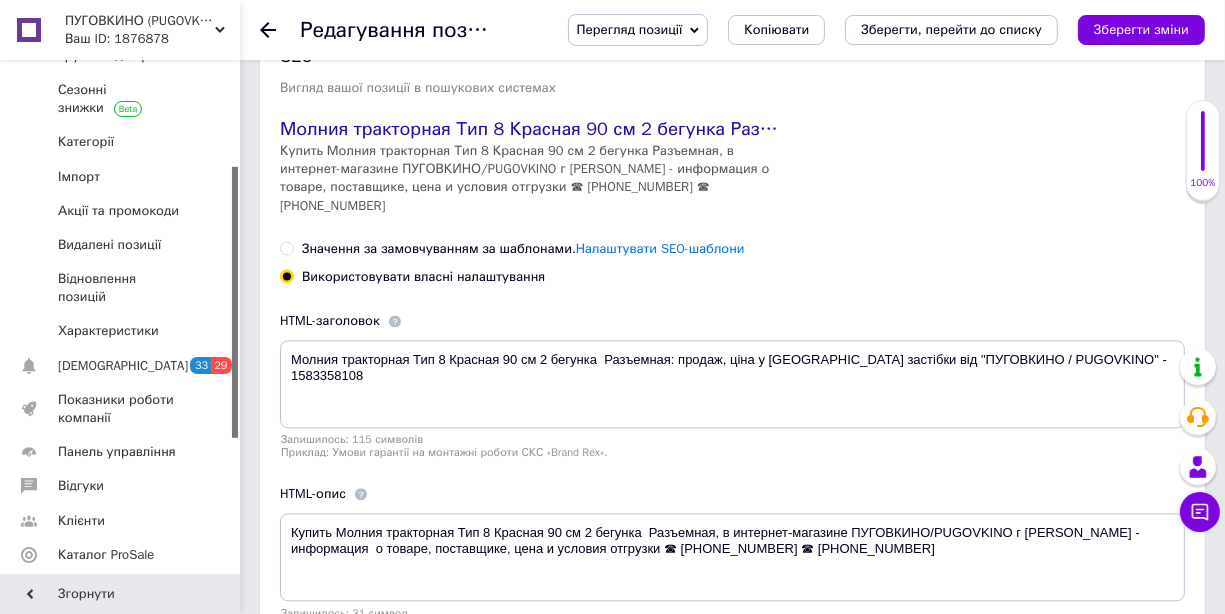 scroll, scrollTop: 3800, scrollLeft: 0, axis: vertical 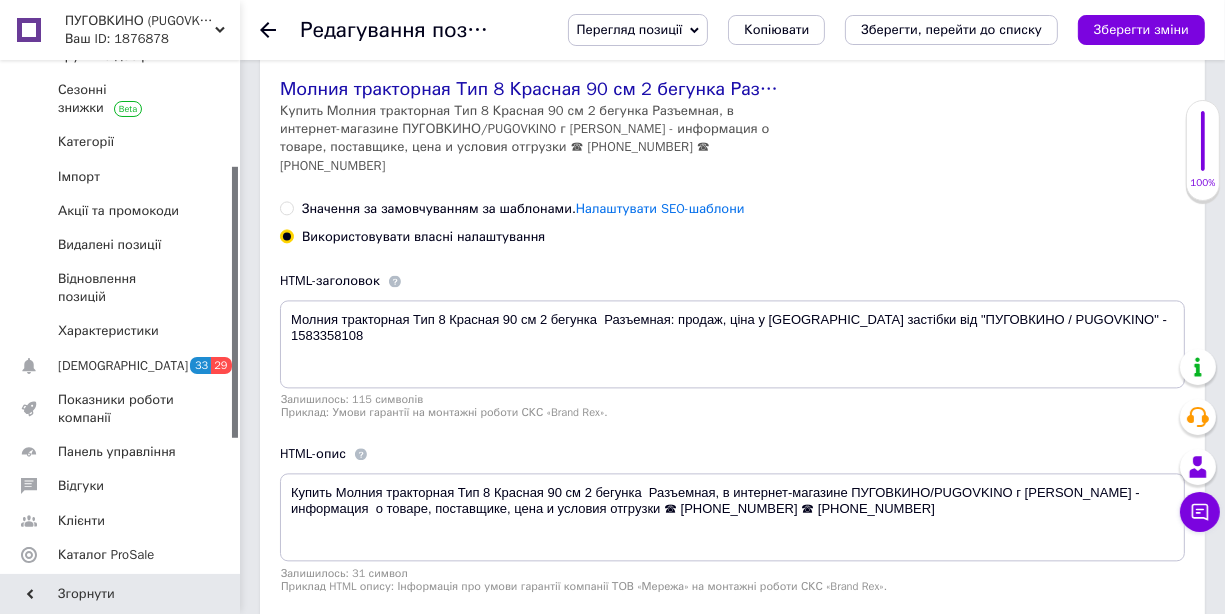 click on "Значення за замовчуванням за шаблонами.   Налаштувати SEO-шаблони Використовувати власні налаштування HTML-заголовок   Молния тракторная Тип 8 Красная 90 см 2 бегунка  Разъемная: продаж, ціна у [GEOGRAPHIC_DATA] застібки від "ПУГОВКИНО / PUGOVKINO" - 1583358108 Залишилось: 115 символів Приклад: Умови гарантії на монтажні роботи СКС «Brand Rex». HTML-опис   Купить Молния тракторная Тип 8 Красная 90 см 2 бегунка  Разъемная, в интернет-магазине ПУГОВКИНО/PUGOVKINO г [PERSON_NAME] - информация  о товаре, поставщике, цена и условия отгрузки ☎ [PHONE_NUMBER] ☎ [PHONE_NUMBER] Залишилось: 31 символ" at bounding box center (732, 418) 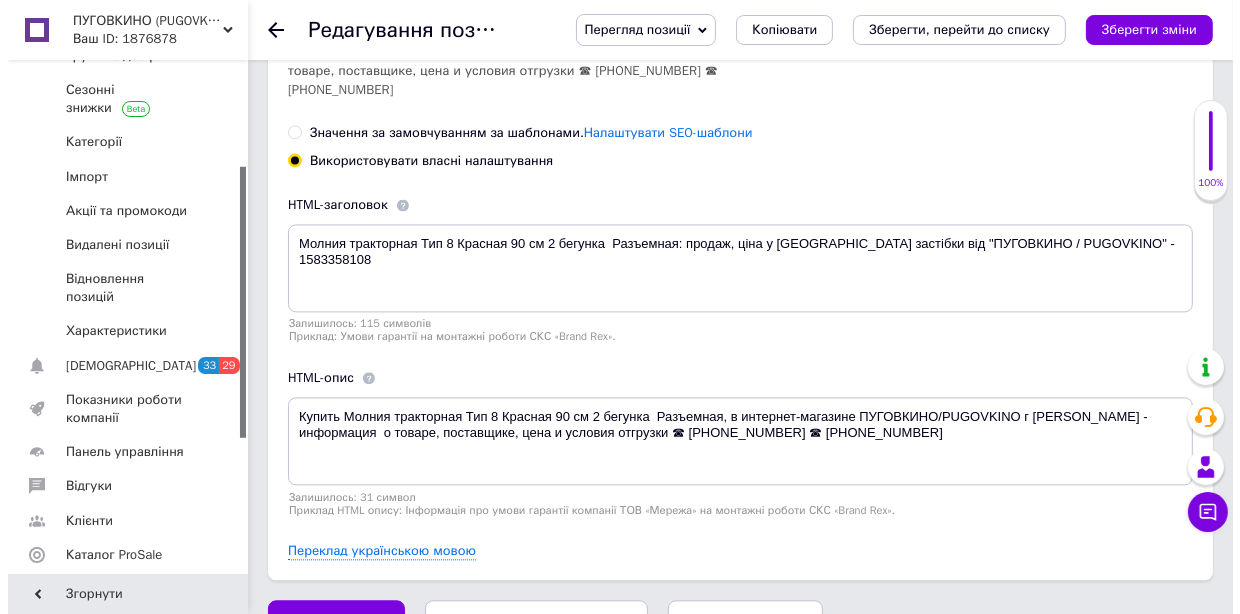 scroll, scrollTop: 3926, scrollLeft: 0, axis: vertical 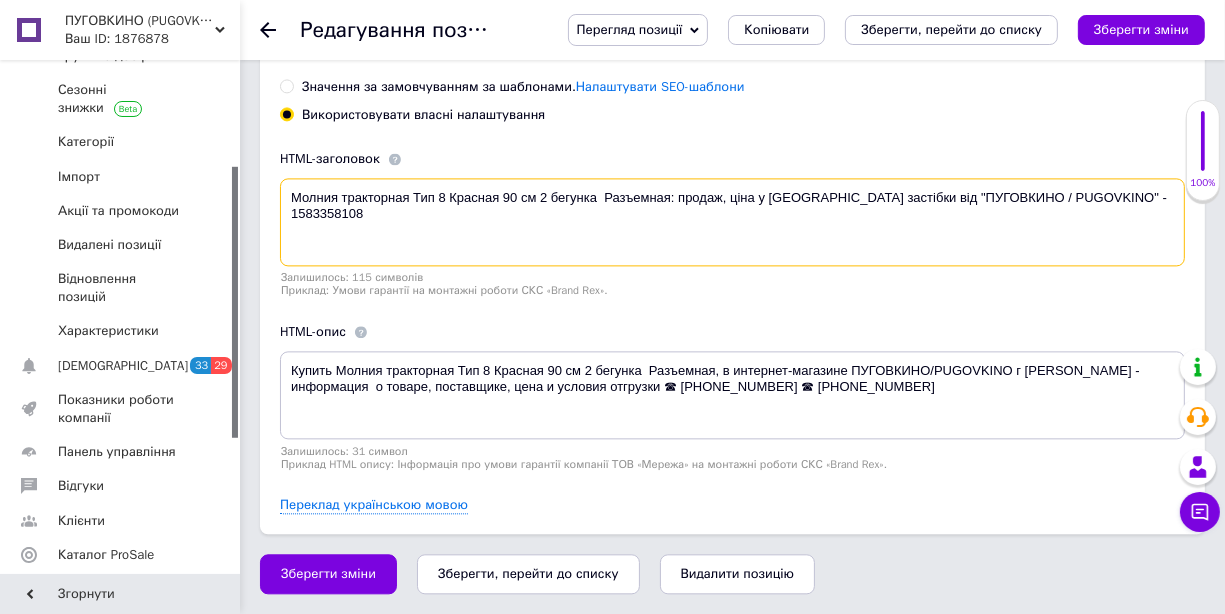drag, startPoint x: 1090, startPoint y: 198, endPoint x: 281, endPoint y: 191, distance: 809.0303 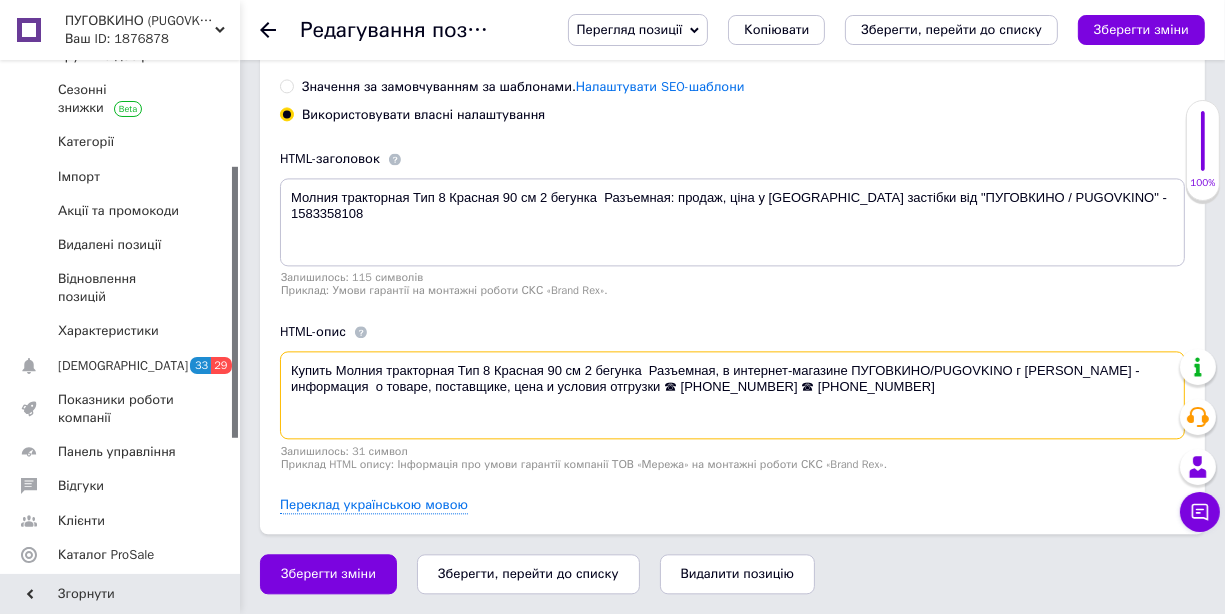 drag, startPoint x: 868, startPoint y: 384, endPoint x: 280, endPoint y: 370, distance: 588.1666 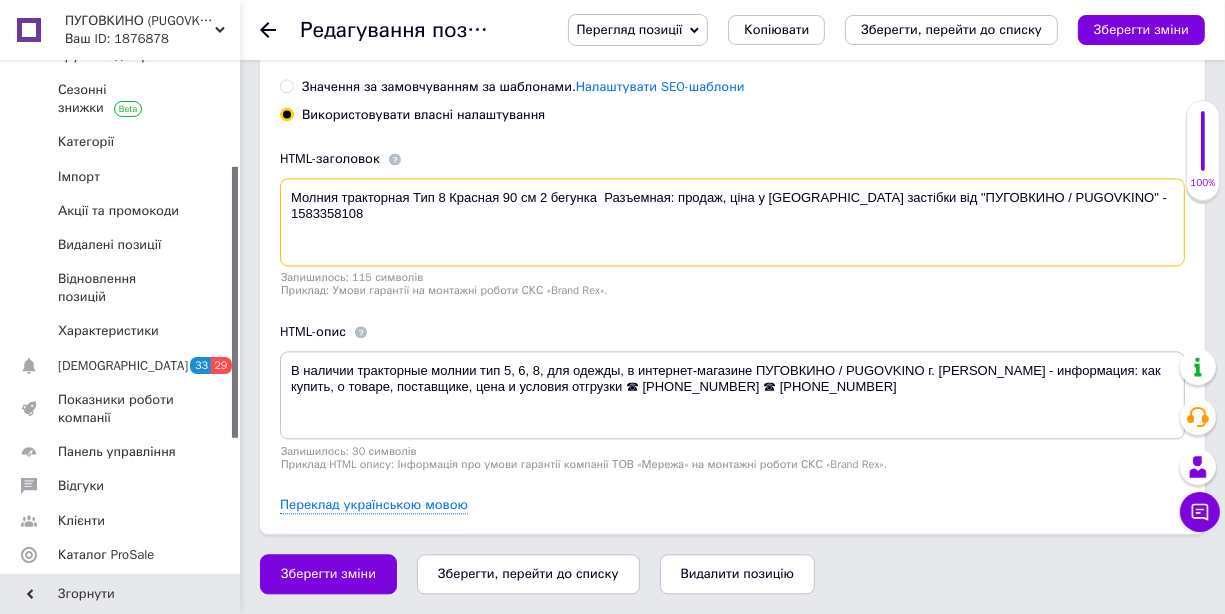 drag, startPoint x: 383, startPoint y: 213, endPoint x: 280, endPoint y: 215, distance: 103.01942 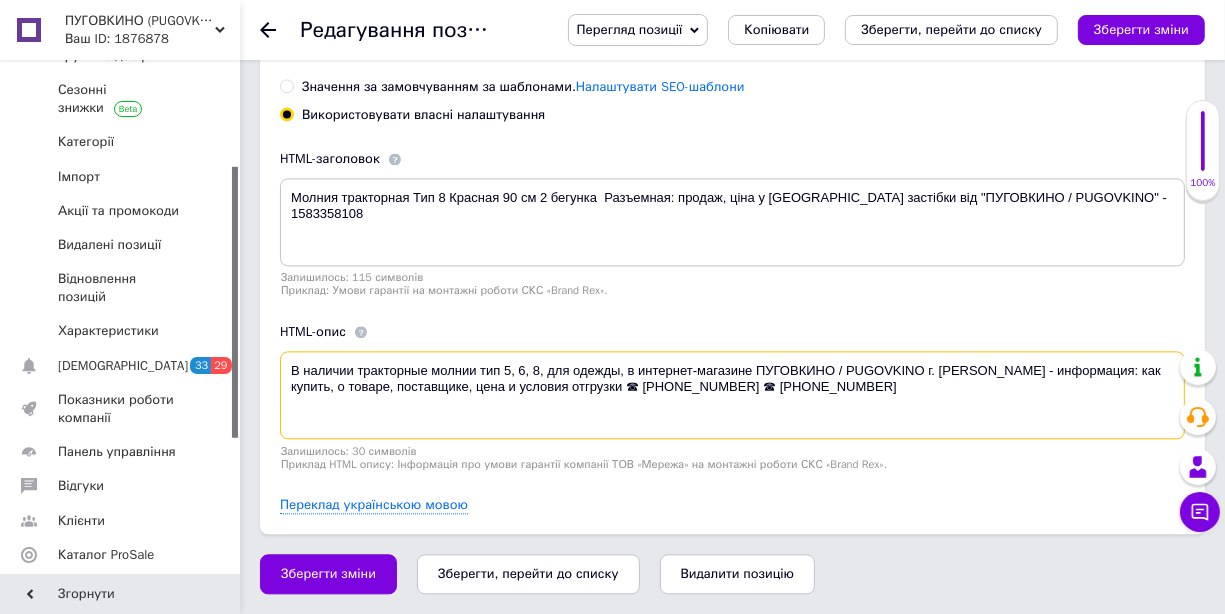 click on "В наличии тракторные молнии тип 5, 6, 8, для одежды, в интернет-магазине ПУГОВКИНО / PUGOVKINO г. [PERSON_NAME] - информация: как купить, о товаре, поставщике, цена и условия отгрузки ☎ [PHONE_NUMBER] ☎ [PHONE_NUMBER]" at bounding box center (732, 395) 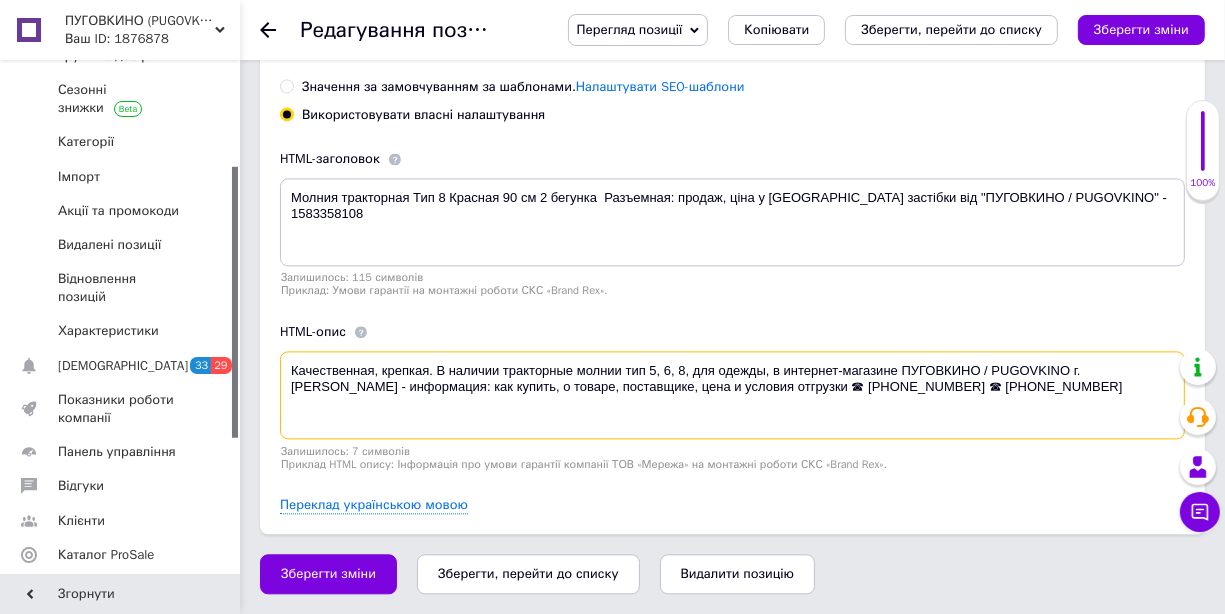 drag, startPoint x: 999, startPoint y: 413, endPoint x: 272, endPoint y: 391, distance: 727.3328 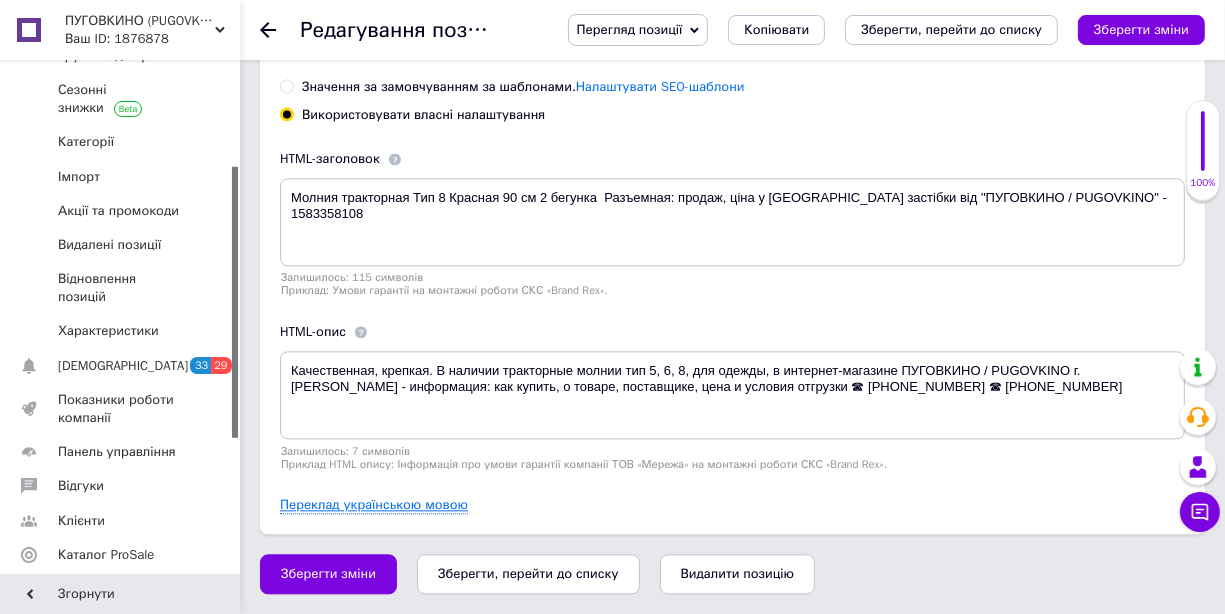 click on "Переклад українською мовою" at bounding box center (374, 505) 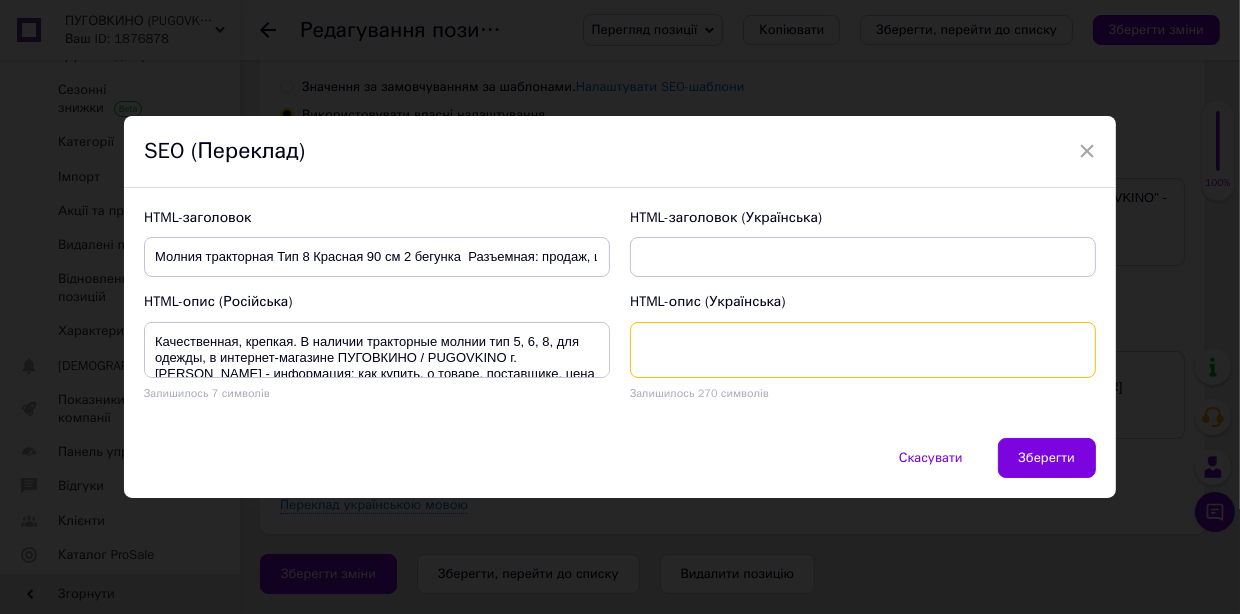 paste on "[PERSON_NAME], міцна. В наявності тракторні блискавки тип 5, 6, 8, для одягу, в інтернет-магазині ПУГОВКИНО / PUGOVKINO Миколаїв - інформація: як купити, про товар, постачальника, ціна та умови відвантаження ☎ [PHONE_NUMBER] ☎ [PHONE_NUMBER]" 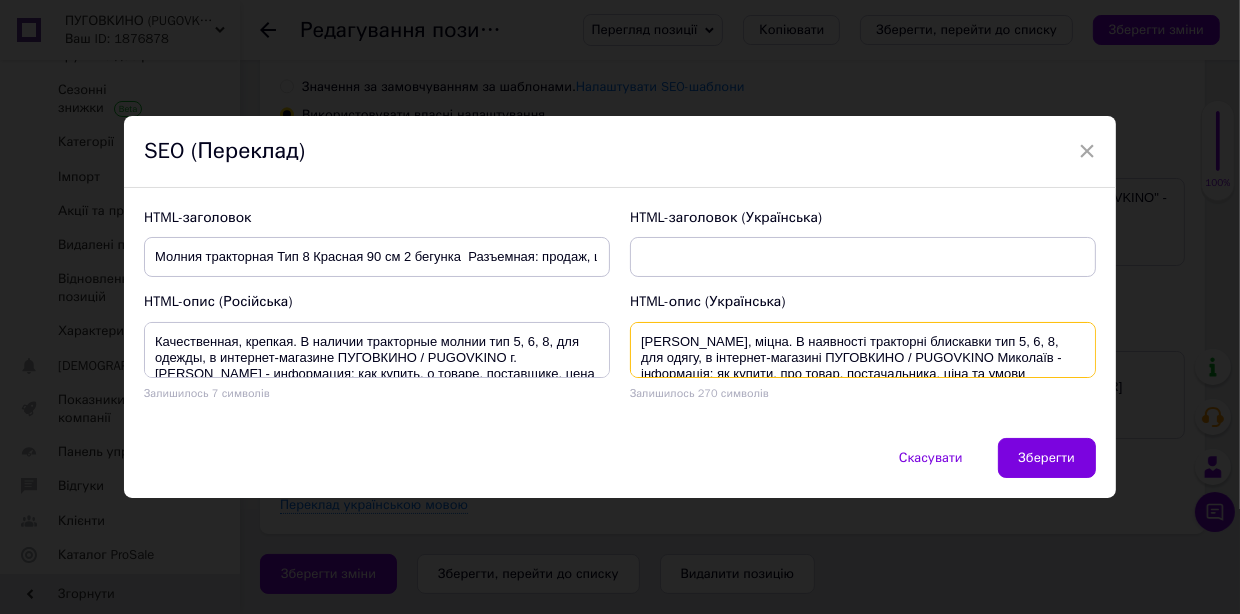 scroll, scrollTop: 20, scrollLeft: 0, axis: vertical 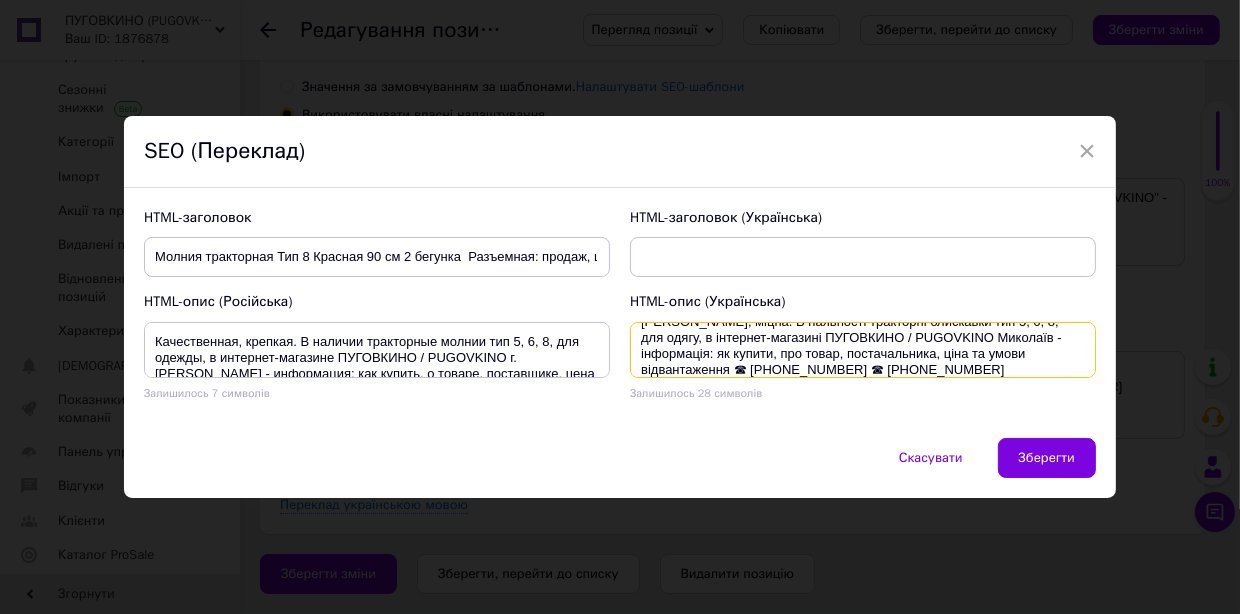 click on "[PERSON_NAME], міцна. В наявності тракторні блискавки тип 5, 6, 8, для одягу, в інтернет-магазині ПУГОВКИНО / PUGOVKINO Миколаїв - інформація: як купити, про товар, постачальника, ціна та умови відвантаження ☎ [PHONE_NUMBER] ☎ [PHONE_NUMBER]" at bounding box center [863, 350] 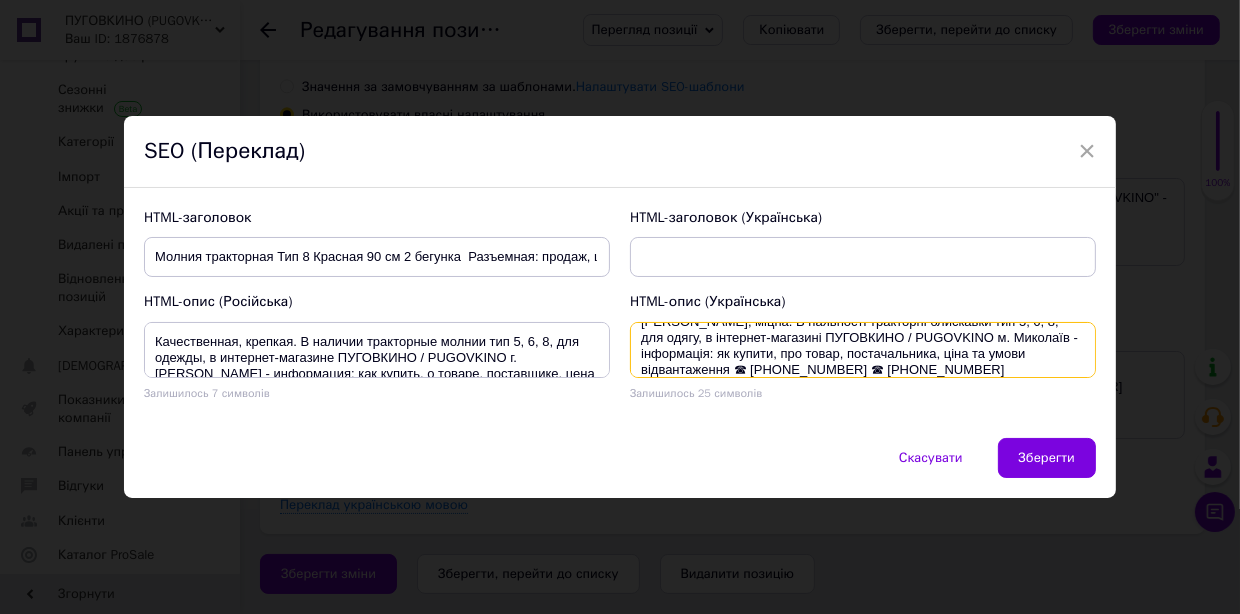 scroll, scrollTop: 0, scrollLeft: 0, axis: both 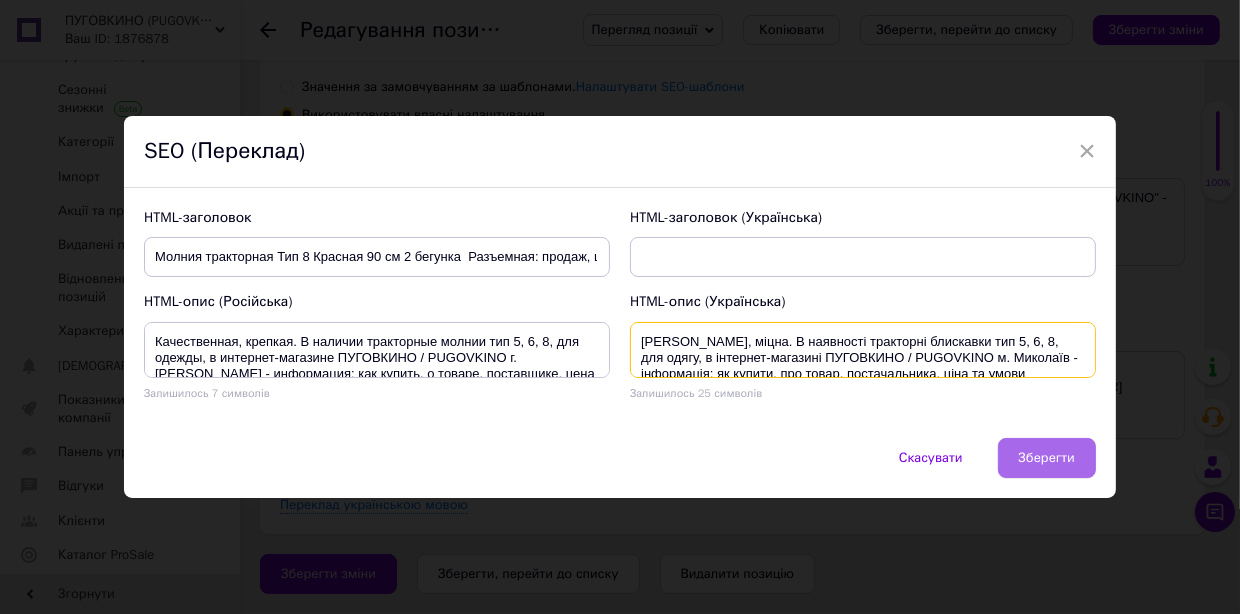 type on "[PERSON_NAME], міцна. В наявності тракторні блискавки тип 5, 6, 8, для одягу, в інтернет-магазині ПУГОВКИНО / PUGOVKINO м. Миколаїв - інформація: як купити, про товар, постачальника, ціна та умови відвантаження ☎ [PHONE_NUMBER] ☎ [PHONE_NUMBER]" 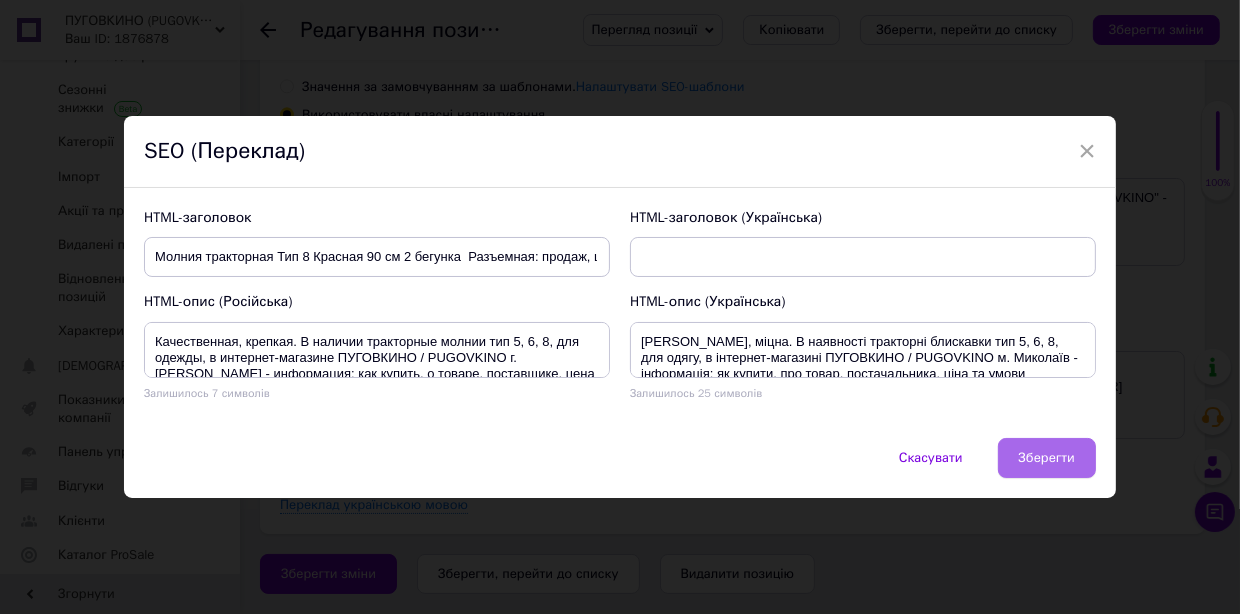 click on "Зберегти" at bounding box center (1047, 458) 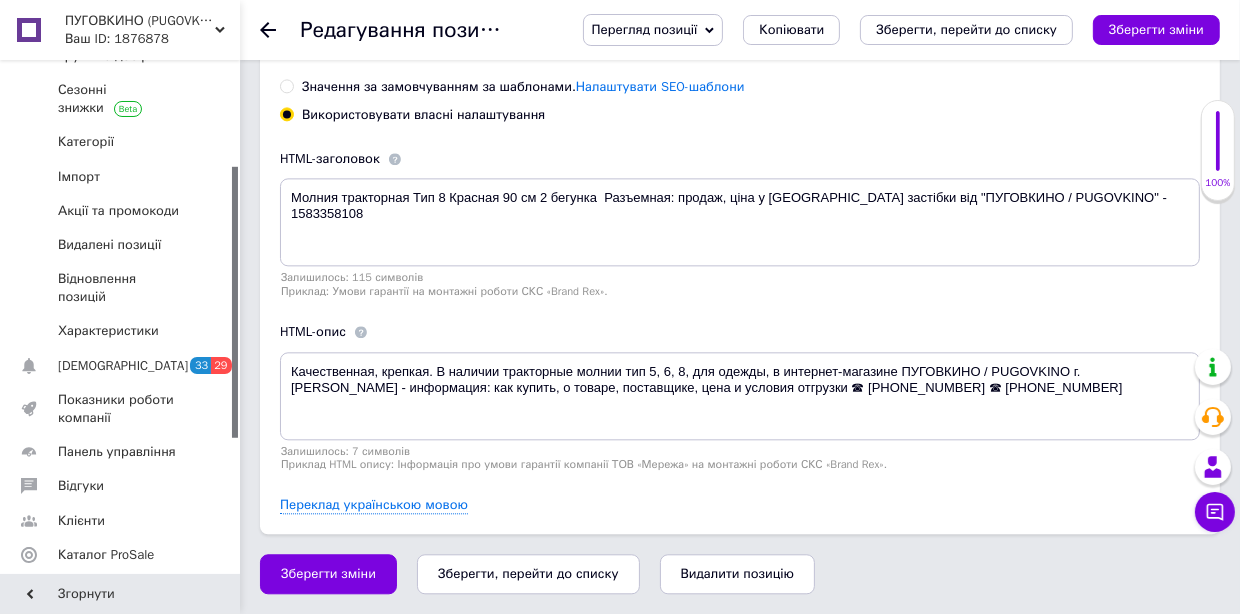 scroll, scrollTop: 3867, scrollLeft: 0, axis: vertical 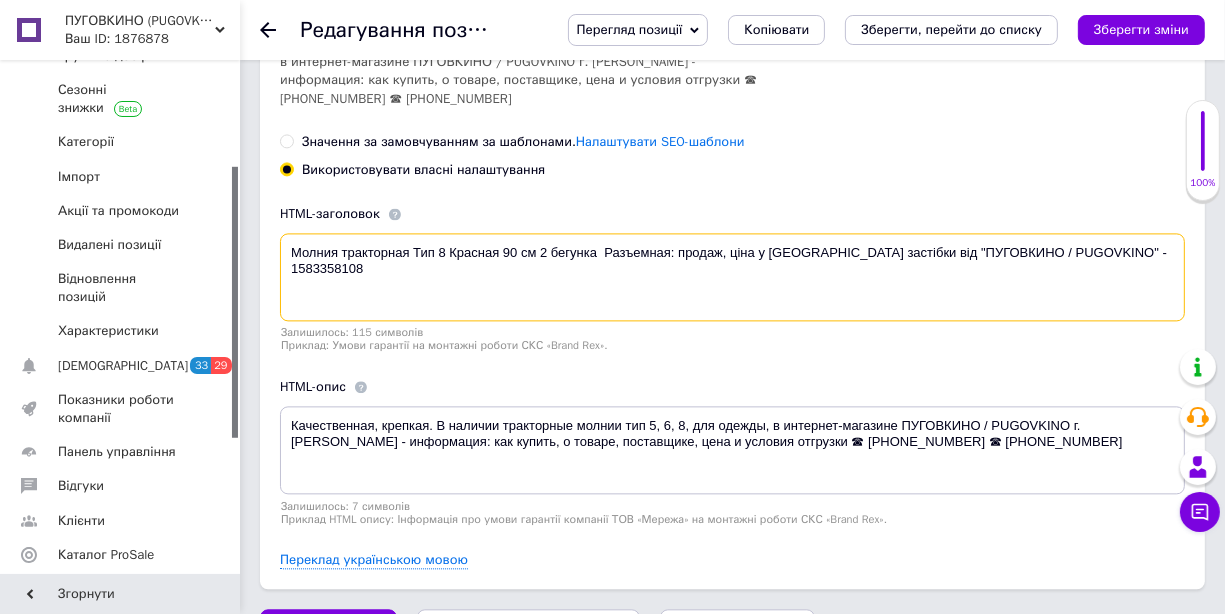 drag, startPoint x: 372, startPoint y: 297, endPoint x: 284, endPoint y: 270, distance: 92.0489 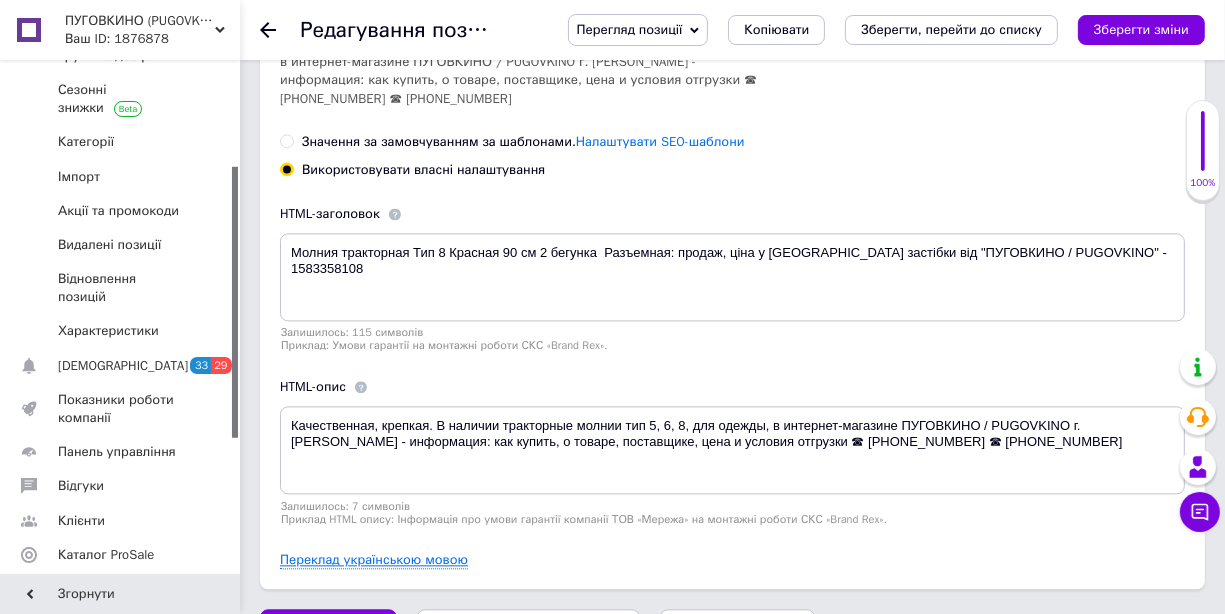 click on "Переклад українською мовою" at bounding box center (374, 560) 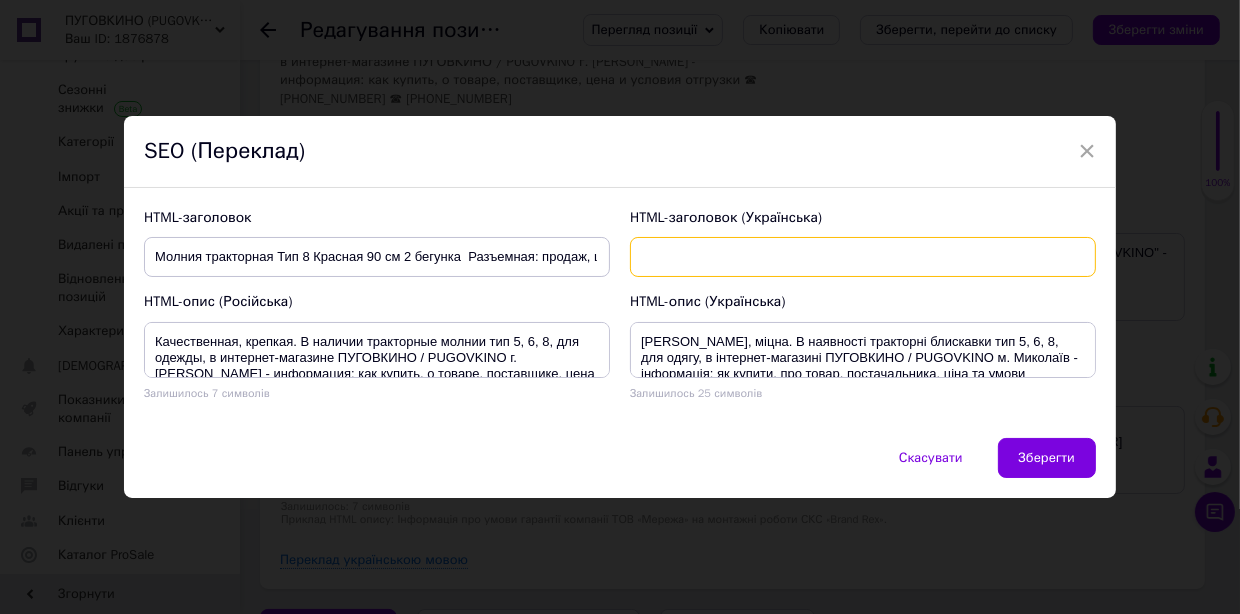 paste on "Блискавка тракторна Тип 8 Червона 90 см 2 бігунка Роз'ємна: продаж, ціна у [GEOGRAPHIC_DATA]. Застібки від "ПУГОВКІНО / PUGOVKINO" - 1583358108" 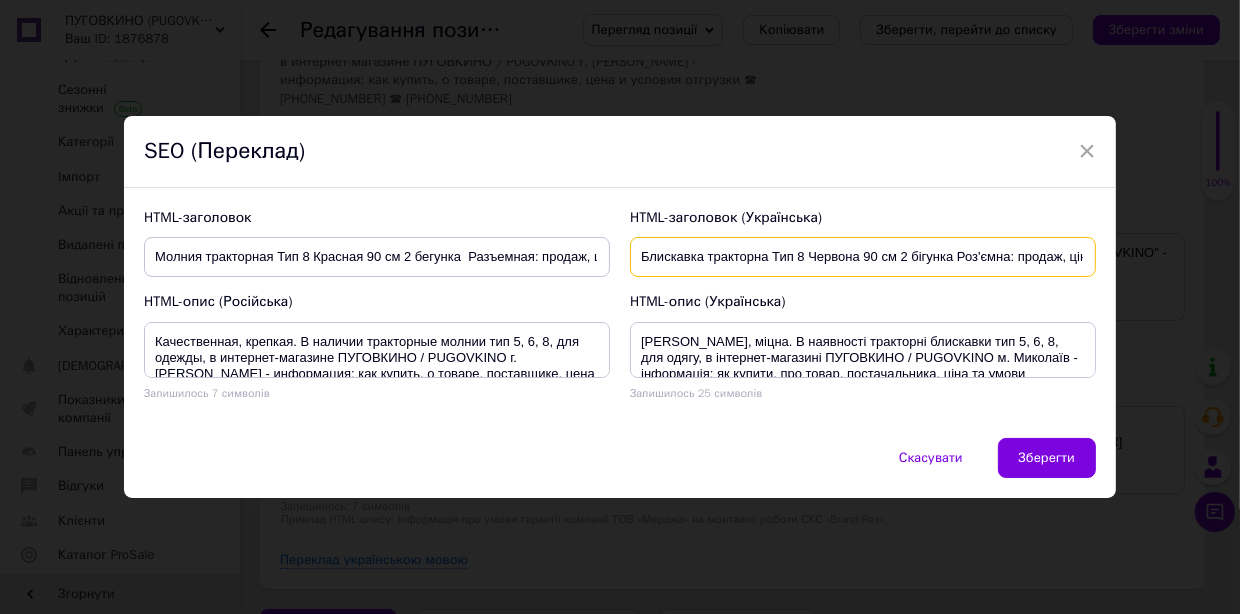 scroll, scrollTop: 0, scrollLeft: 428, axis: horizontal 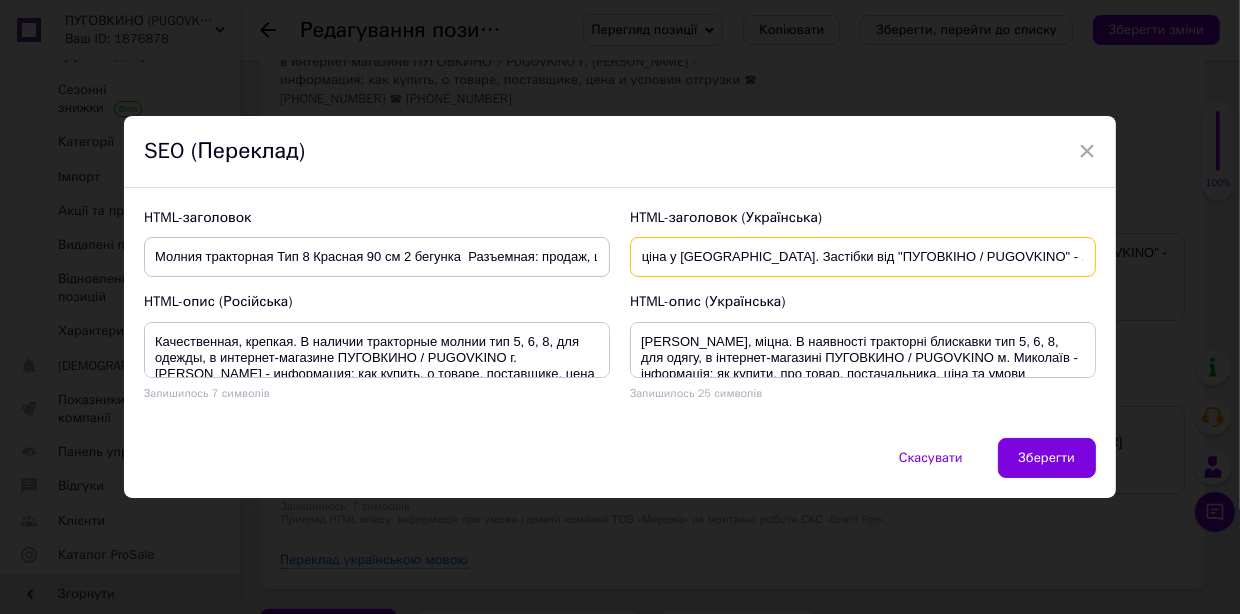 type on "Блискавка тракторна Тип 8 Червона 90 см 2 бігунка Роз'ємна: продаж, ціна у [GEOGRAPHIC_DATA]. Застібки від "ПУГОВКІНО / PUGOVKINO" - 1583358108" 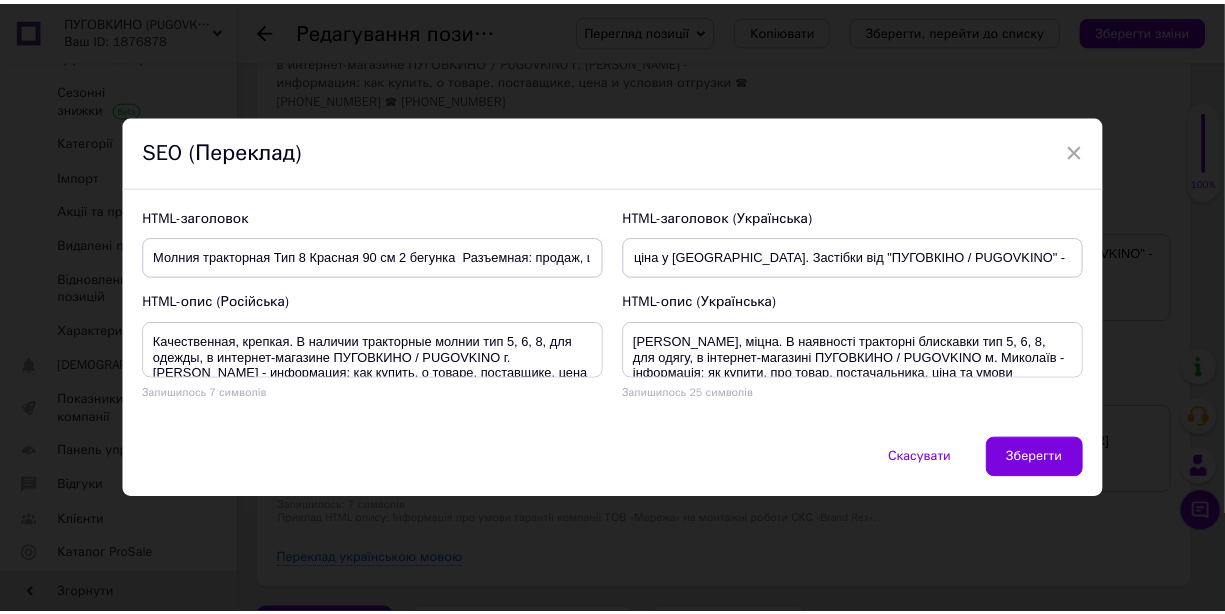 scroll, scrollTop: 0, scrollLeft: 0, axis: both 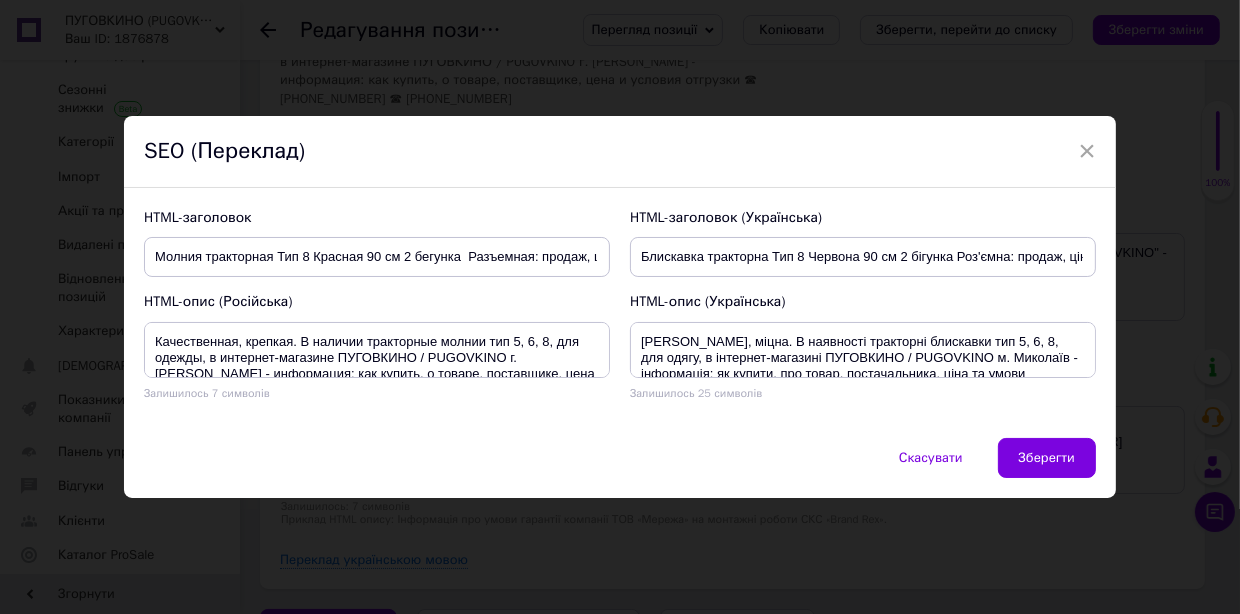click on "Скасувати   Зберегти" at bounding box center (620, 468) 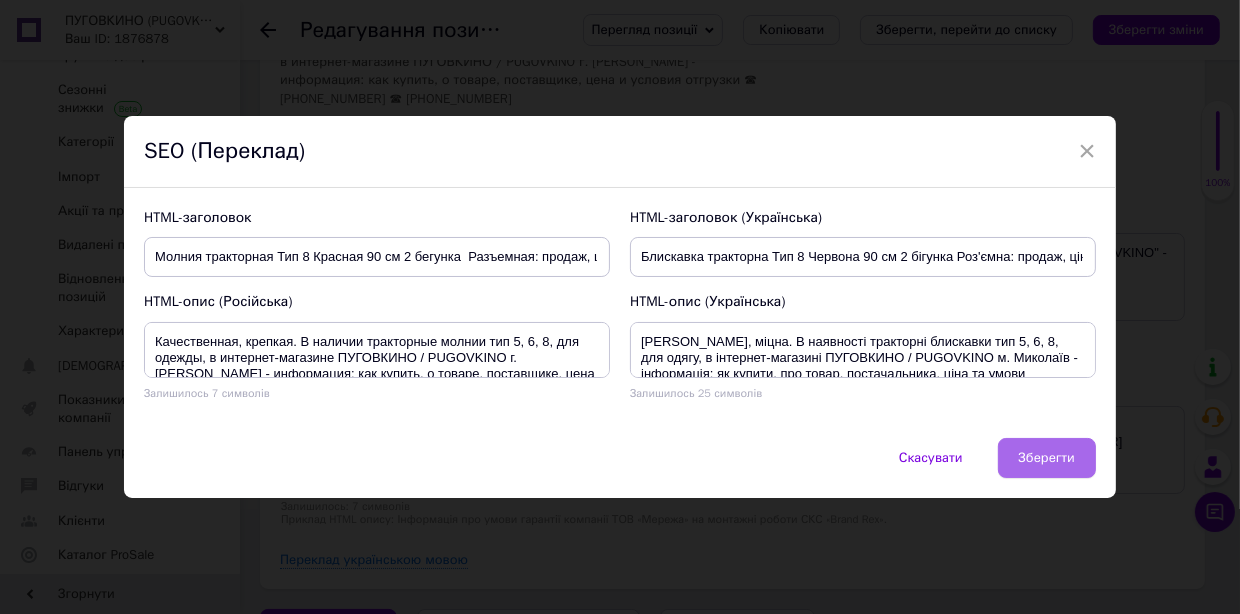click on "Зберегти" at bounding box center [1047, 458] 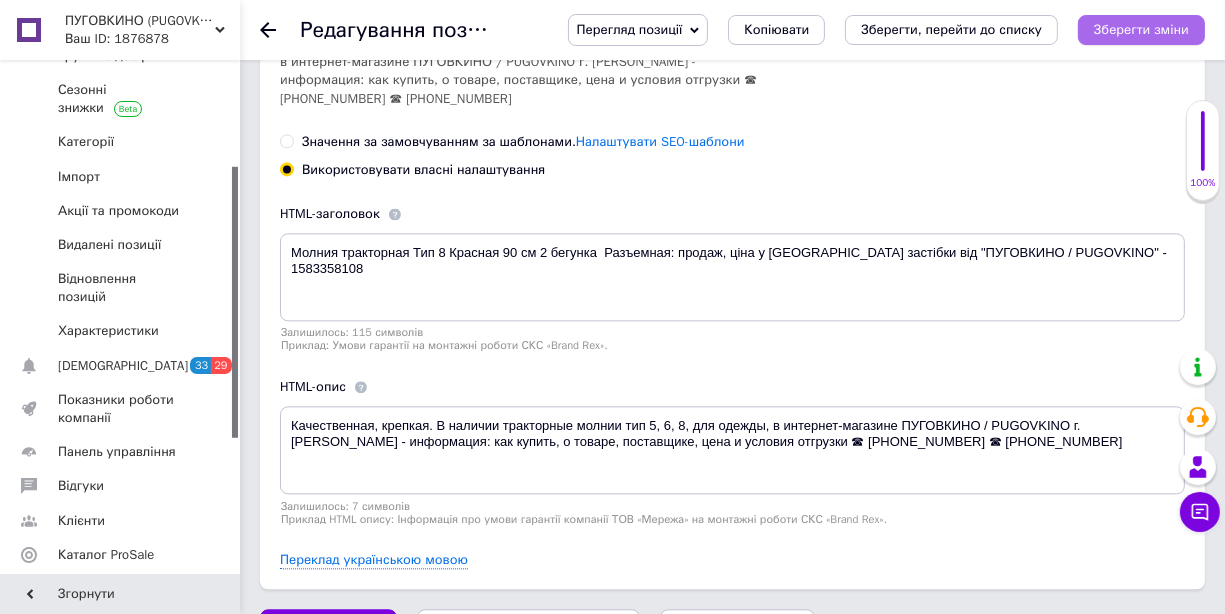 click on "Зберегти зміни" at bounding box center [1141, 30] 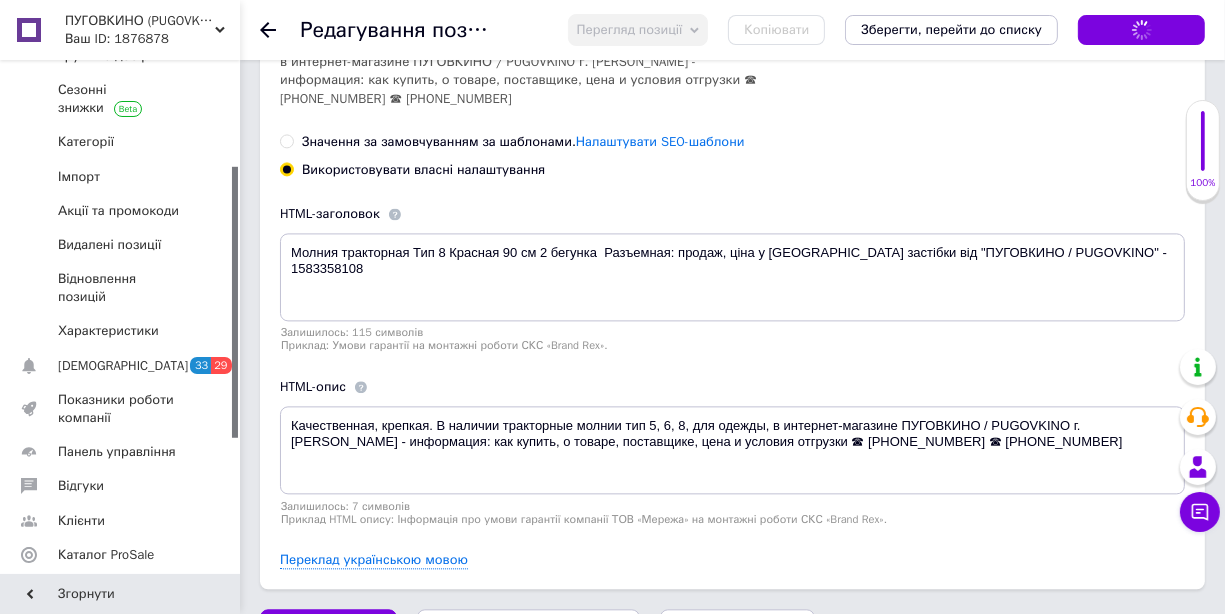 scroll, scrollTop: 3542, scrollLeft: 0, axis: vertical 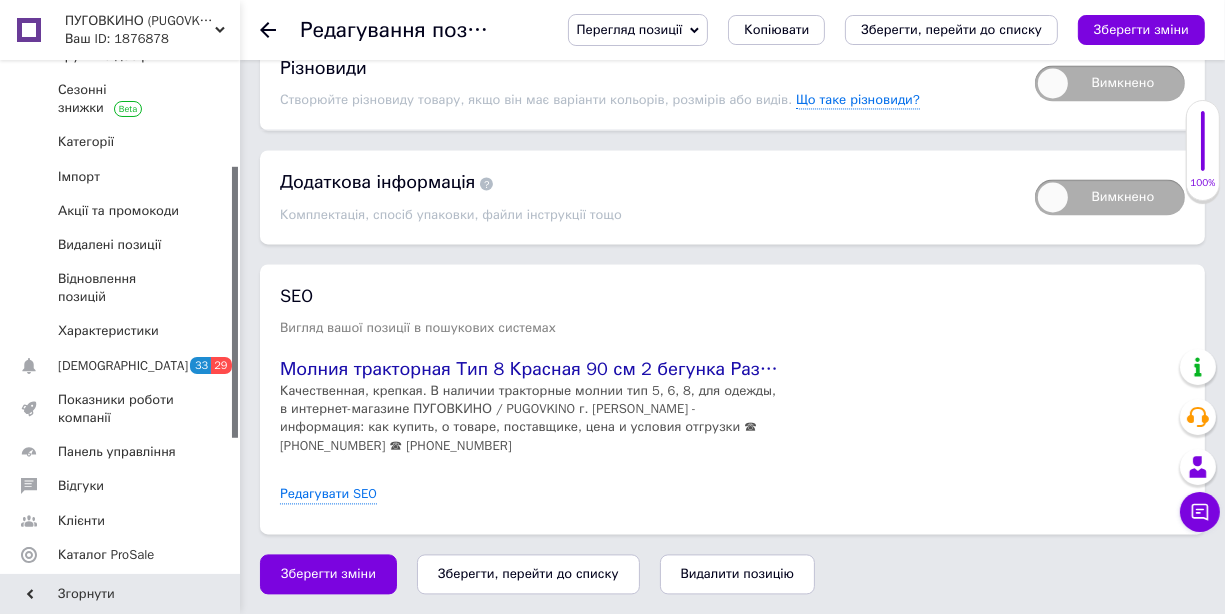 click on "SEO Вигляд вашої позиції в пошукових системах Молния тракторная Тип 8 Красная 90 см 2 бегунка  Разъемная: продаж, ціна у [GEOGRAPHIC_DATA] застібки від "ПУГОВКИНО / PUGOVKINO" - 1583358108 Качественная, крепкая. В наличии тракторные молнии тип 5, 6, 8, для одежды, в интернет-магазине ПУГОВКИНО / PUGOVKINO г. [PERSON_NAME] - информация: как купить, о товаре, поставщике, цена и условия отгрузки ☎ [PHONE_NUMBER] ☎ [PHONE_NUMBER] Редагувати SEO" at bounding box center [732, 399] 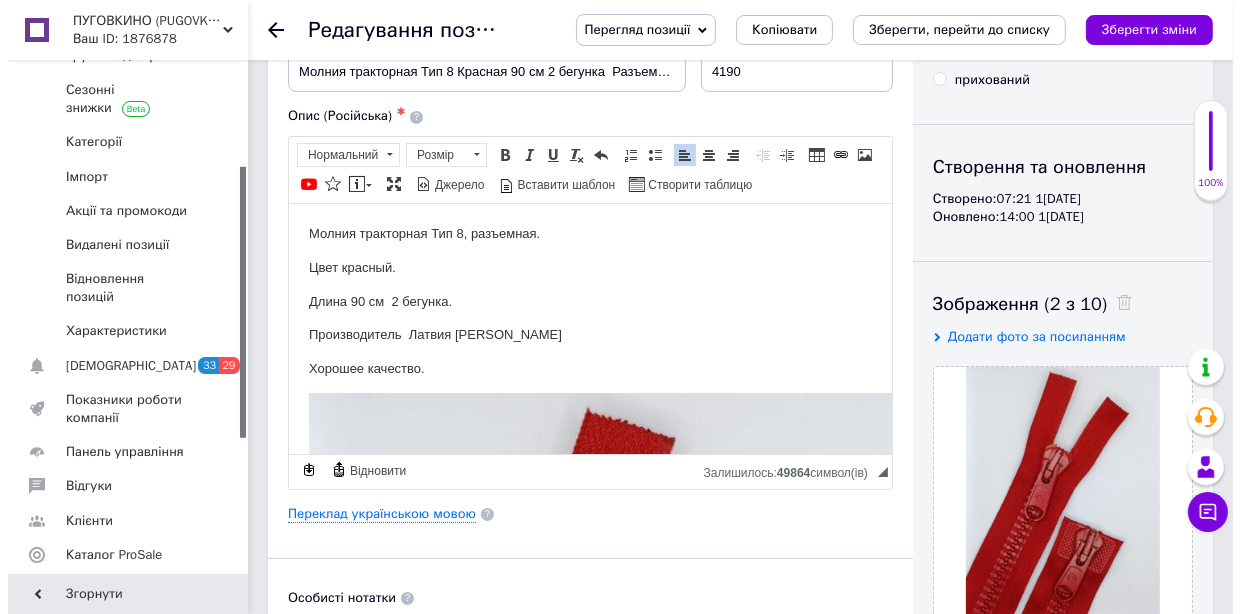 scroll, scrollTop: 200, scrollLeft: 0, axis: vertical 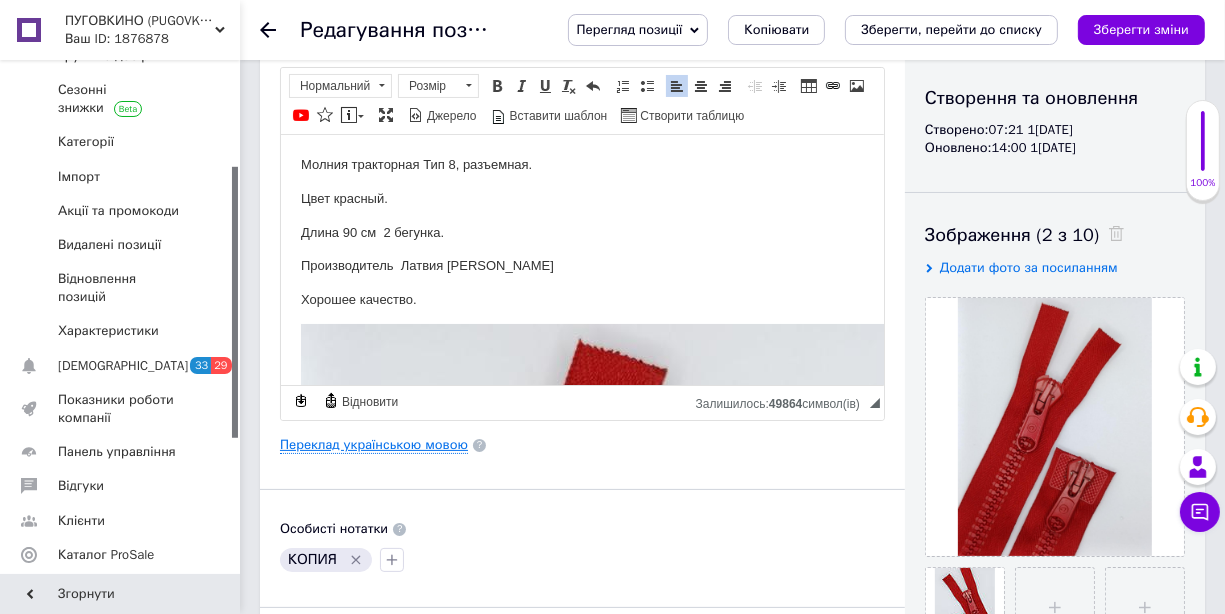 click on "Переклад українською мовою" at bounding box center (374, 445) 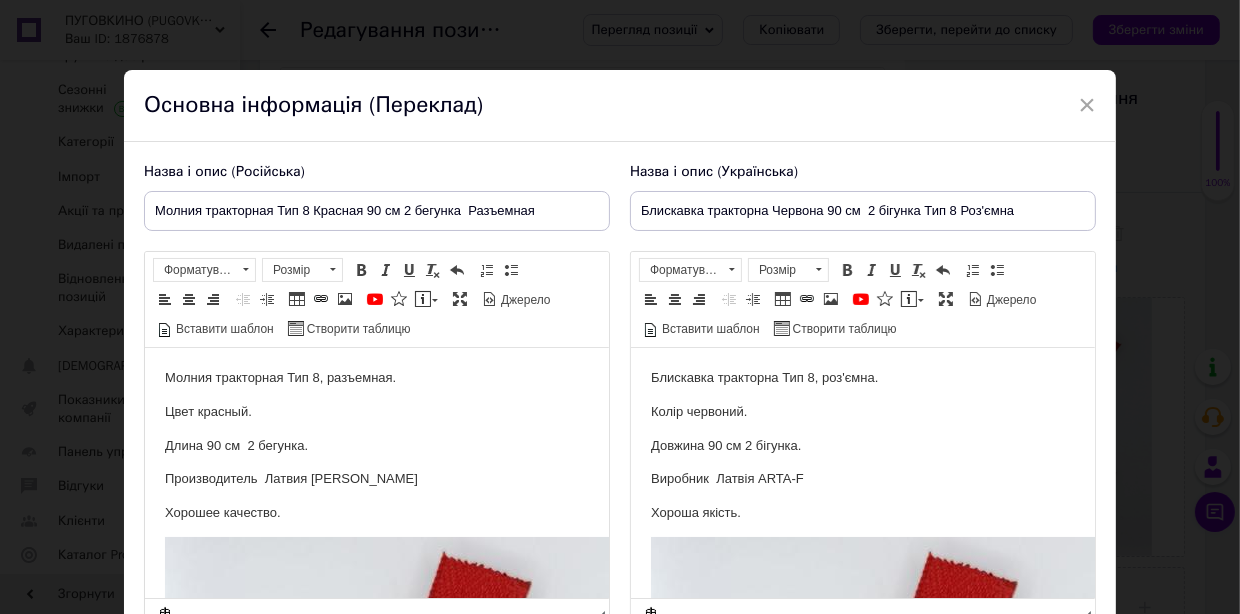 scroll, scrollTop: 0, scrollLeft: 0, axis: both 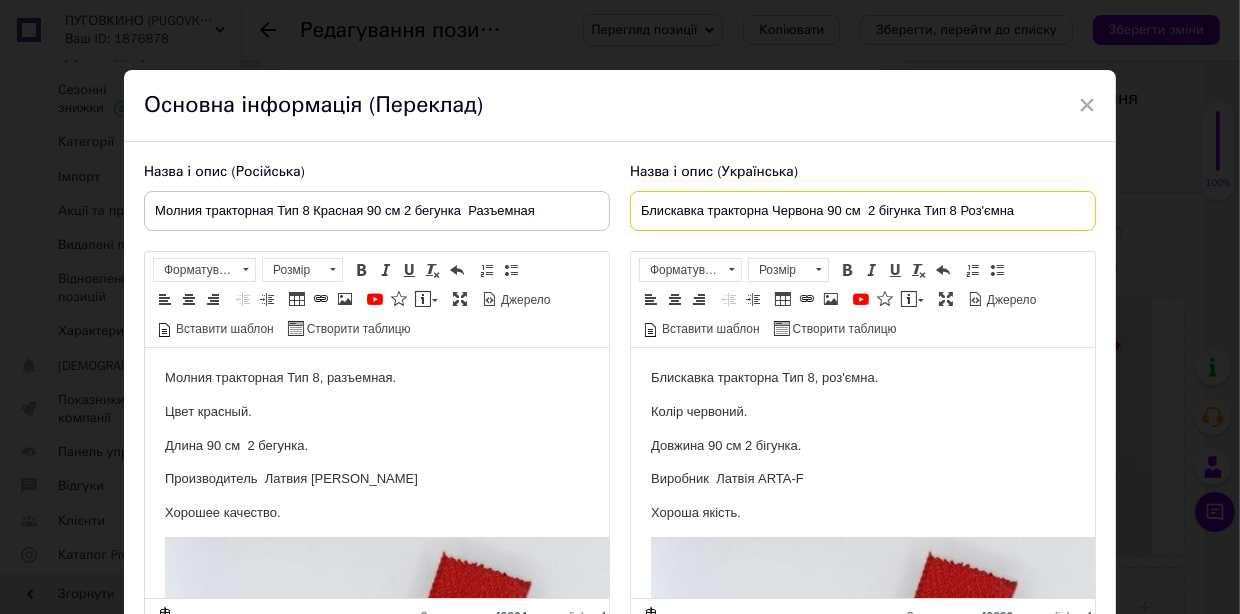 drag, startPoint x: 1029, startPoint y: 206, endPoint x: 634, endPoint y: 209, distance: 395.01138 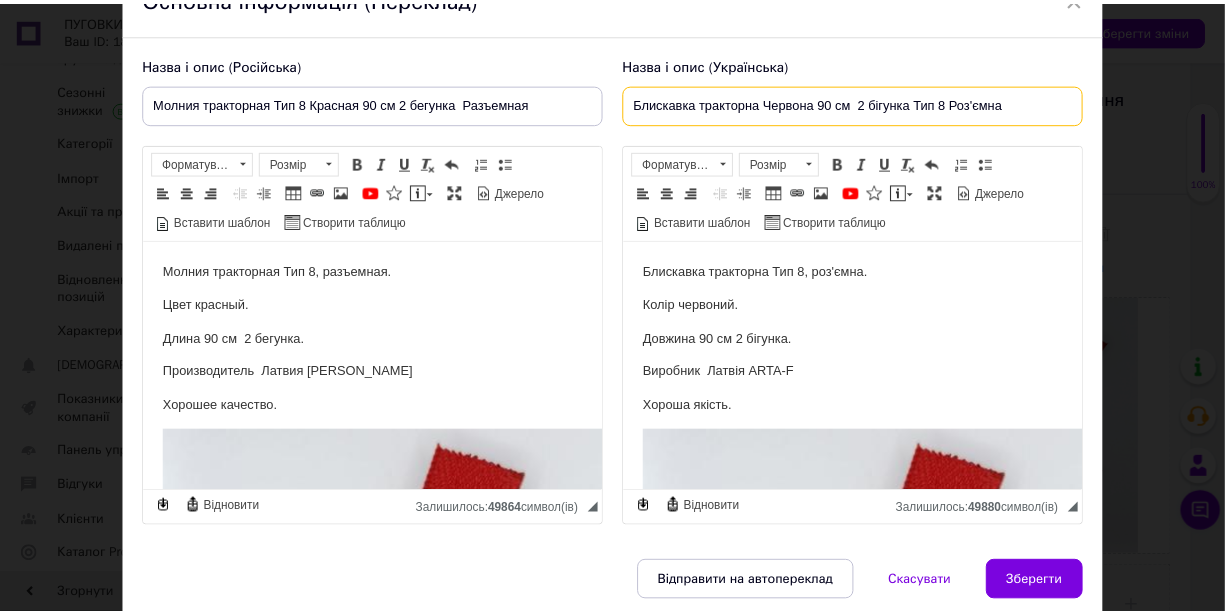 scroll, scrollTop: 211, scrollLeft: 0, axis: vertical 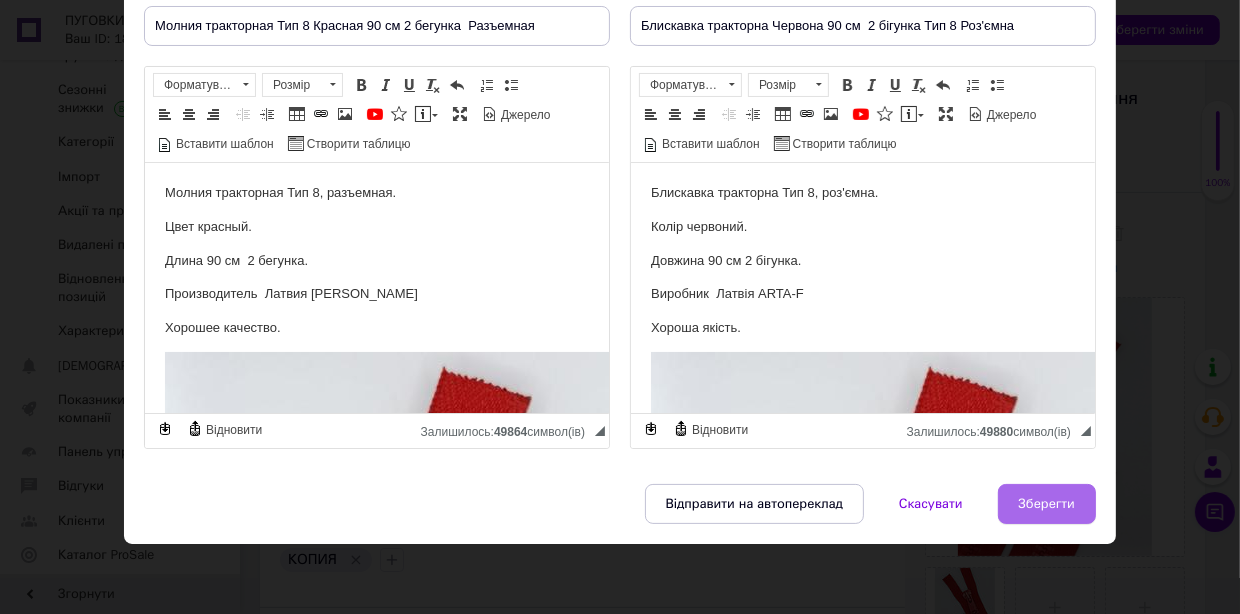 click on "Зберегти" at bounding box center [1047, 504] 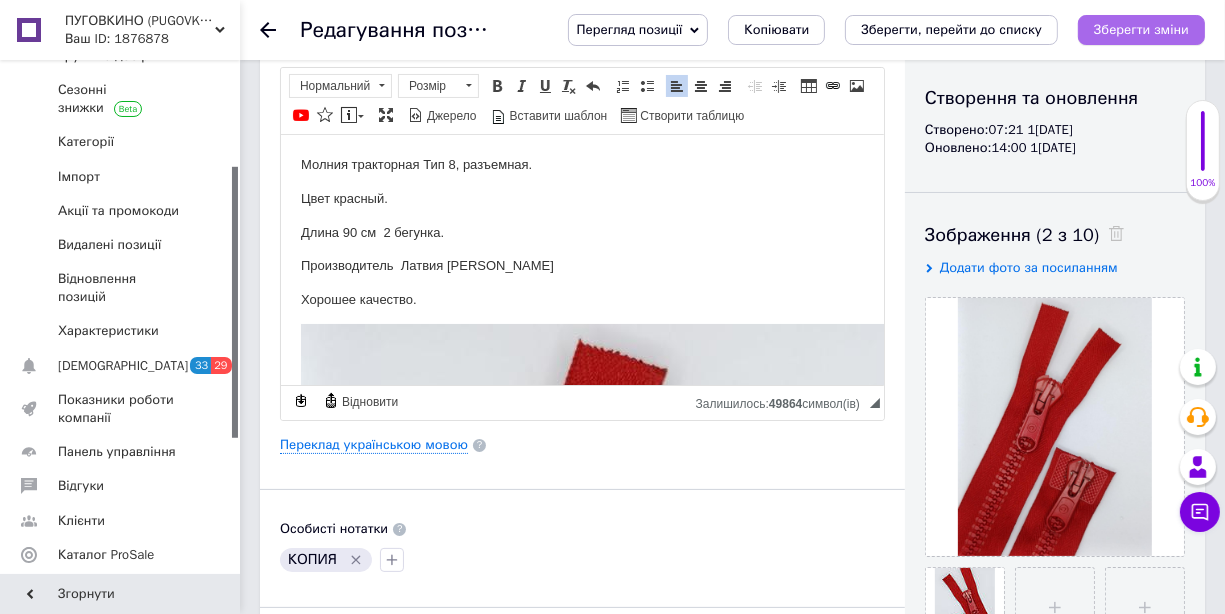 click on "Зберегти зміни" at bounding box center [1141, 29] 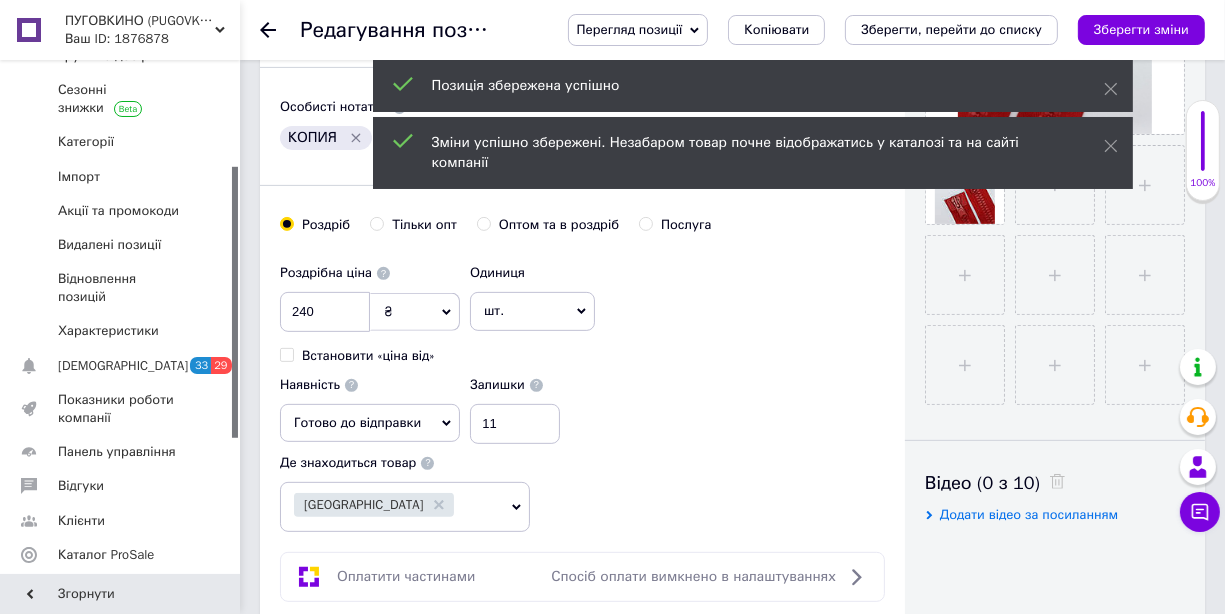 scroll, scrollTop: 699, scrollLeft: 0, axis: vertical 